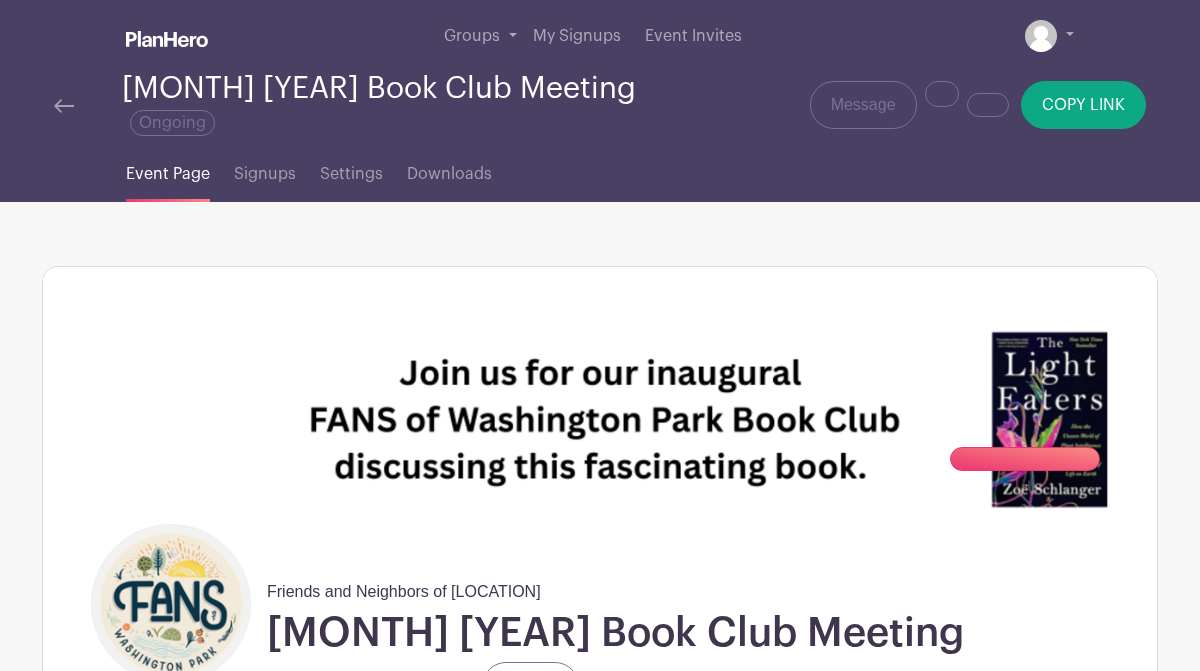 scroll, scrollTop: 486, scrollLeft: 0, axis: vertical 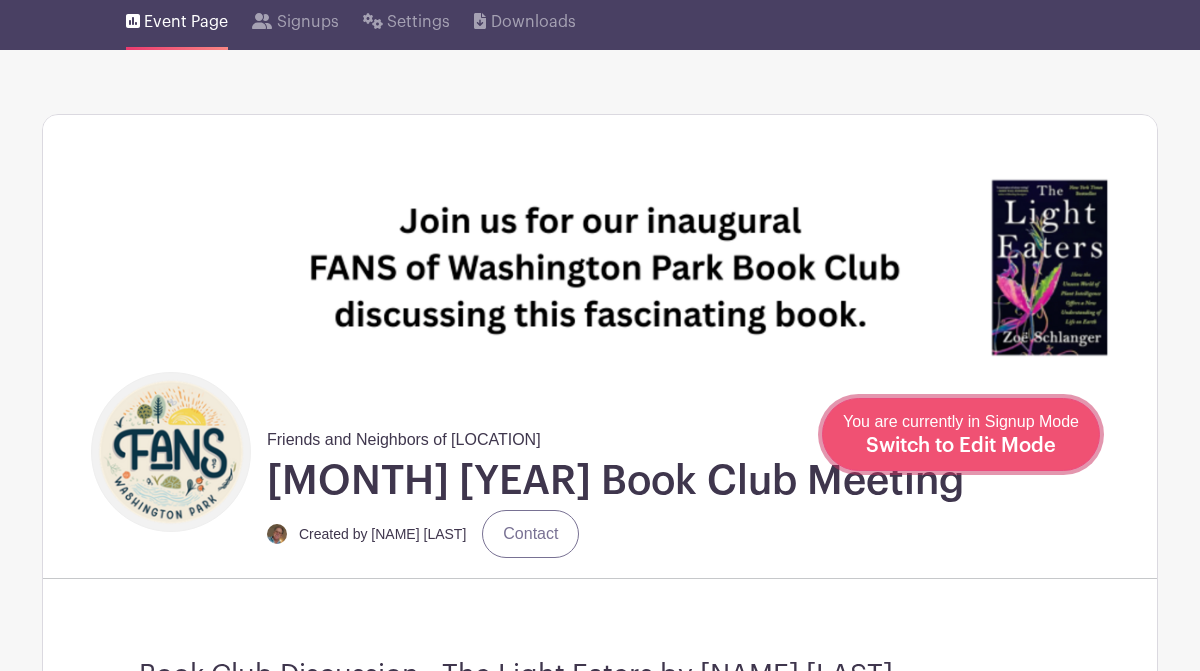 click on "Switch to Edit Mode" at bounding box center [961, 446] 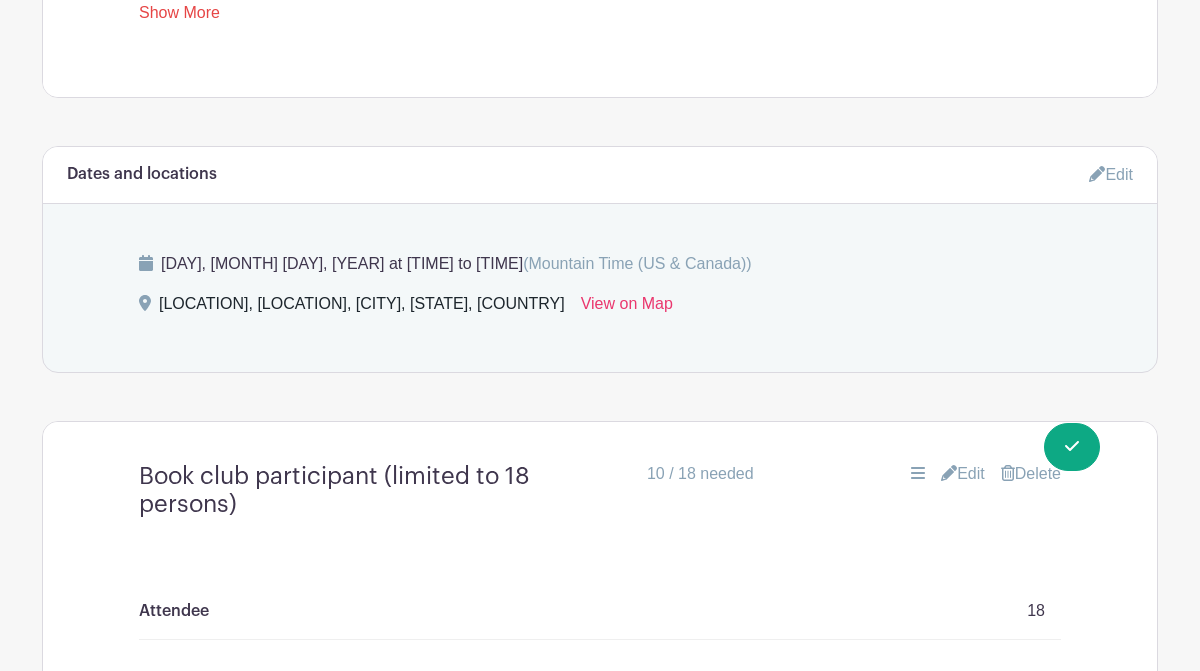 scroll, scrollTop: 1181, scrollLeft: 0, axis: vertical 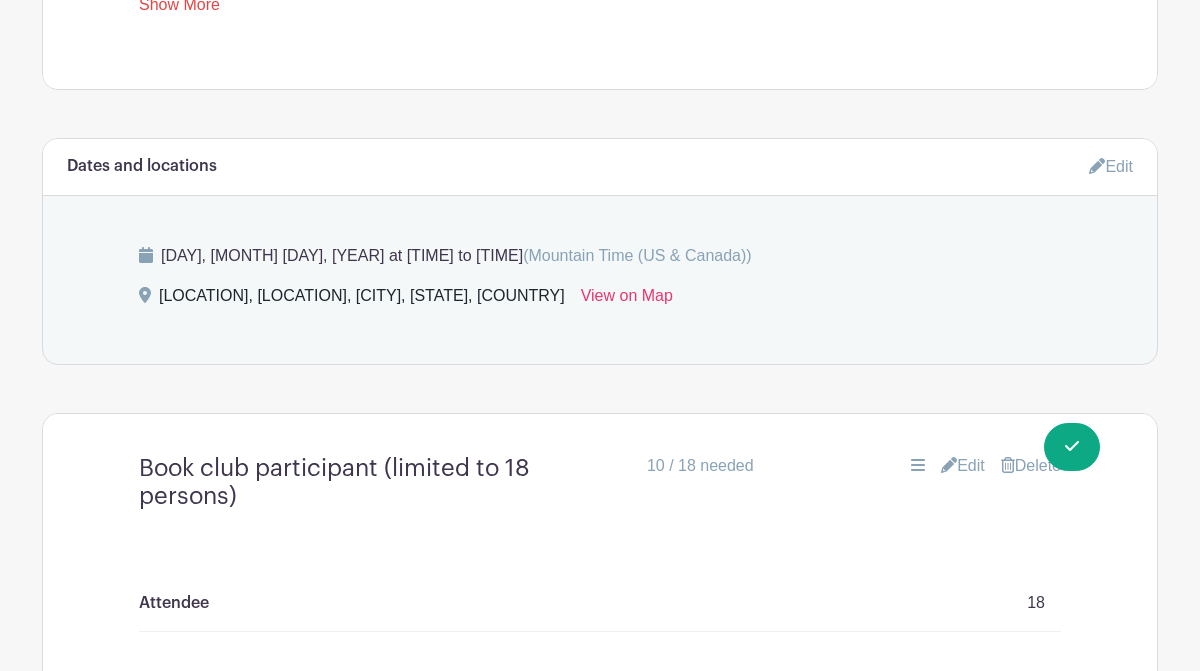 drag, startPoint x: 554, startPoint y: 259, endPoint x: 397, endPoint y: 262, distance: 157.02866 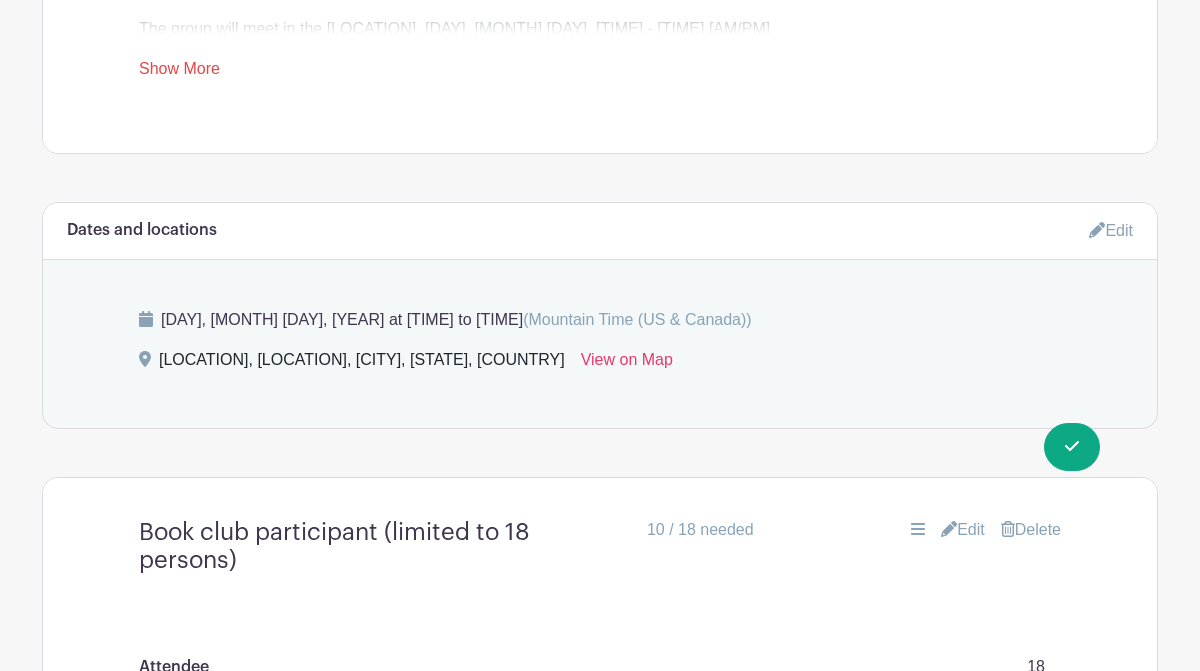 scroll, scrollTop: 1127, scrollLeft: 0, axis: vertical 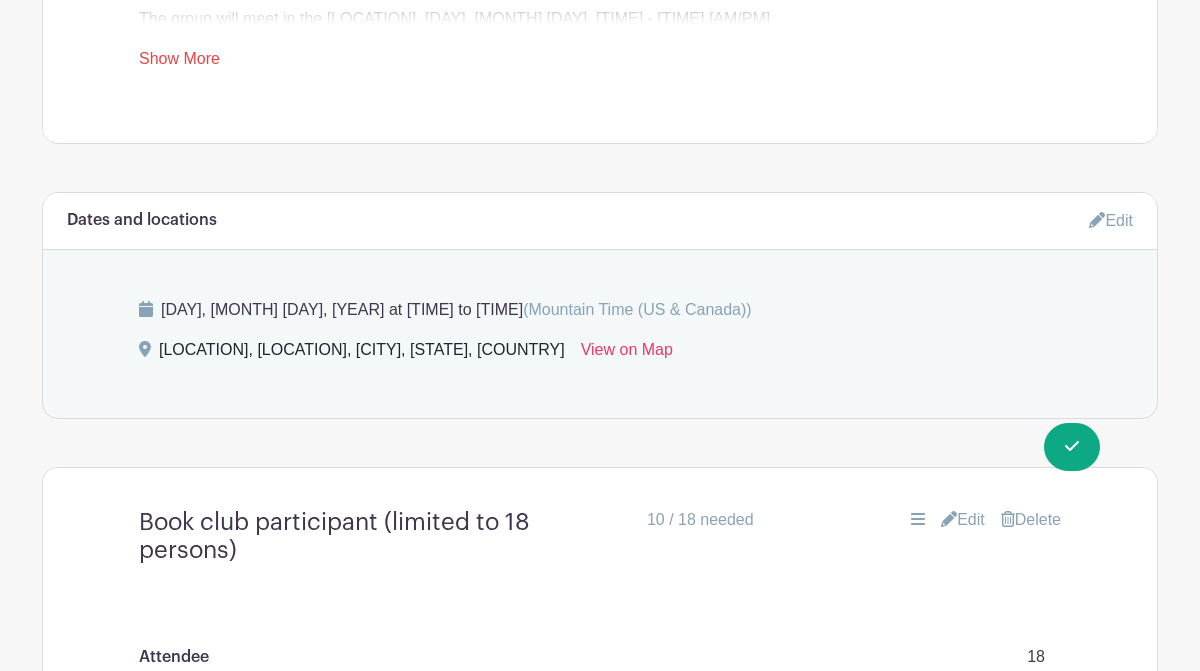click on "Edit" at bounding box center [1111, 220] 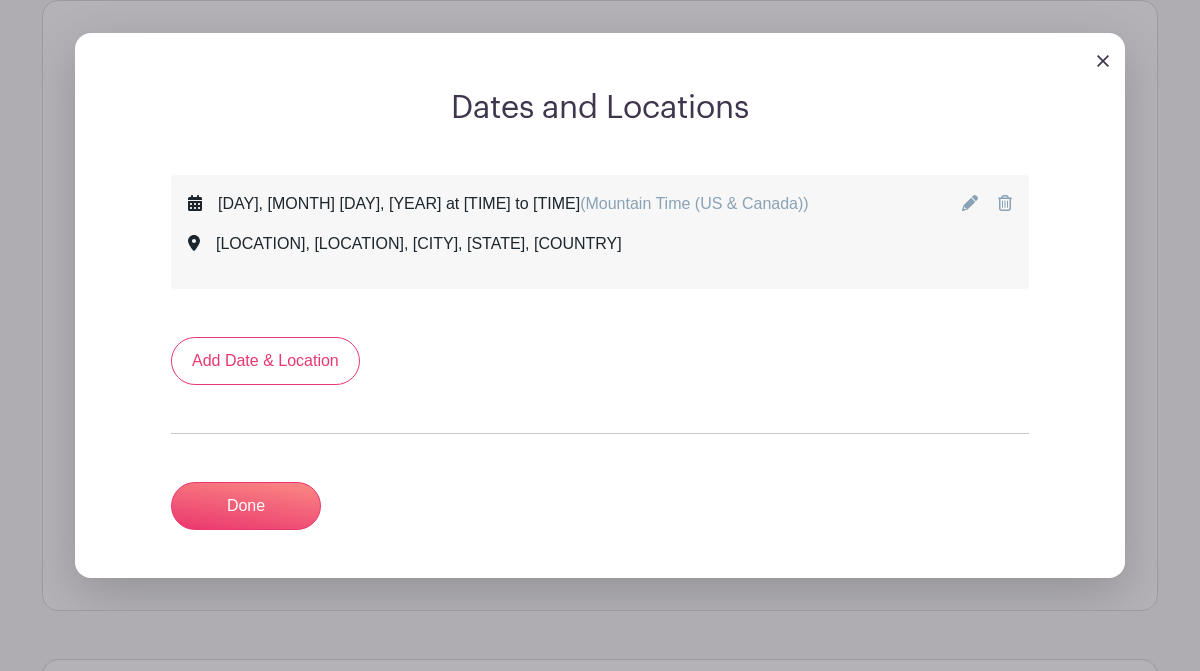 scroll, scrollTop: 1321, scrollLeft: 0, axis: vertical 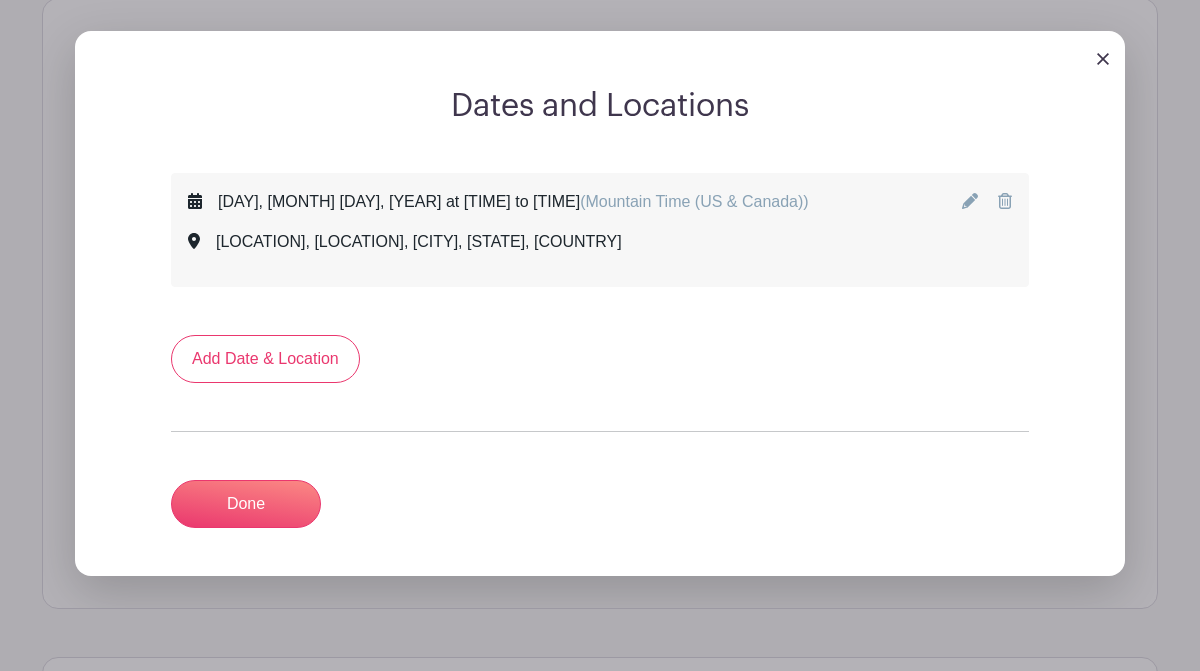 click 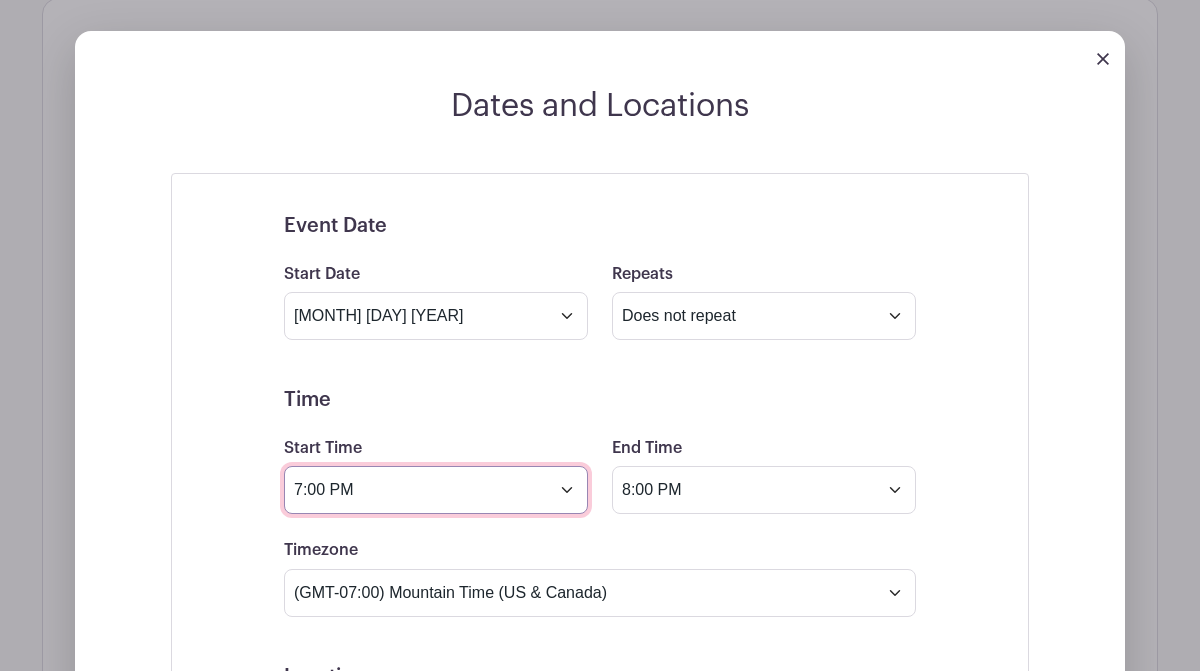 click on "7:00 PM" at bounding box center [436, 490] 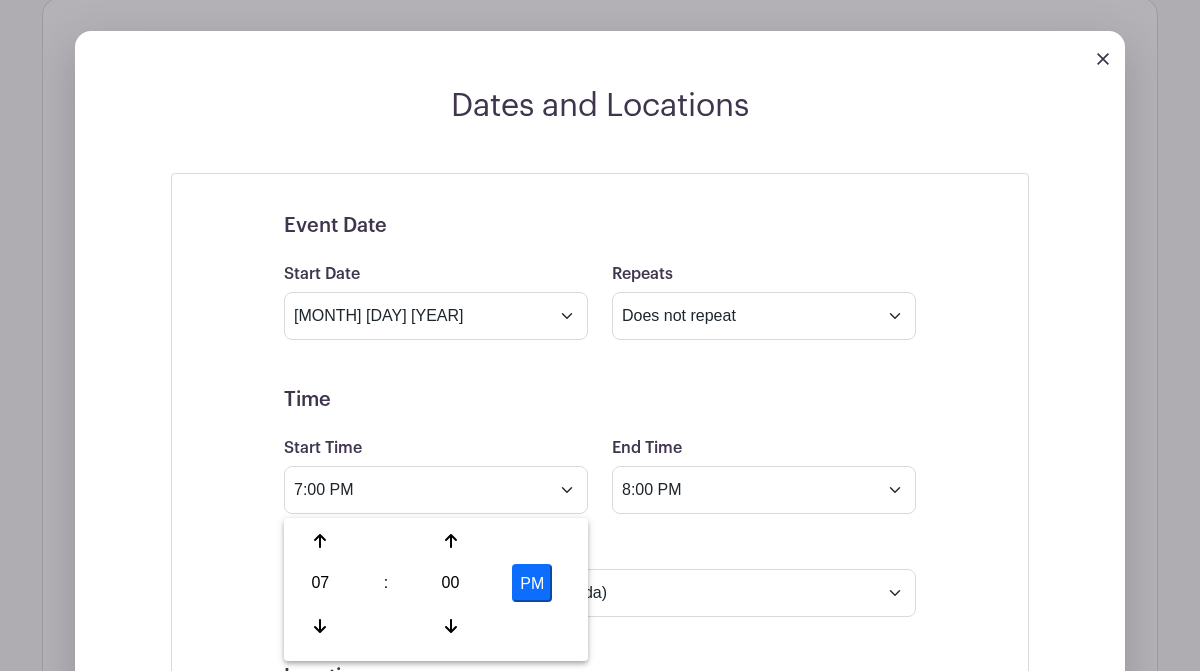 click on "PM" at bounding box center (532, 583) 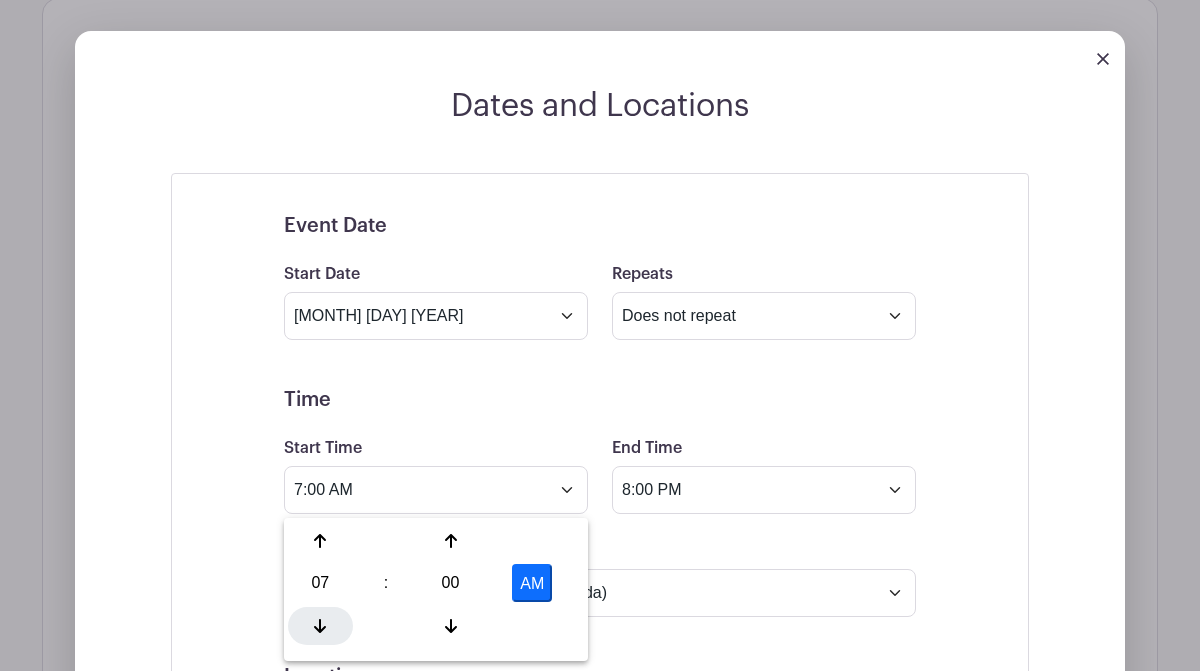 click 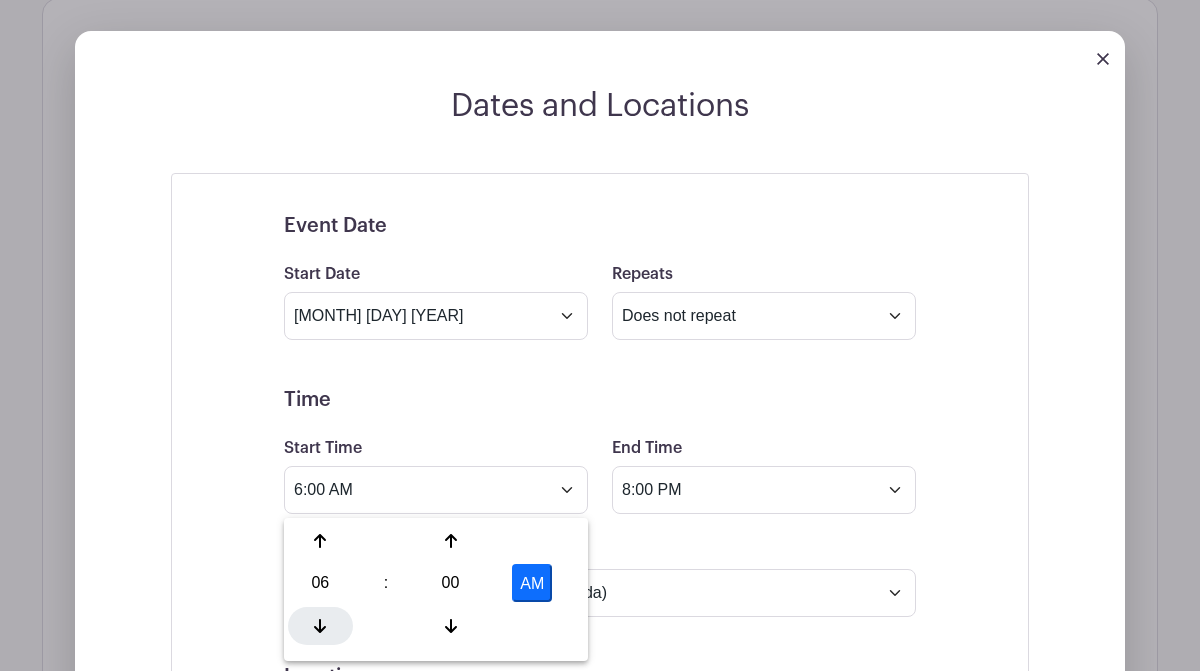 click 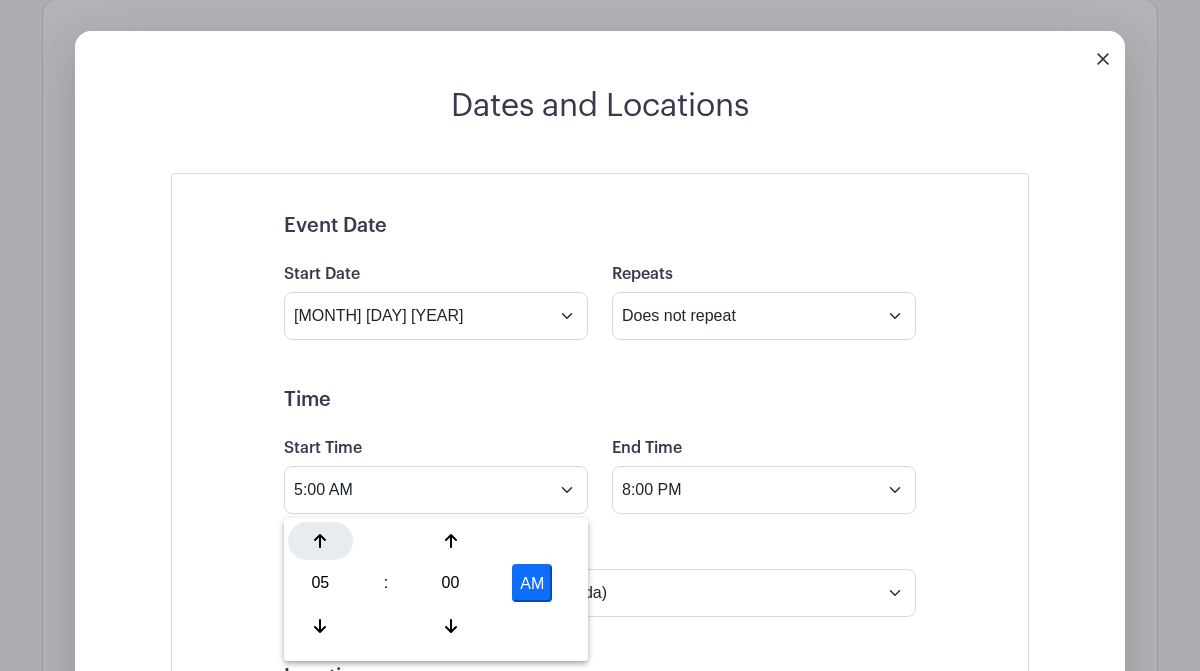 click 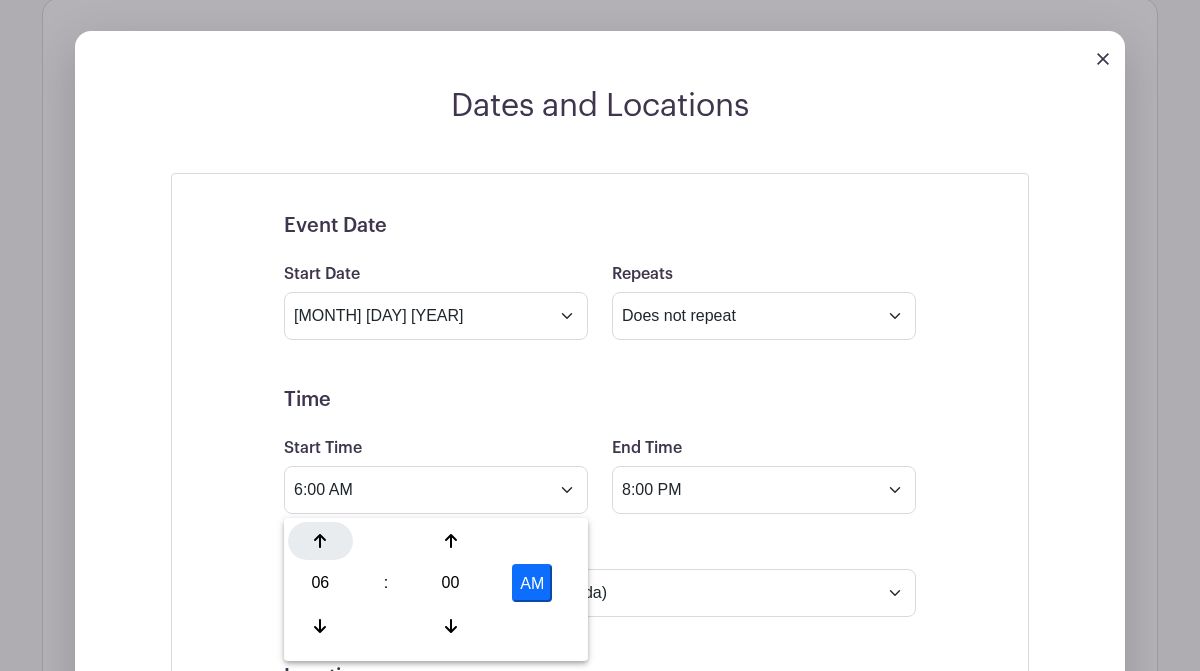 click 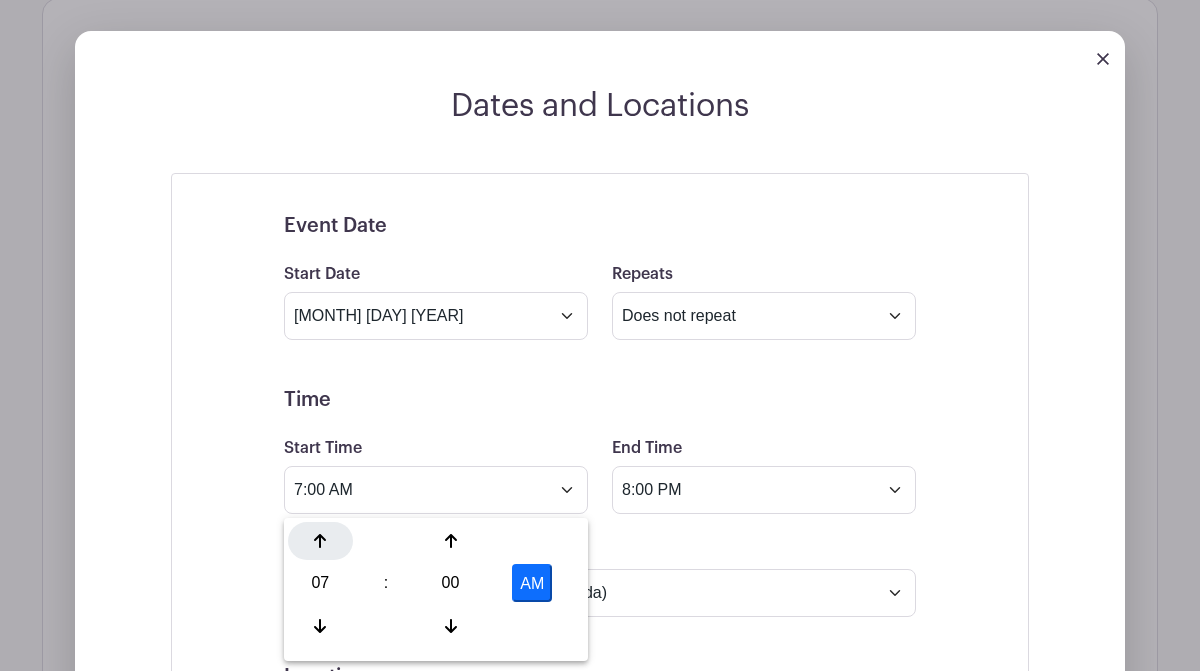 click 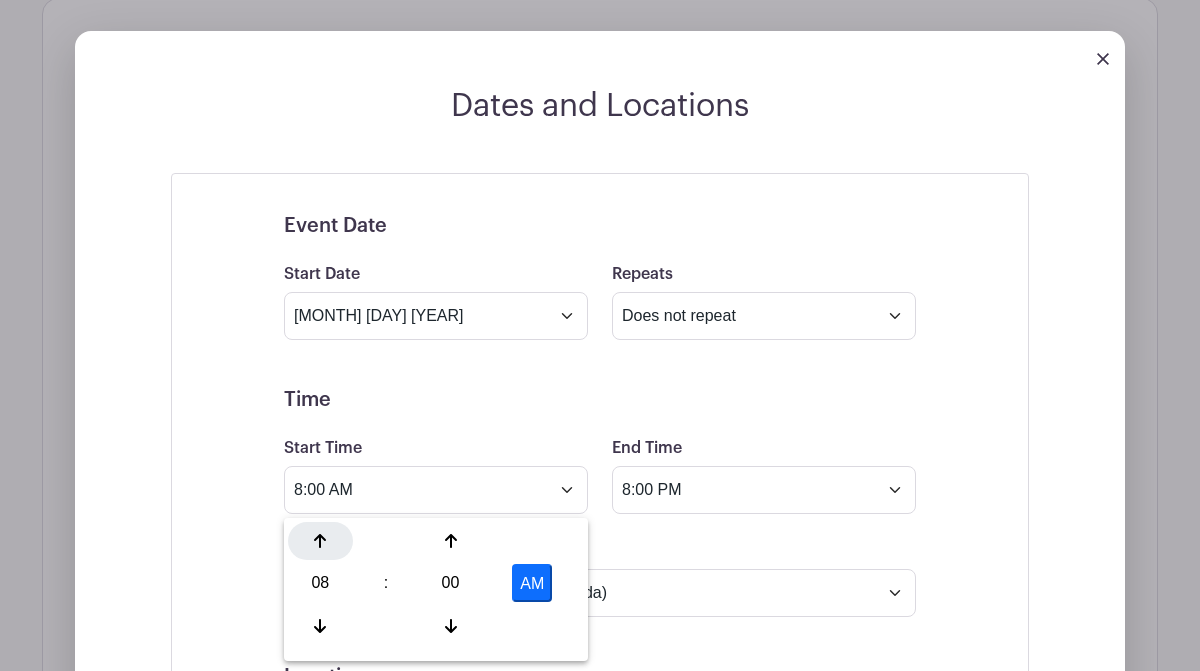 click 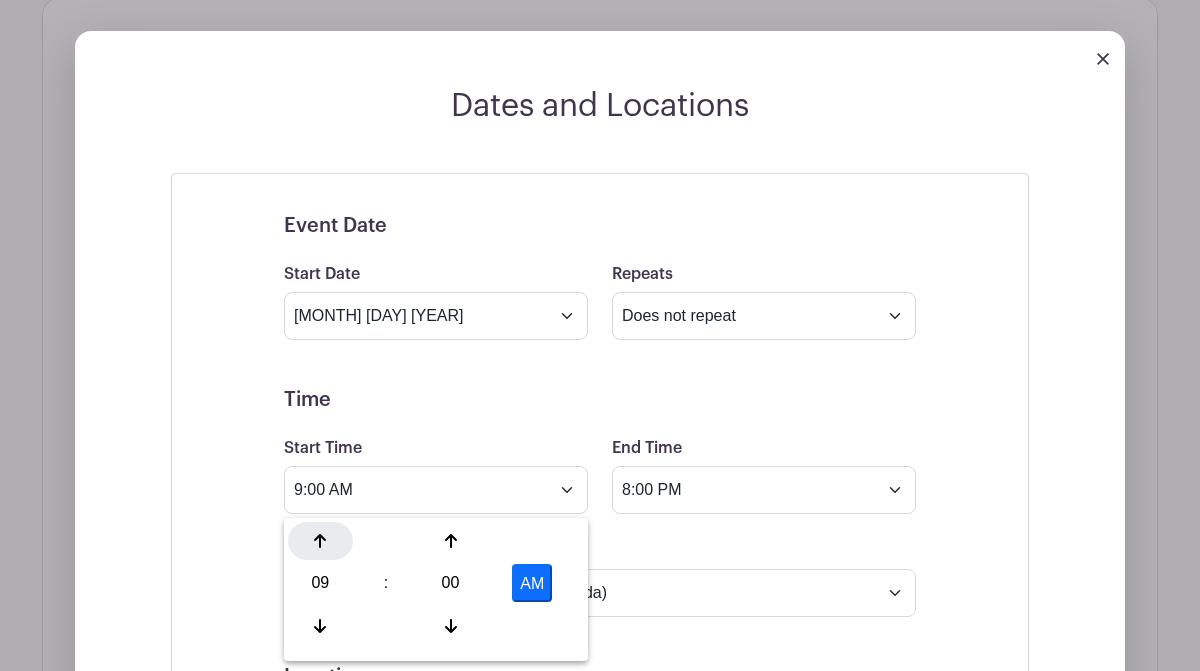 click 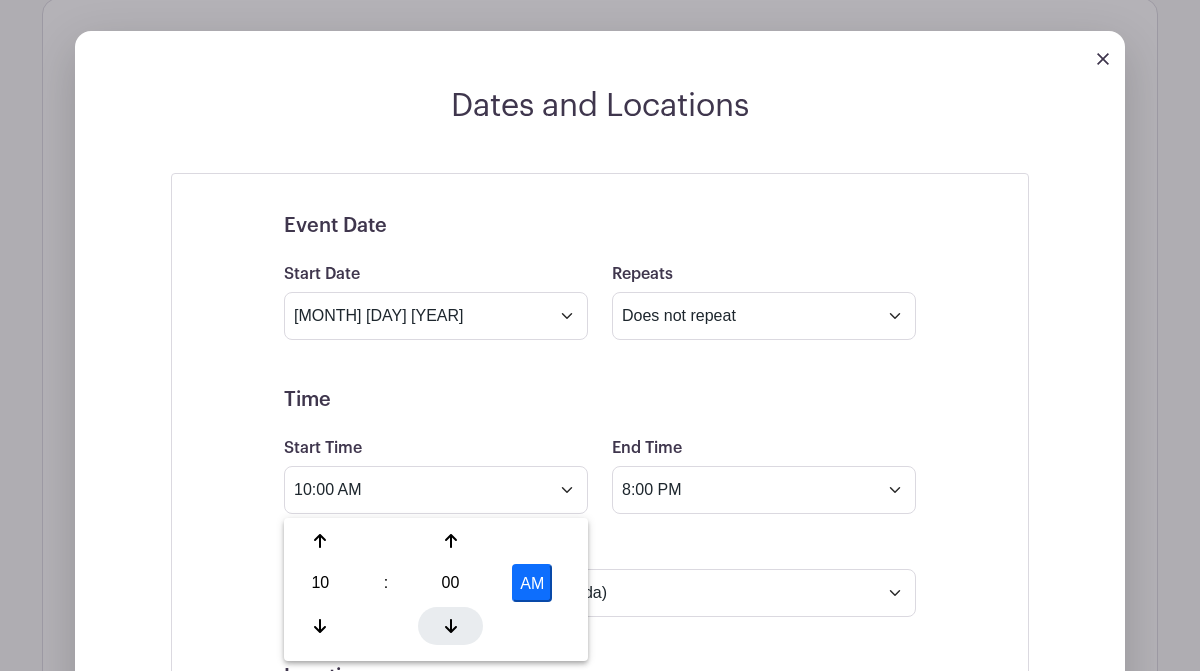 click 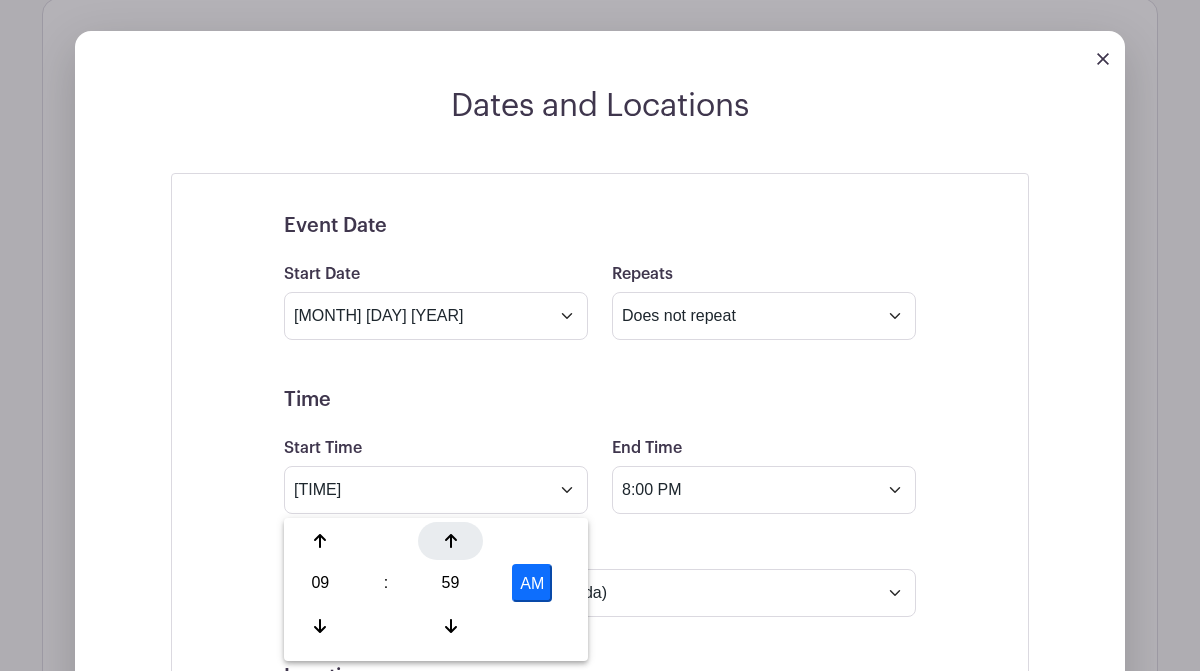 click 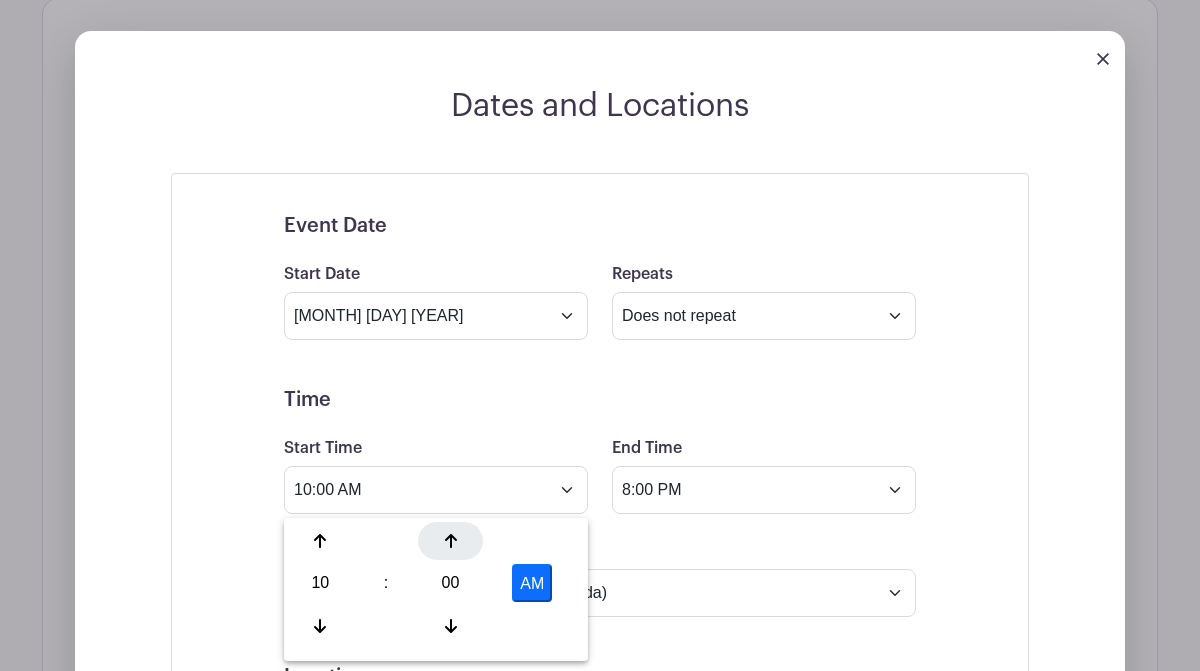 click 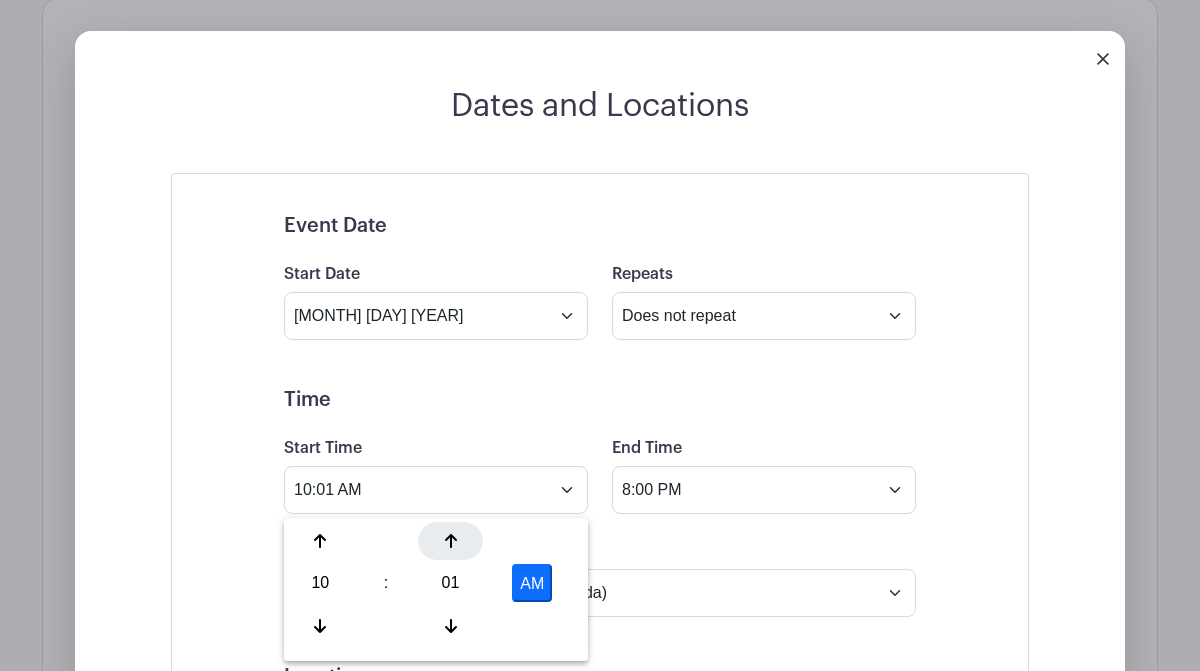 click 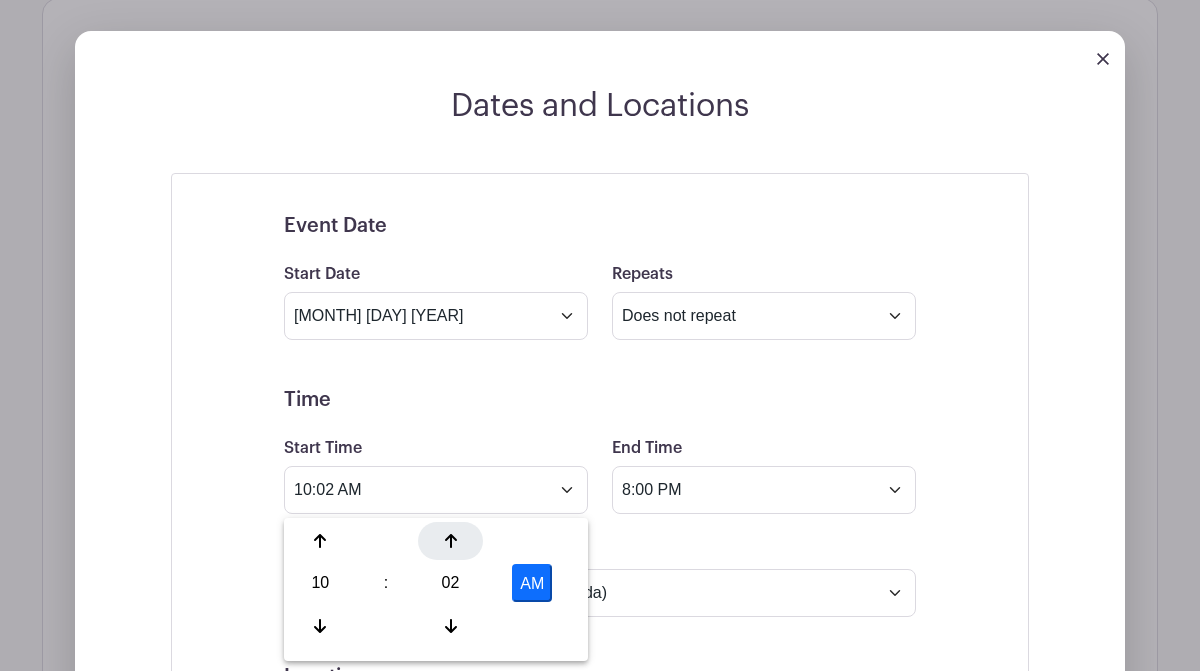 click 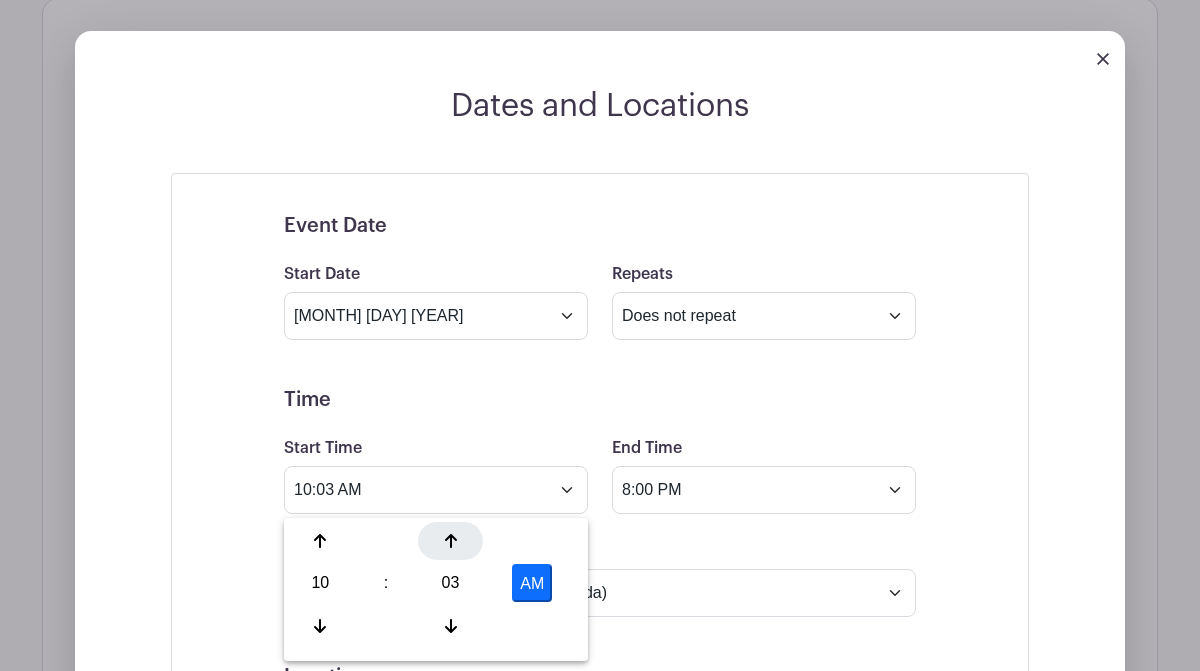 click 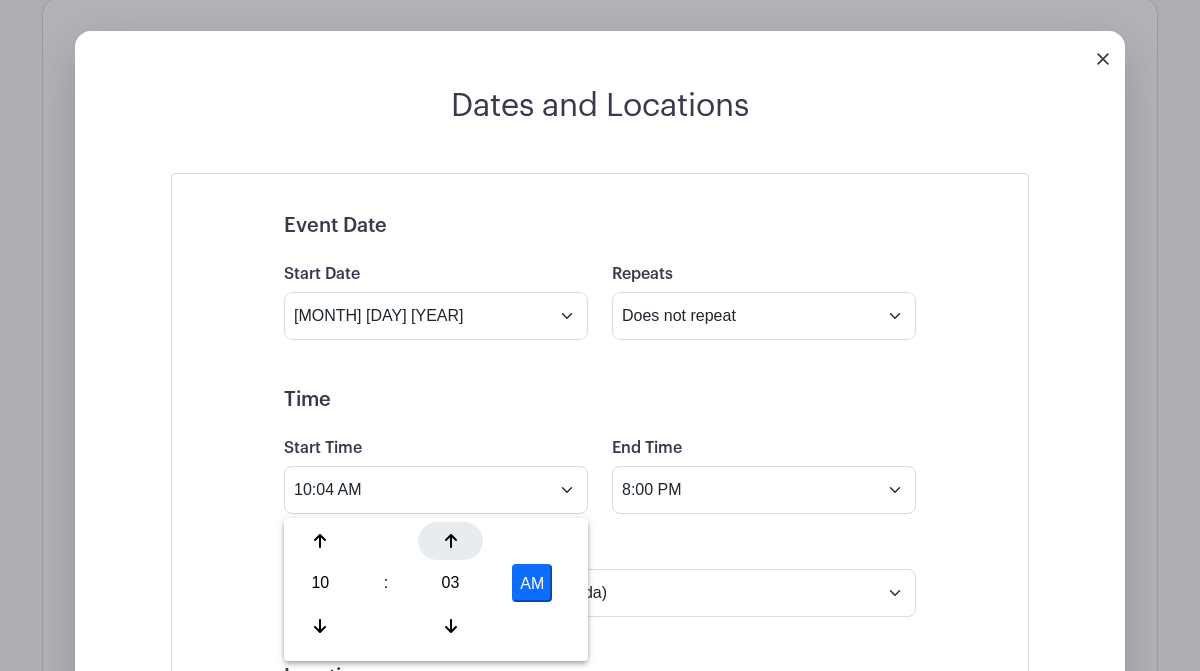 click 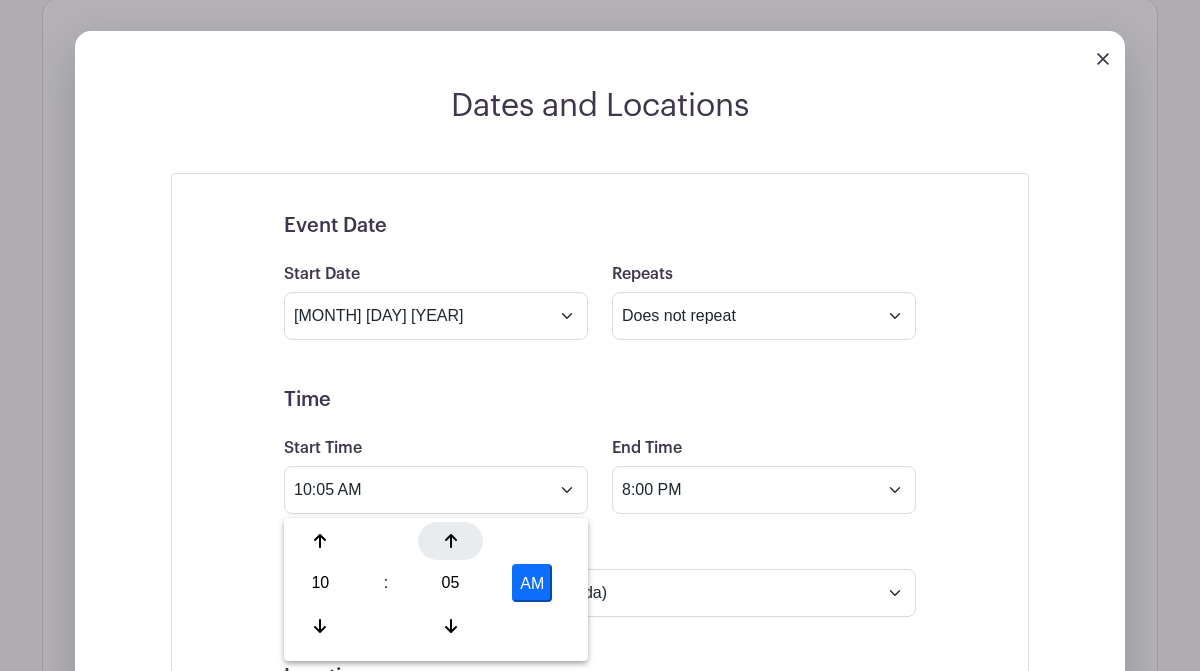click 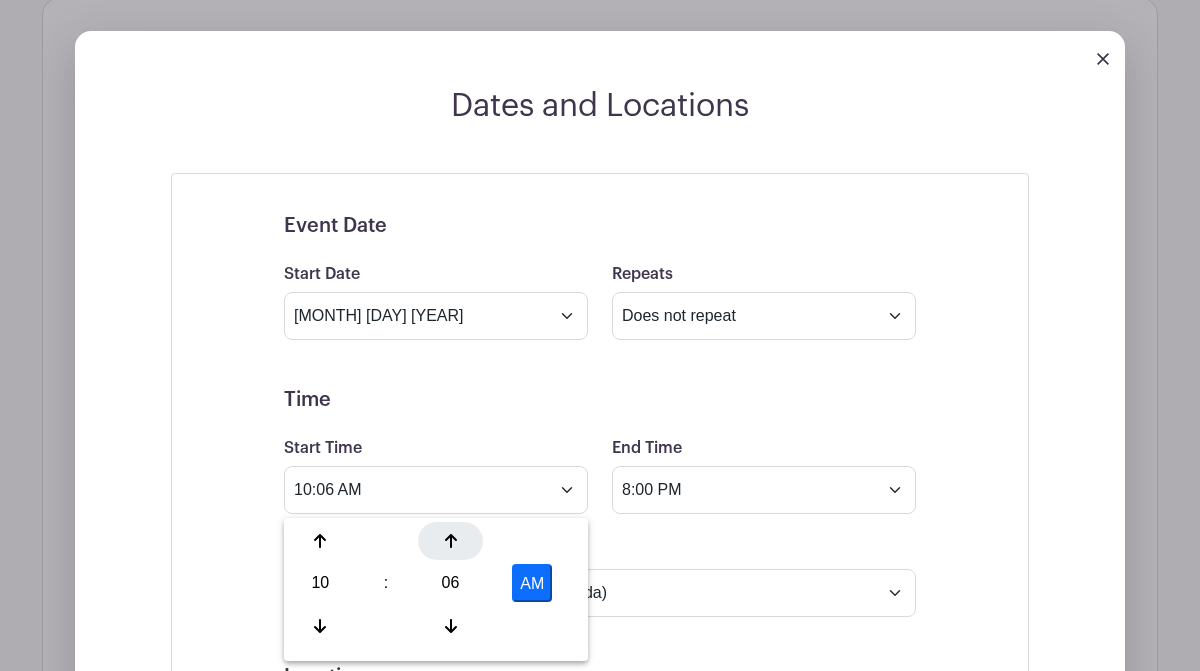 click 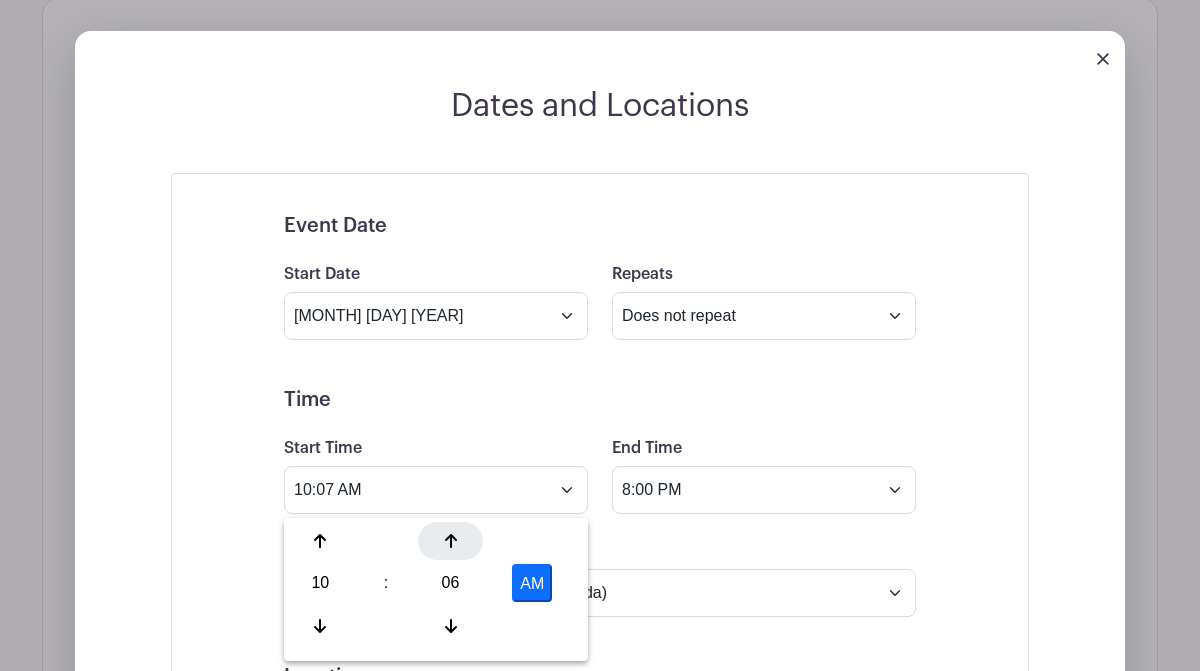 click 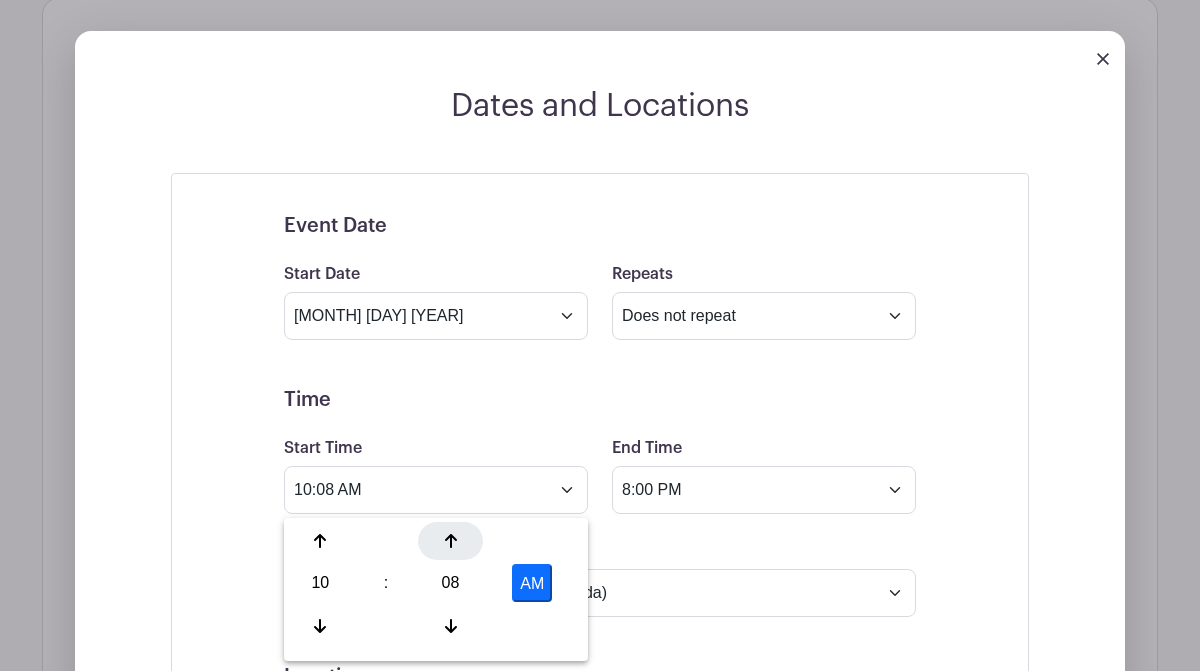 click 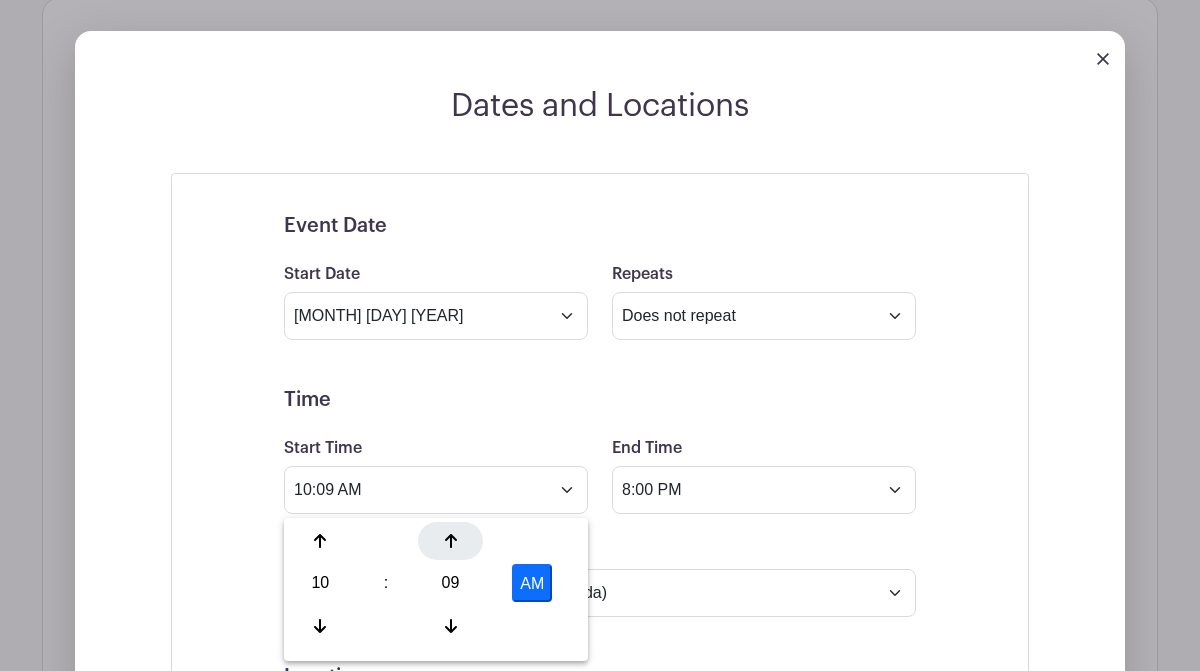 click 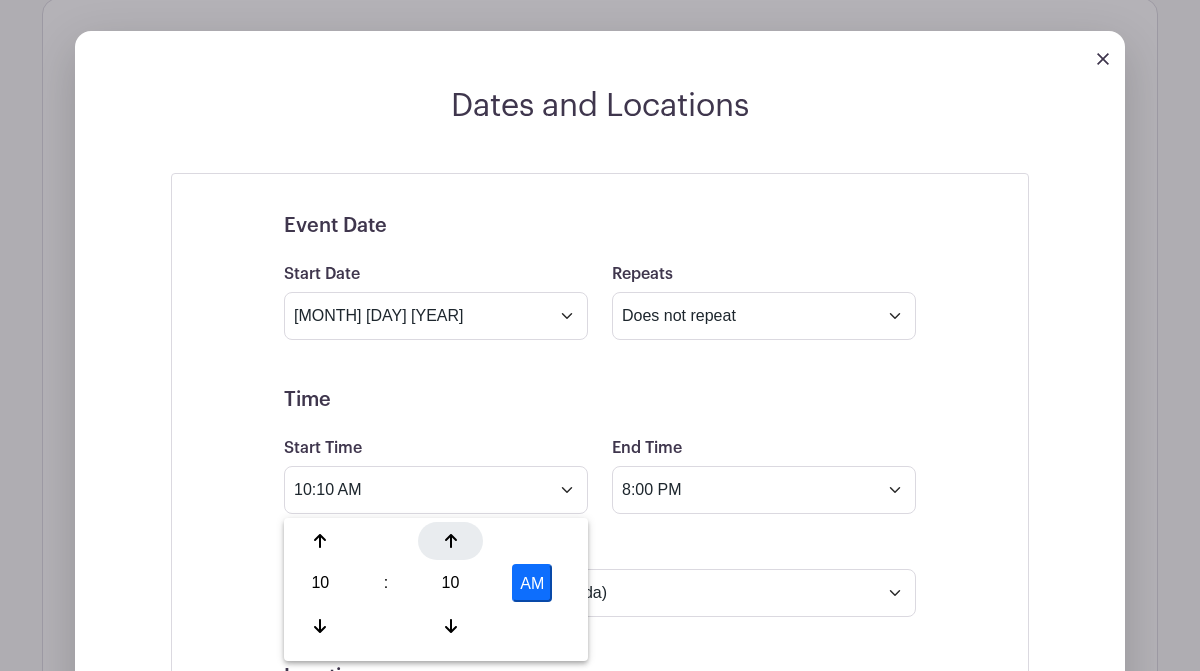 click 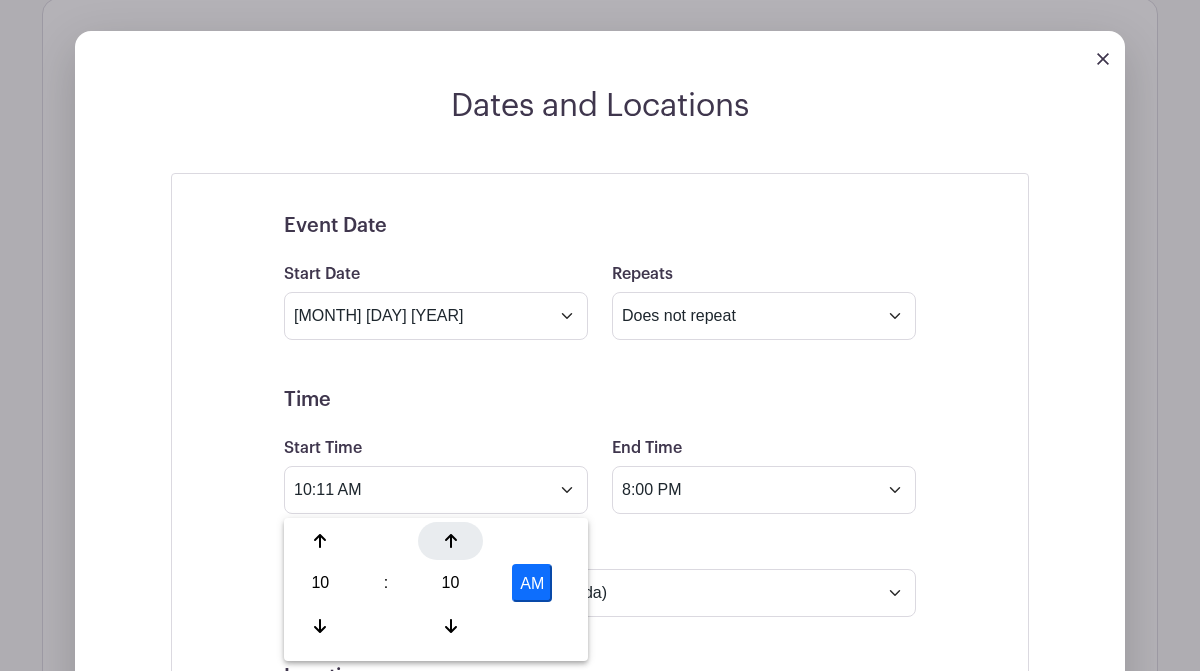 click 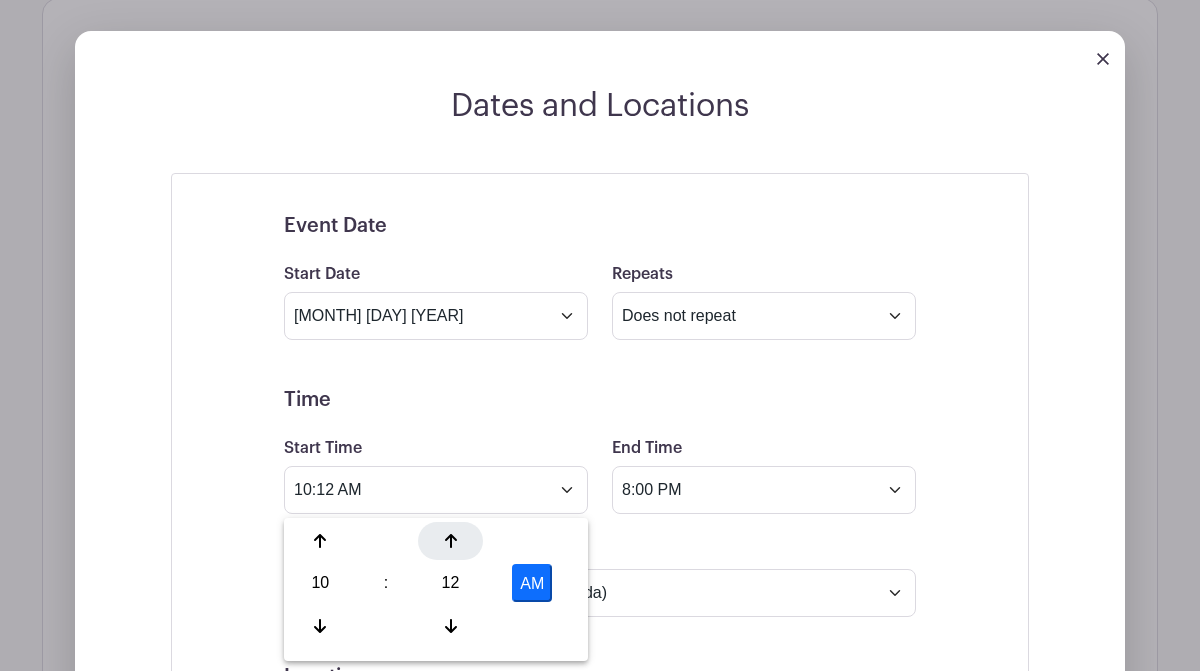click 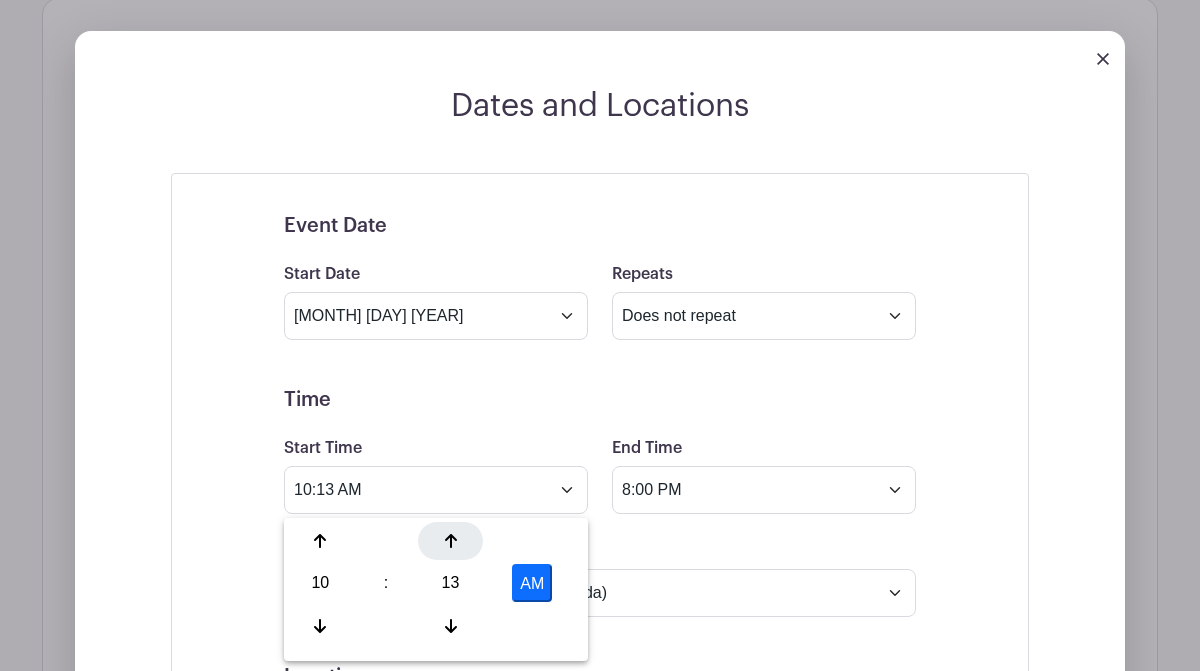 click 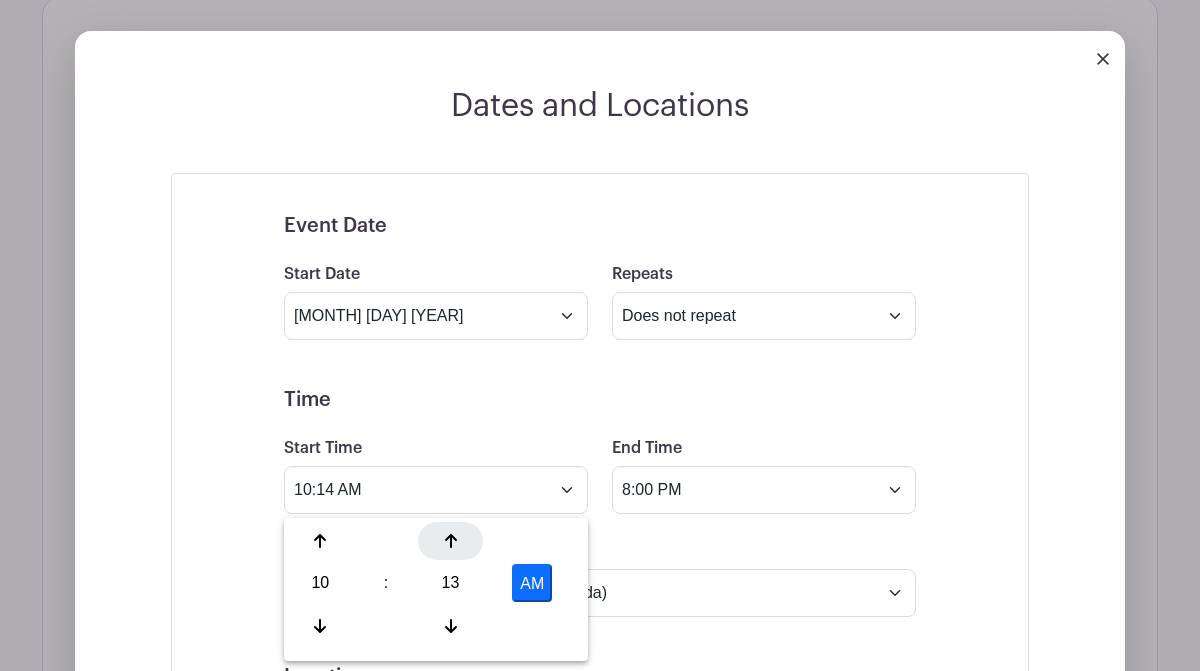 click 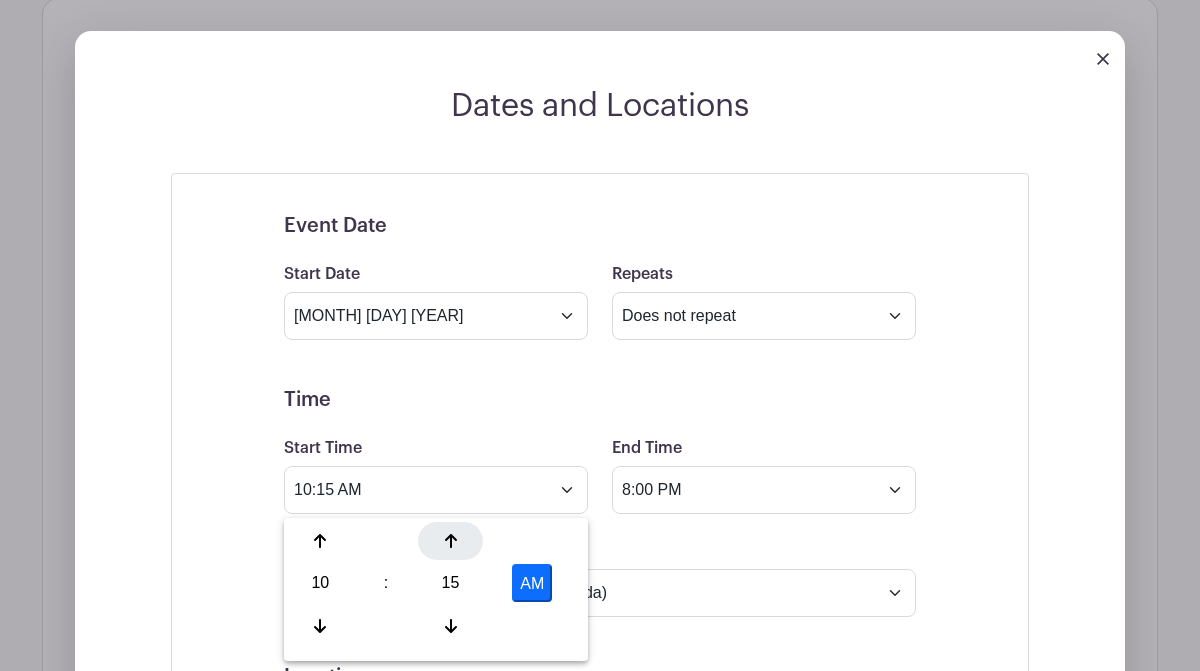 click 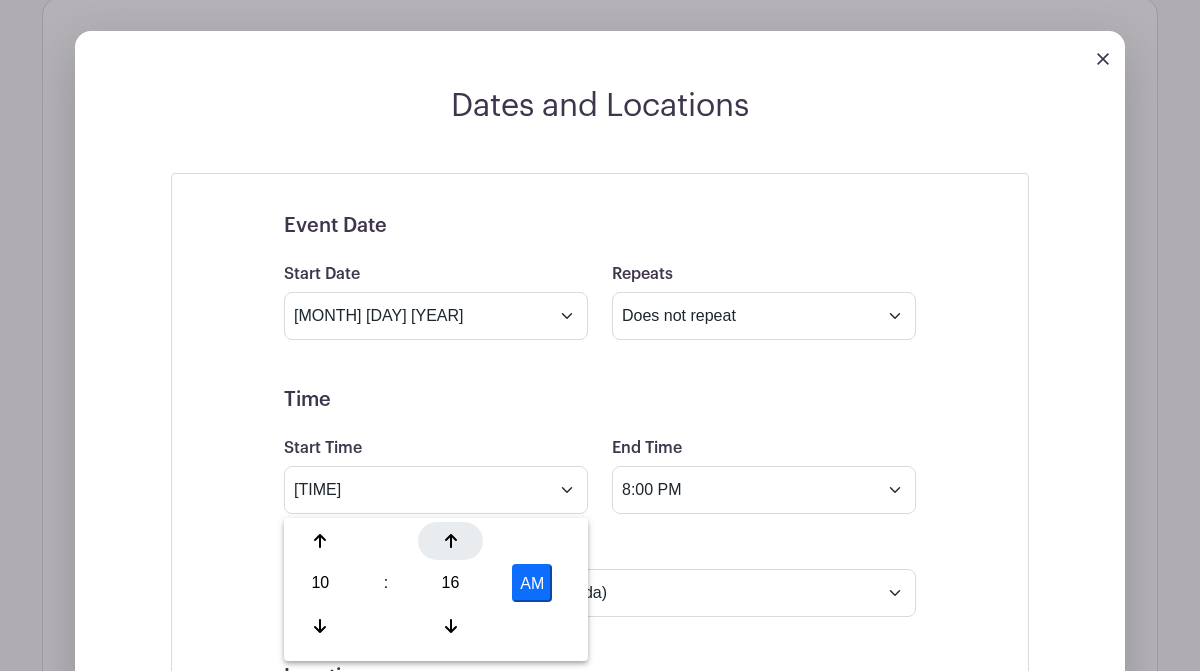 click 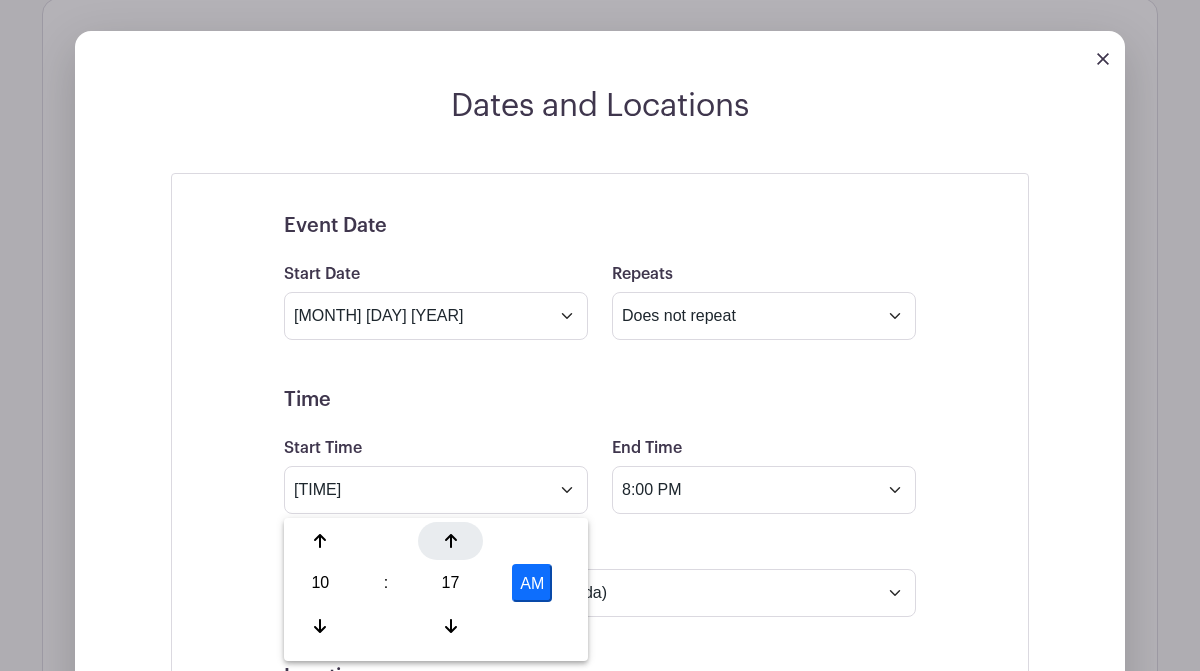 click 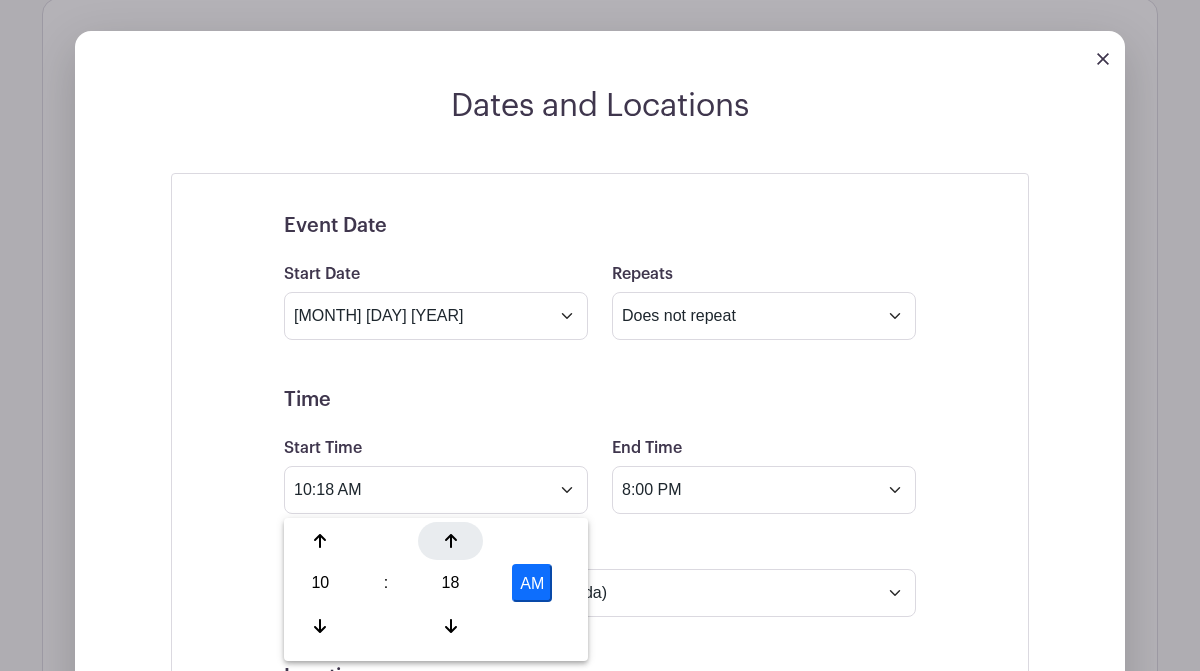 click 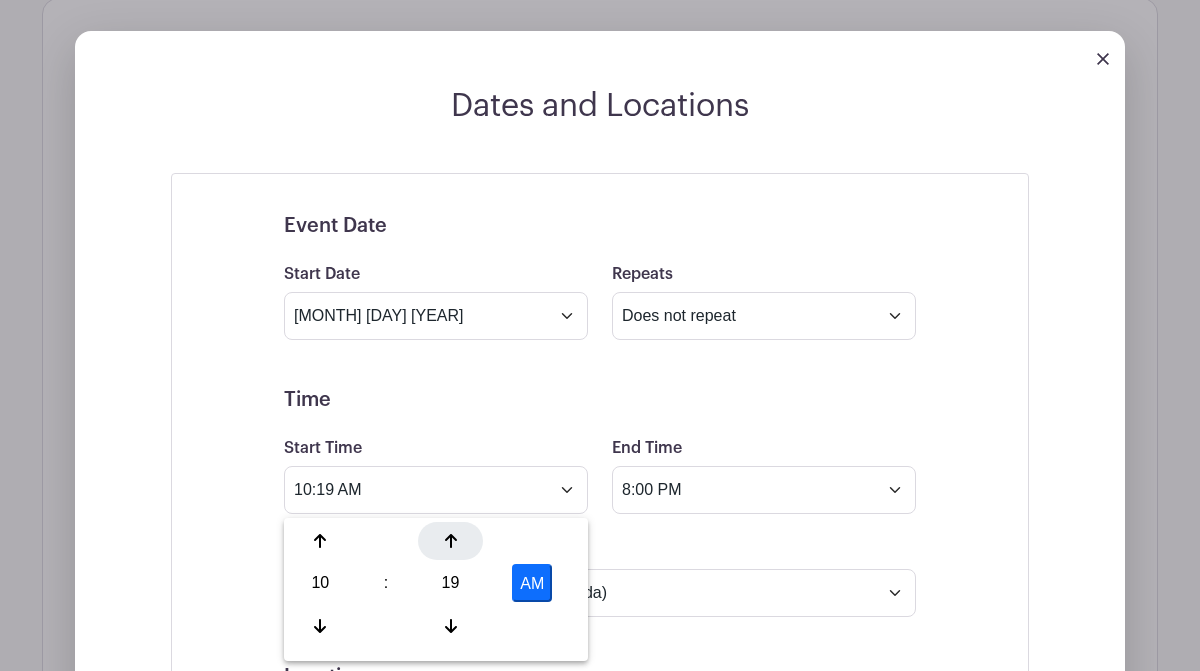 click 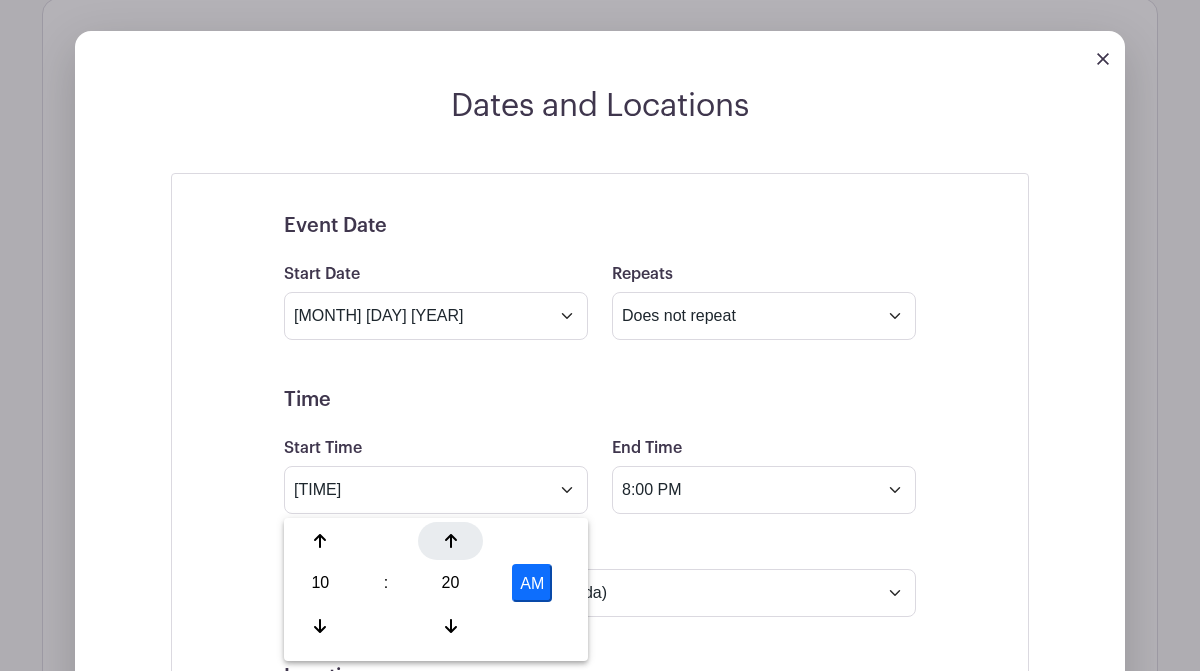 click 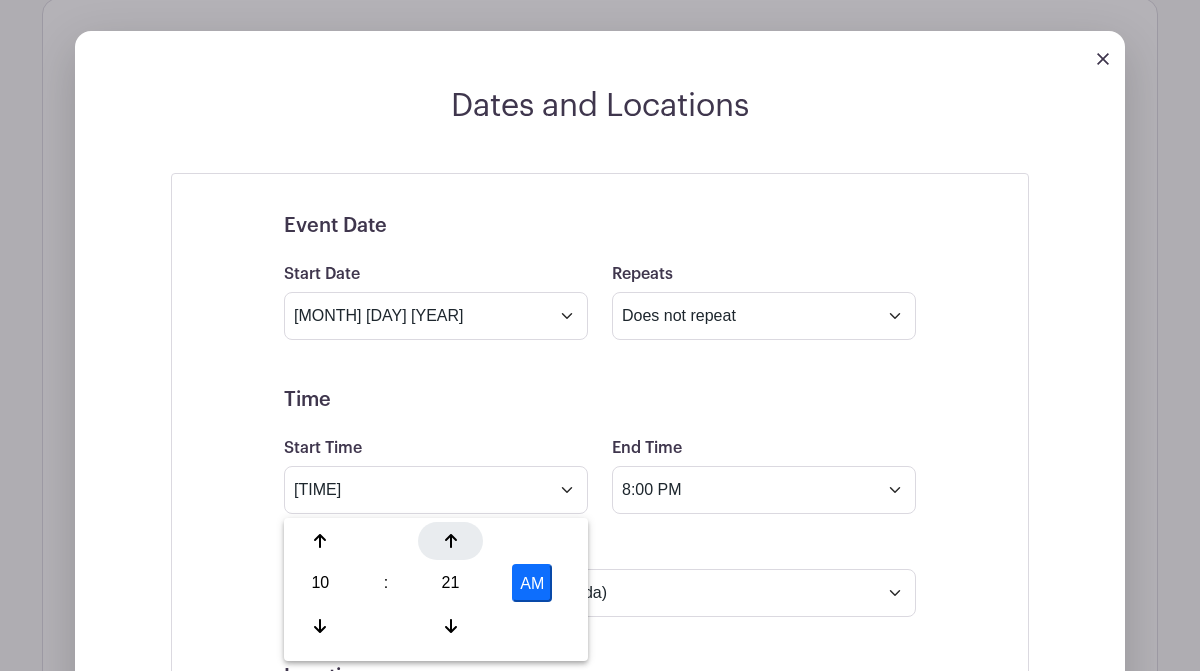 click 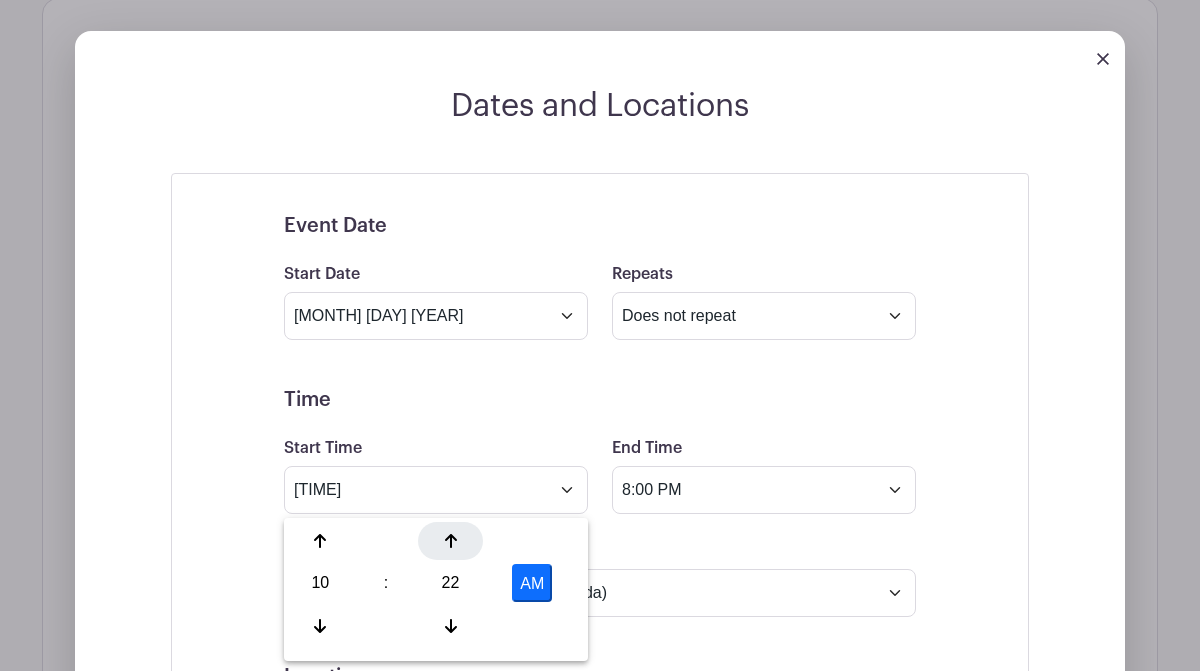 click 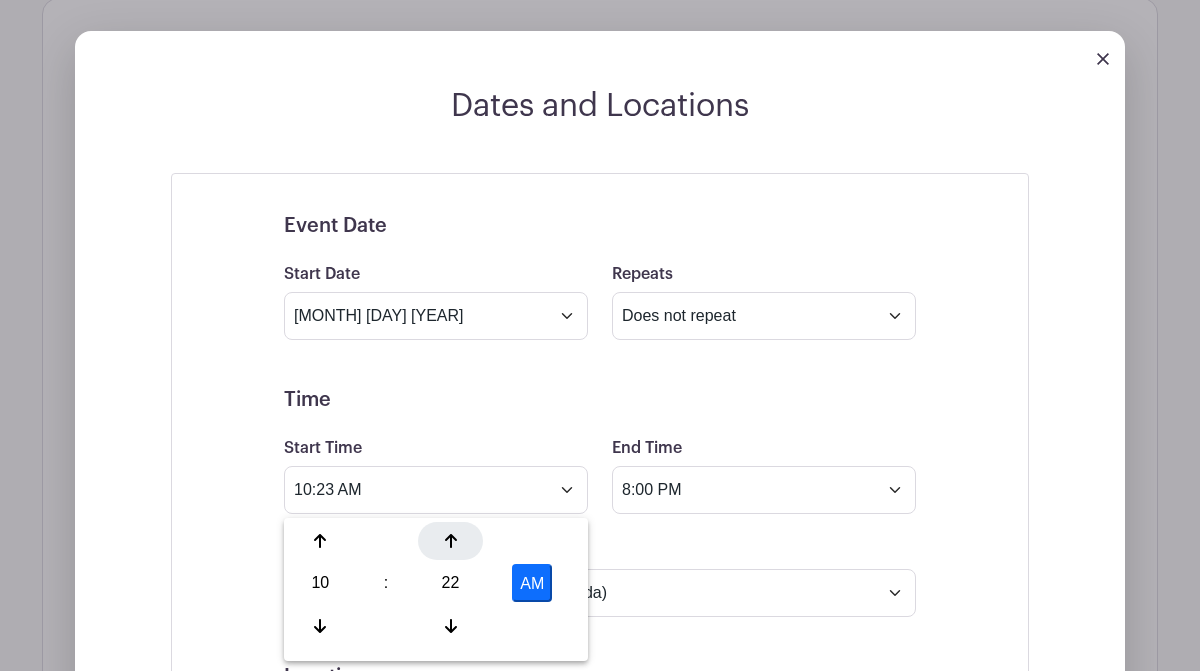 click 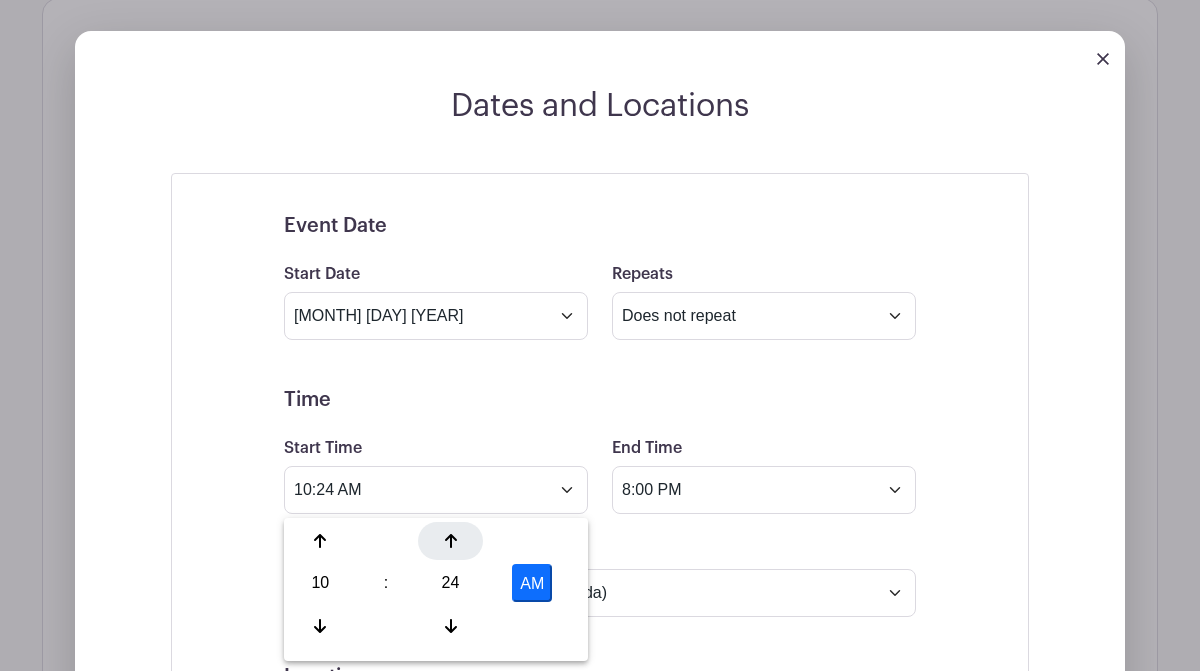 click 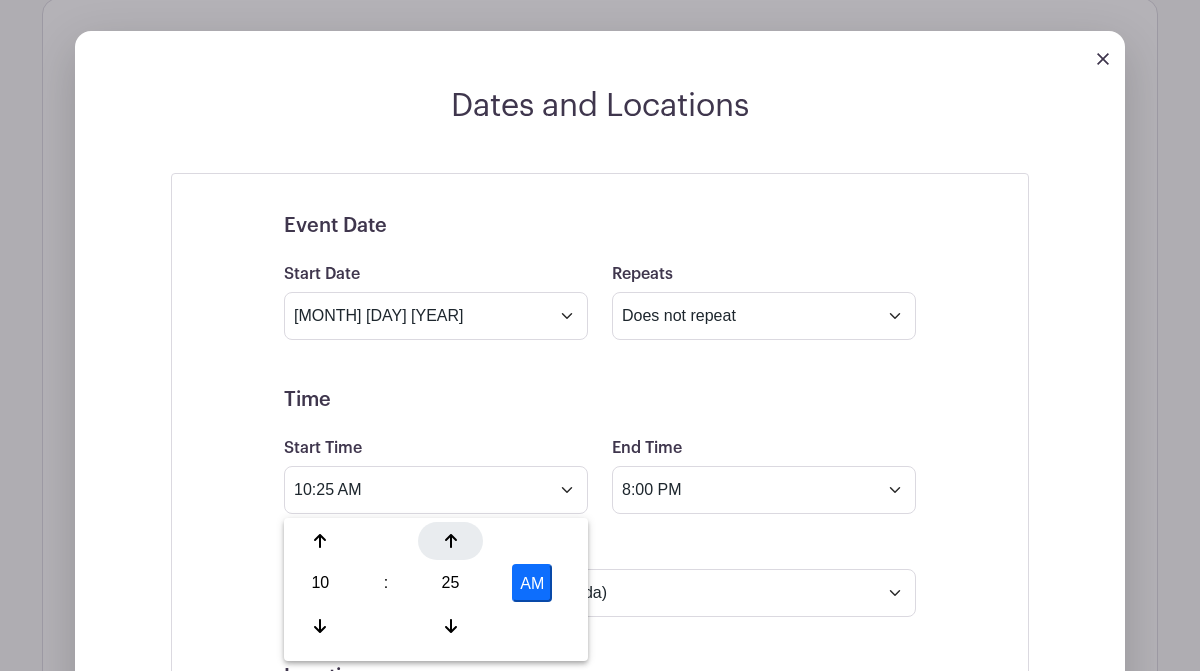 click 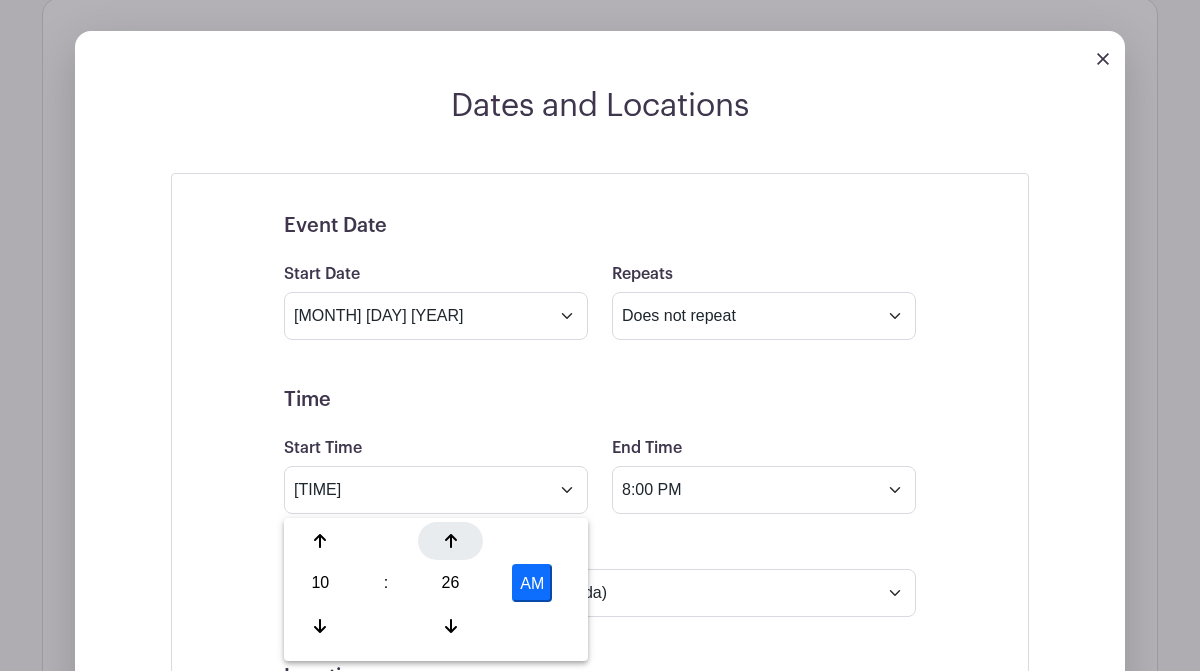 click 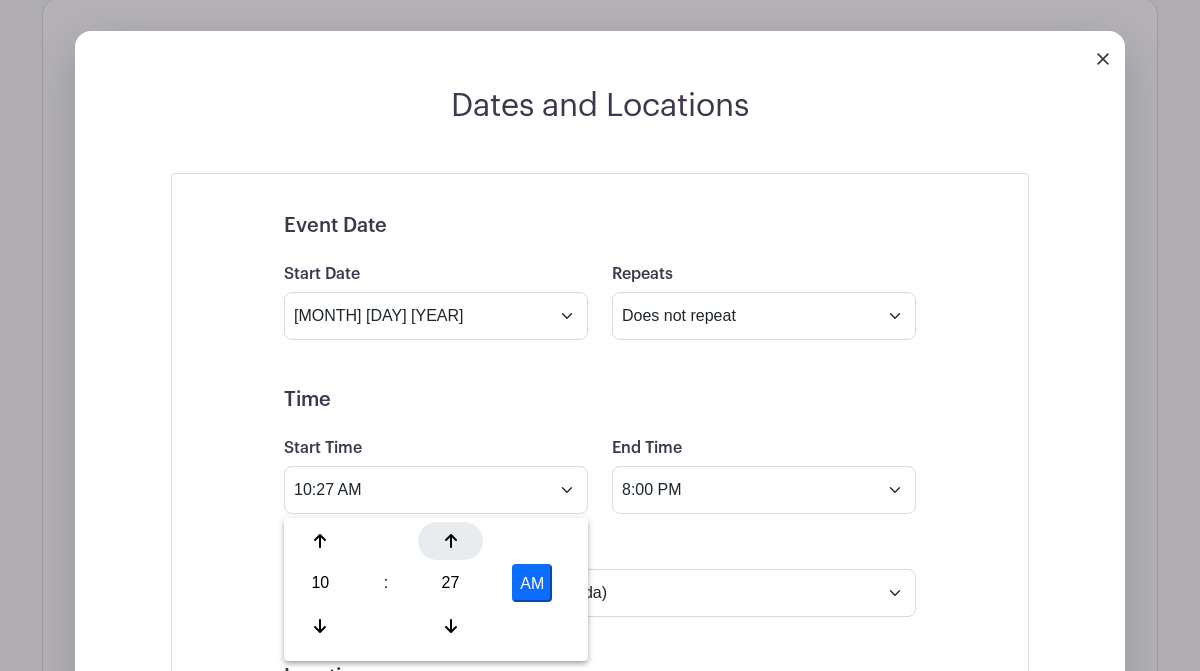 click 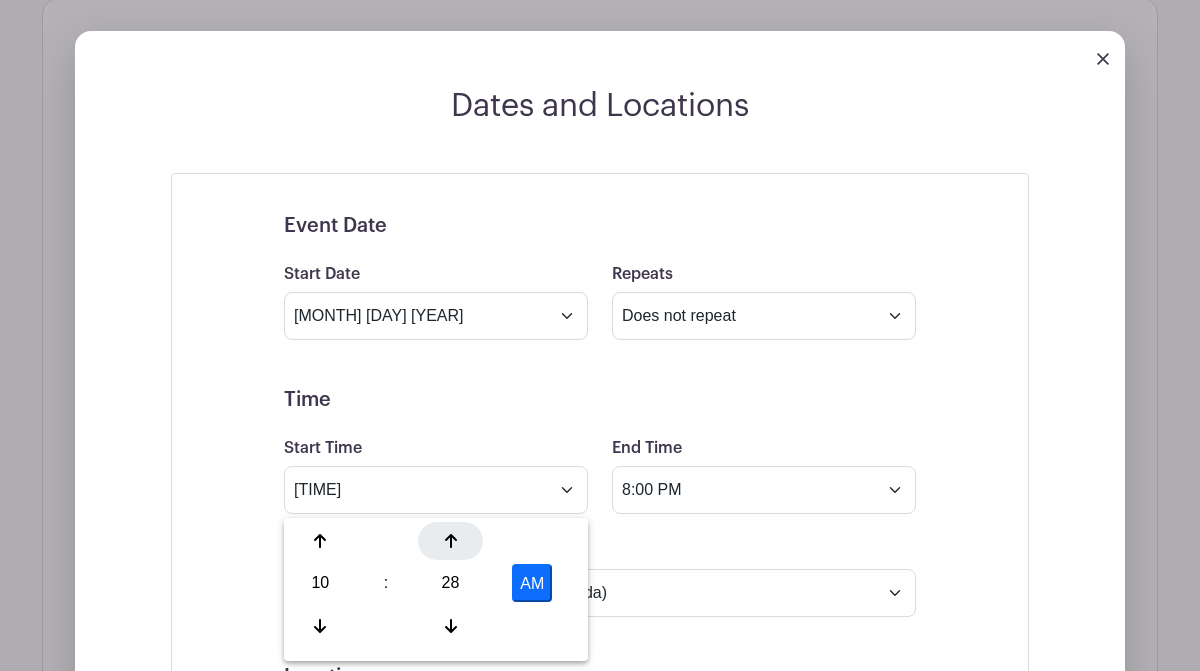 click 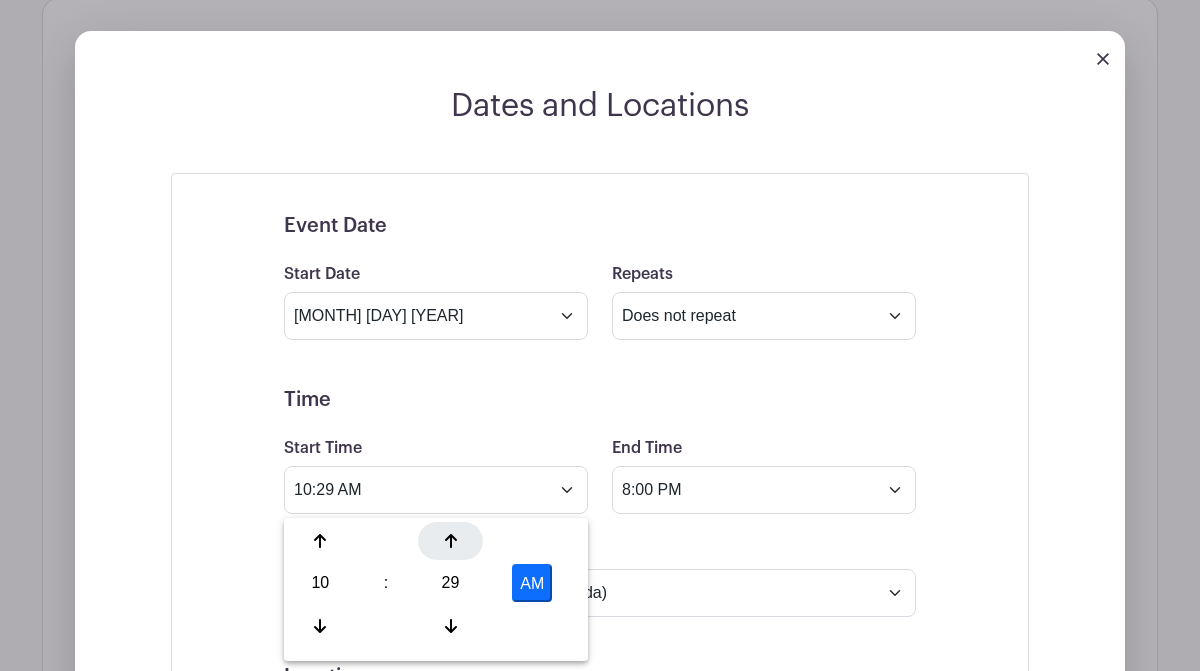 click 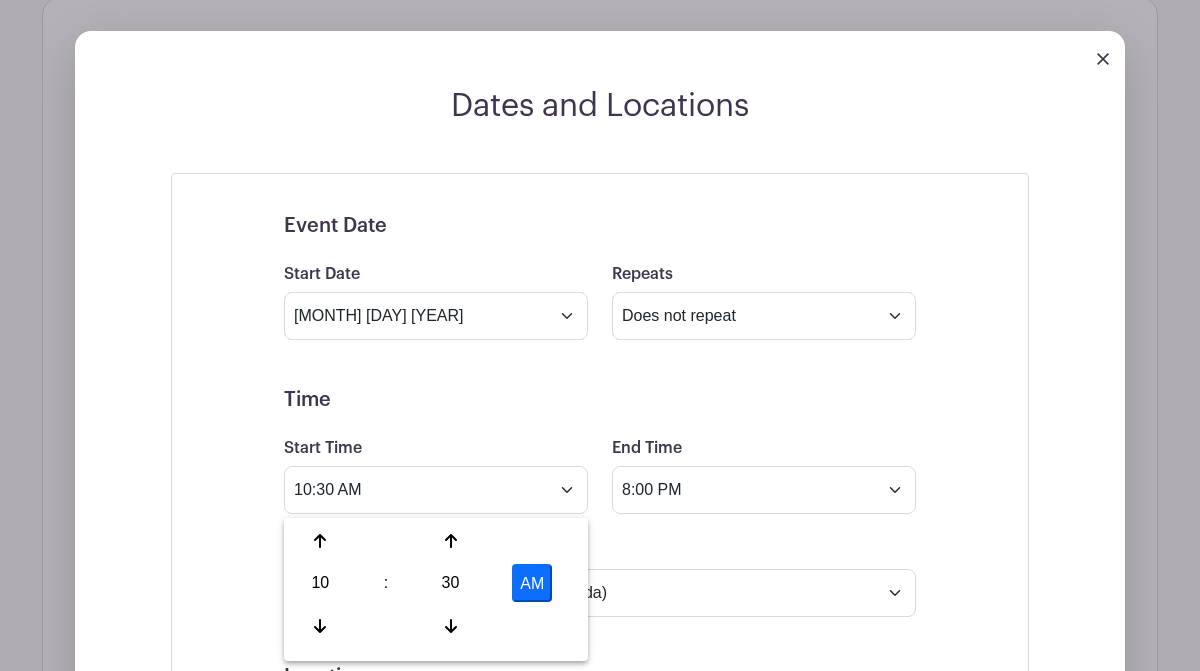 click on "Event Date
Start Date
[MONTH] [DAY] [YEAR]
Repeats
Does not repeat
Daily
Weekly
Monthly on day [DAY]
Monthly on the third [DAY]
Other...
End date
[MONTH] [DAY] [YEAR]
Repeats every
[NUMBER]
Day
Week
Monthly on day [DAY]
Select Repeating Days
Sun
Mon
Tue
Wed
Thu
Fri
Sat
Time
Start Time
[TIME]
End Time
[TIME]
Timezone
([TIMEZONE]) International Date Line West
([TIMEZONE]) American Samoa
([TIMEZONE]) Midway Island" at bounding box center [600, 915] 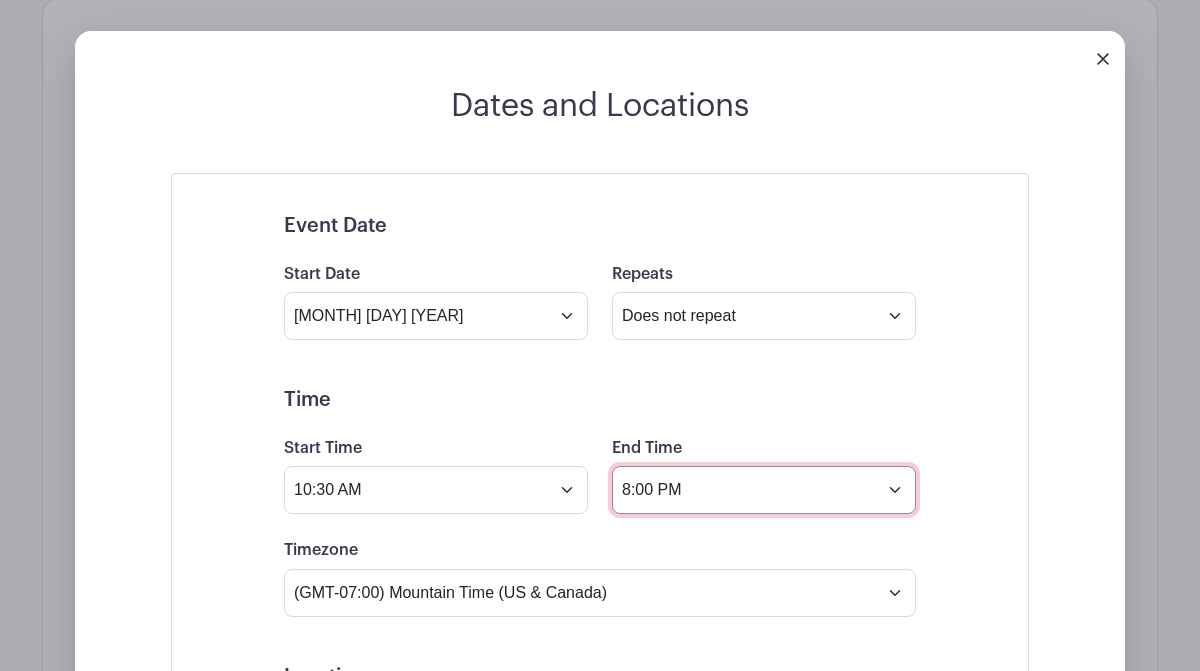 click on "8:00 PM" at bounding box center (764, 490) 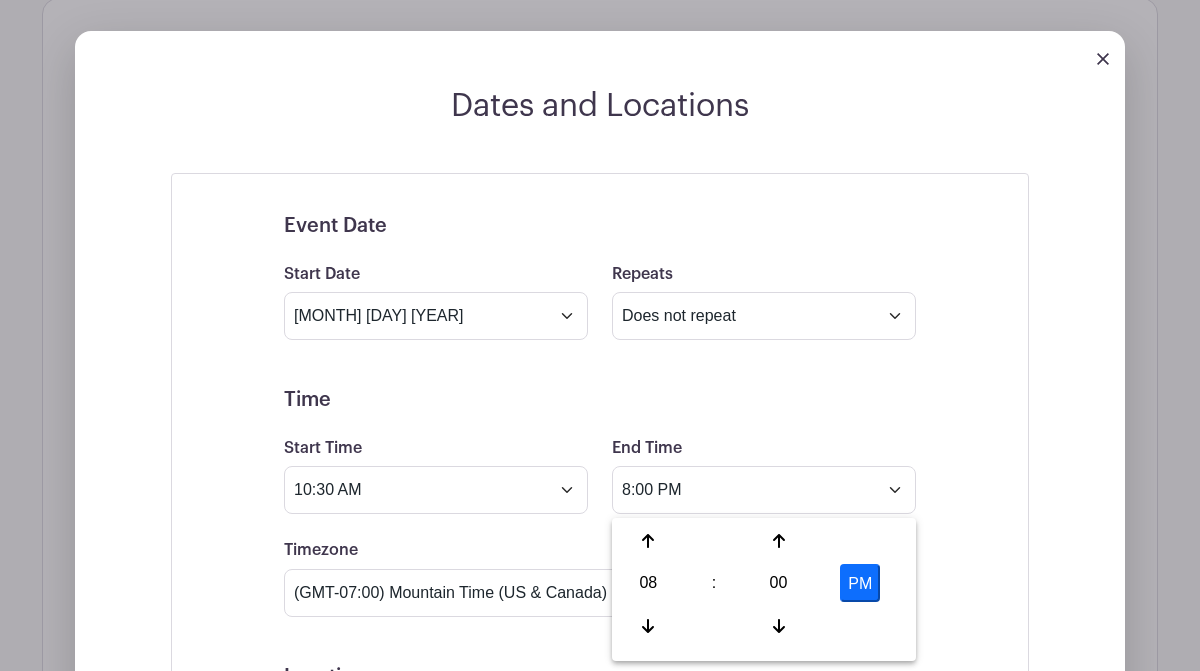 click on "PM" at bounding box center [860, 583] 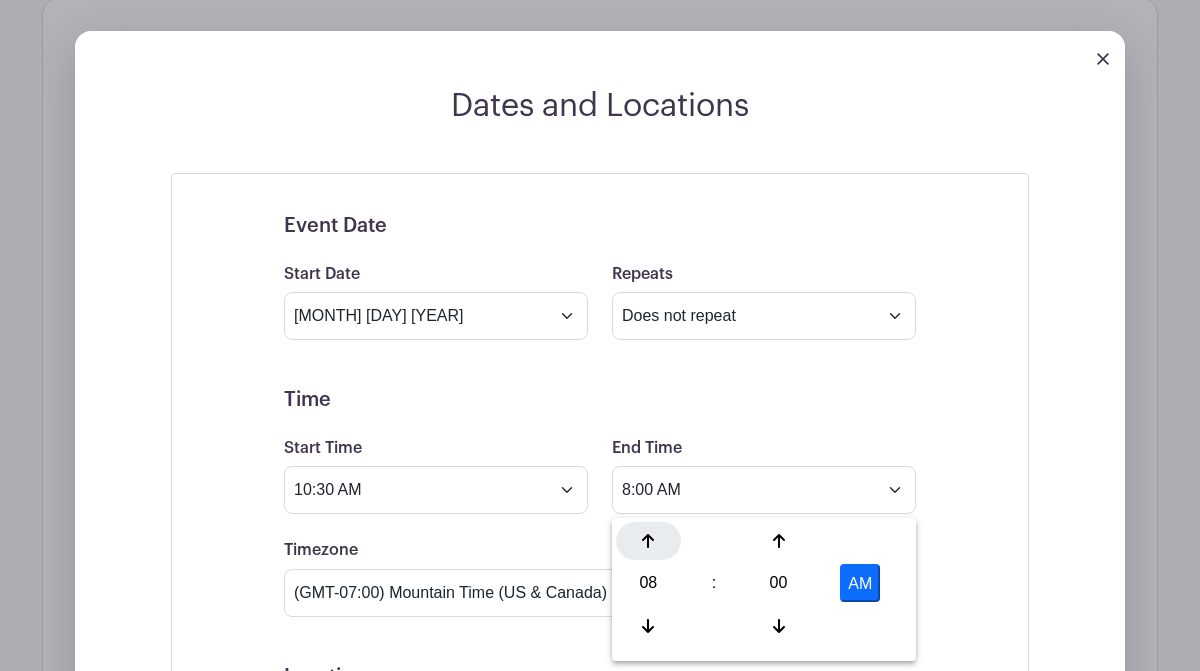 click 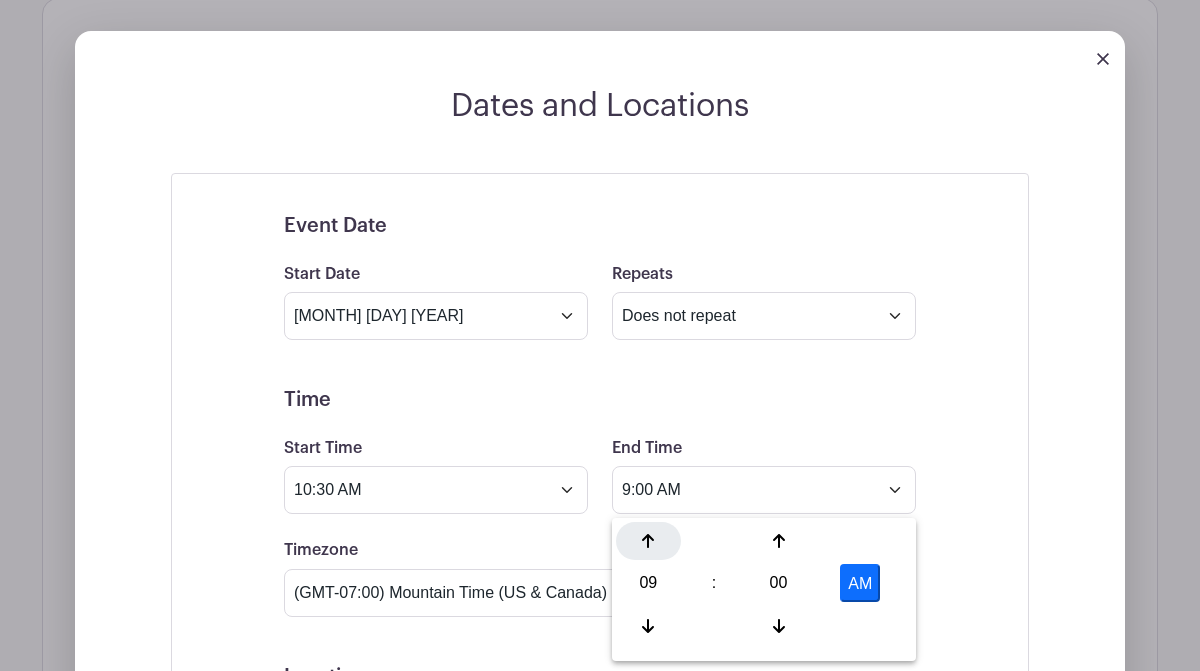 click 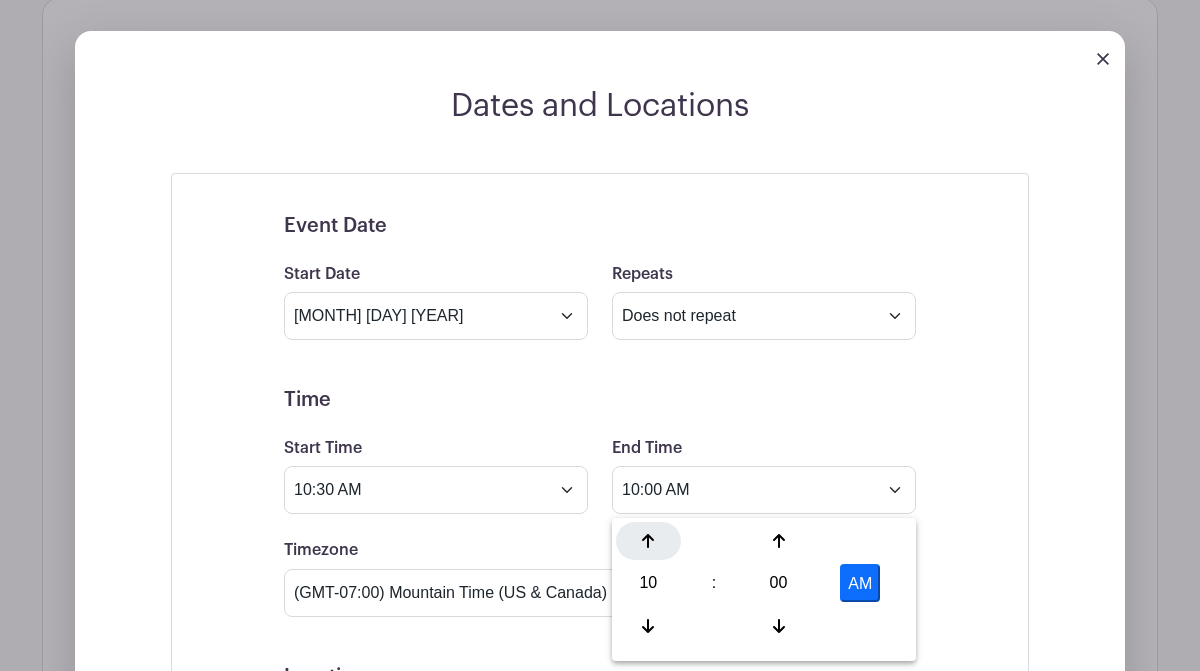 click 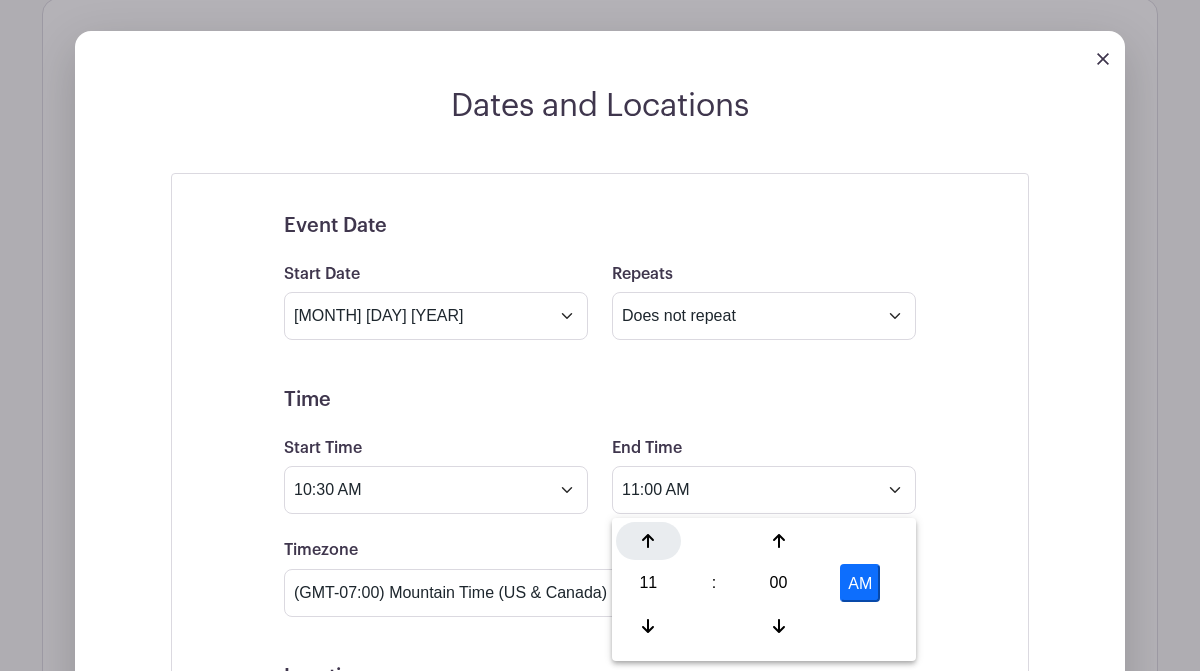 click 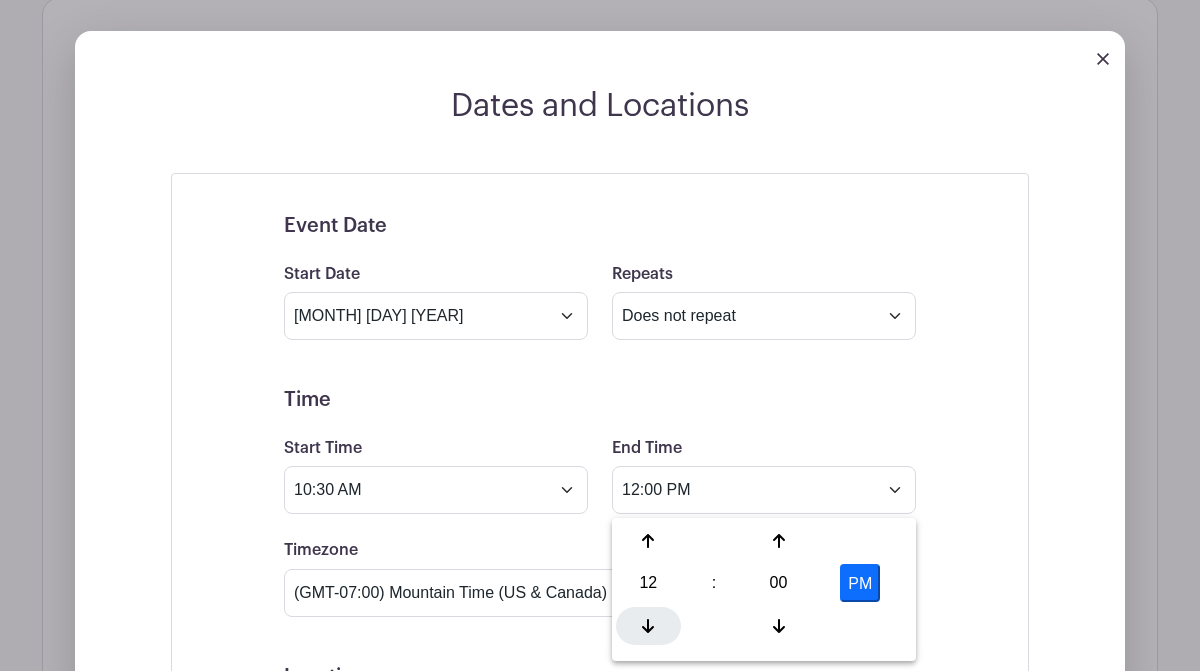click at bounding box center (648, 626) 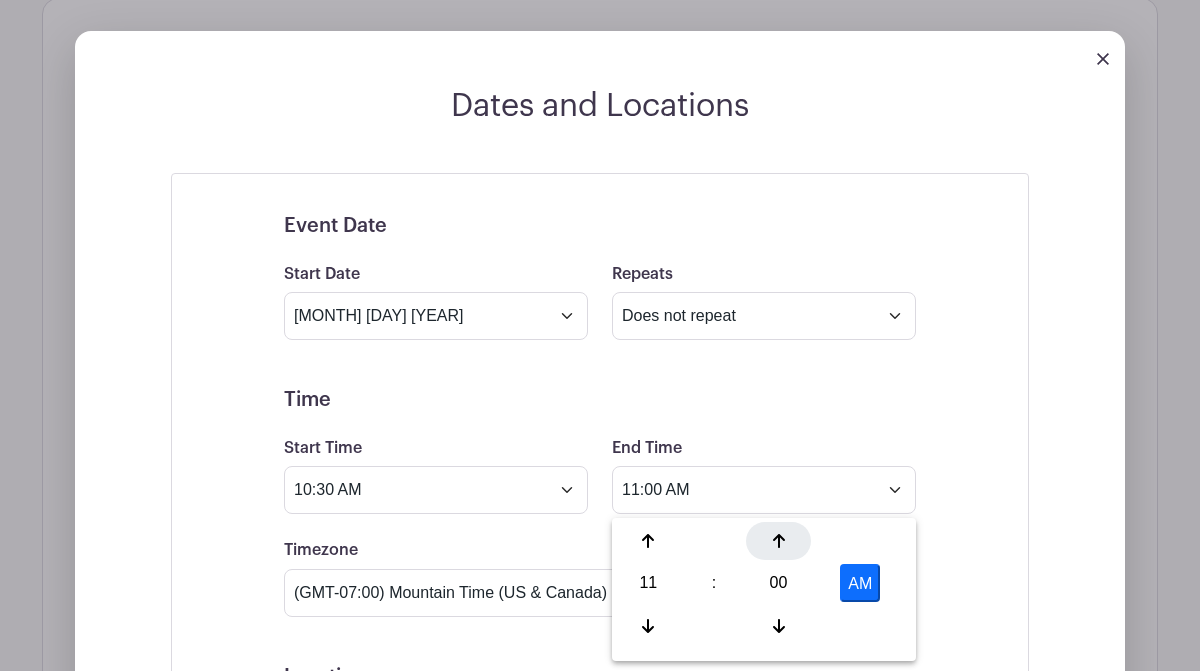 click 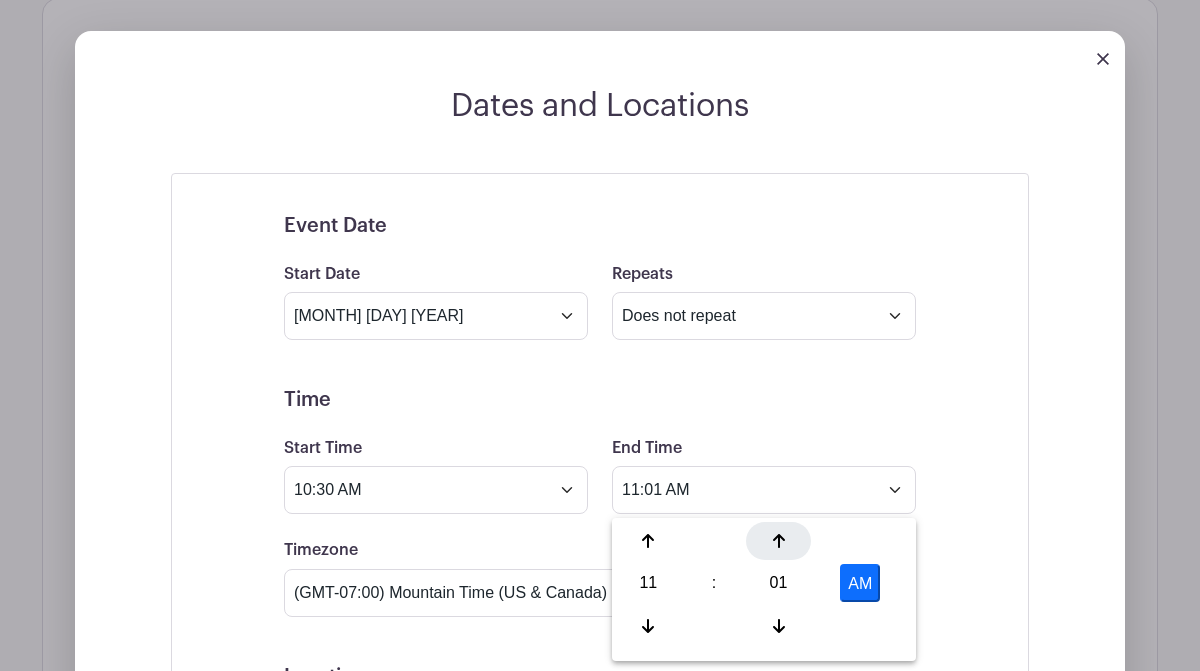 click 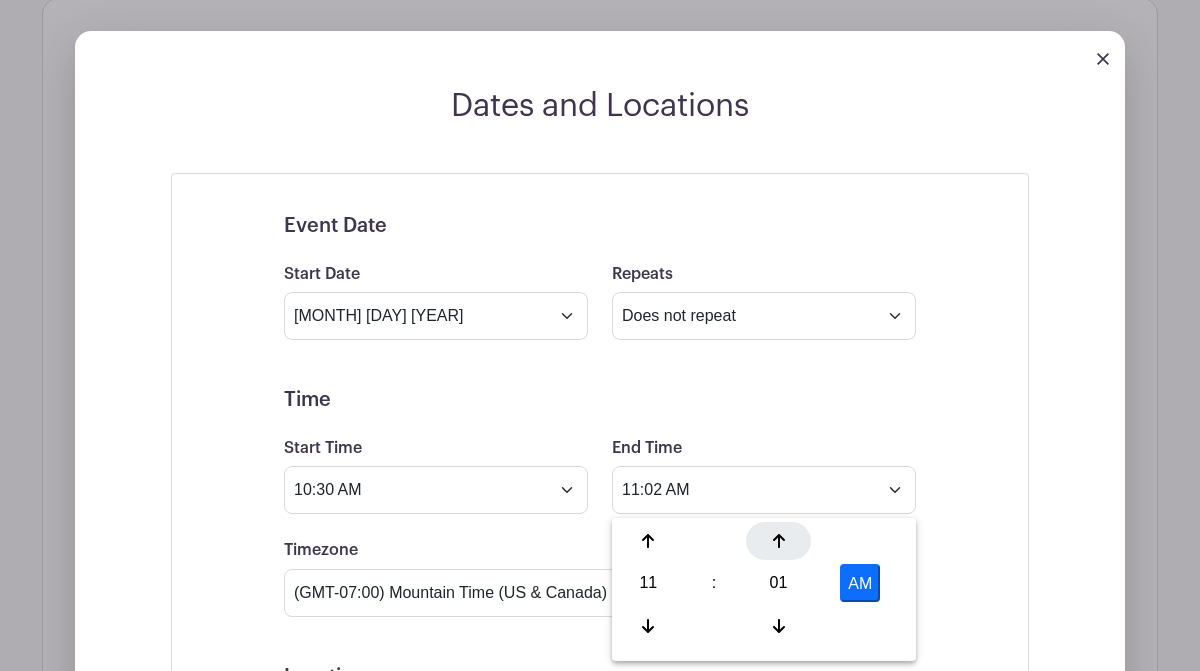 click 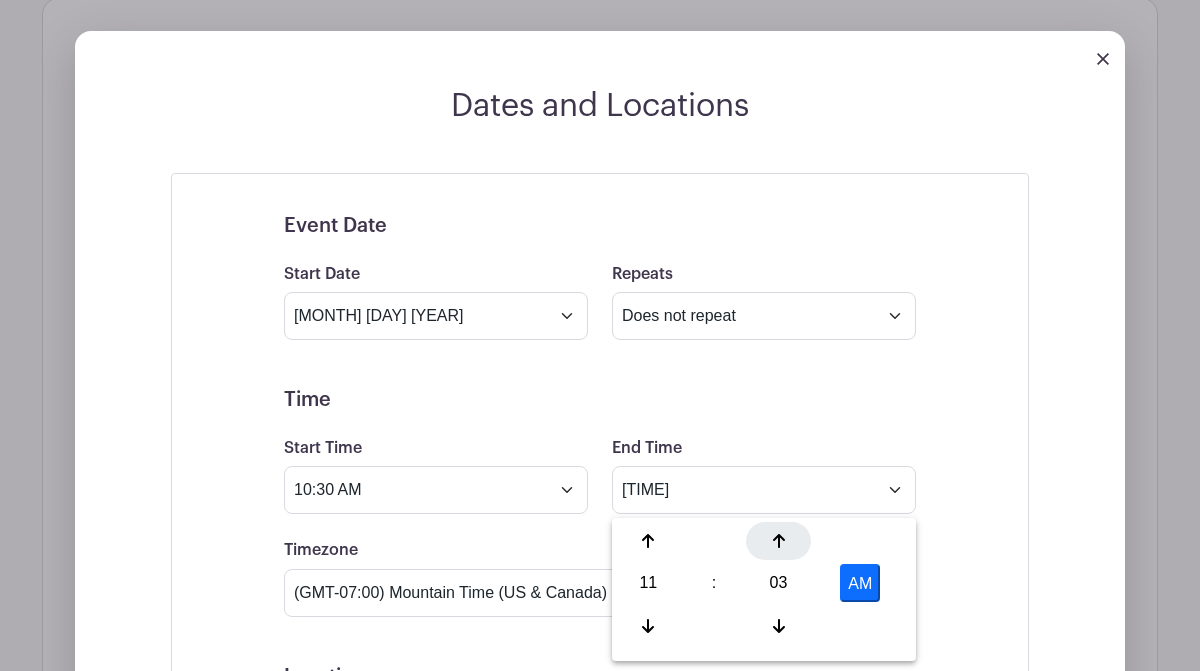 click 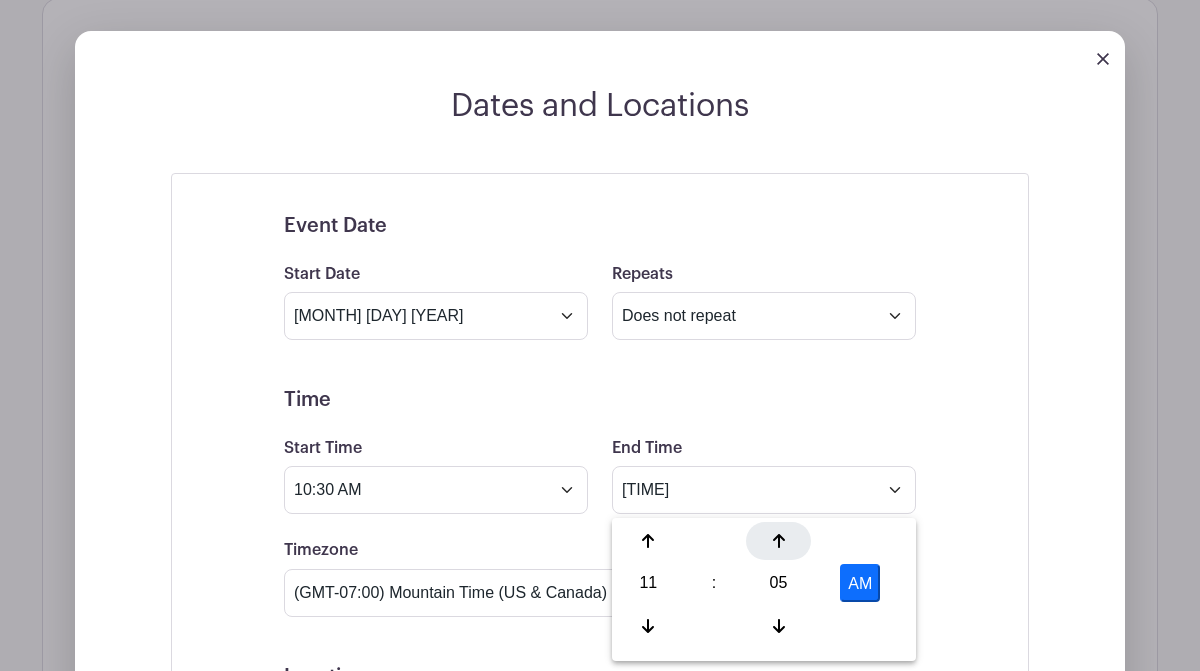 click 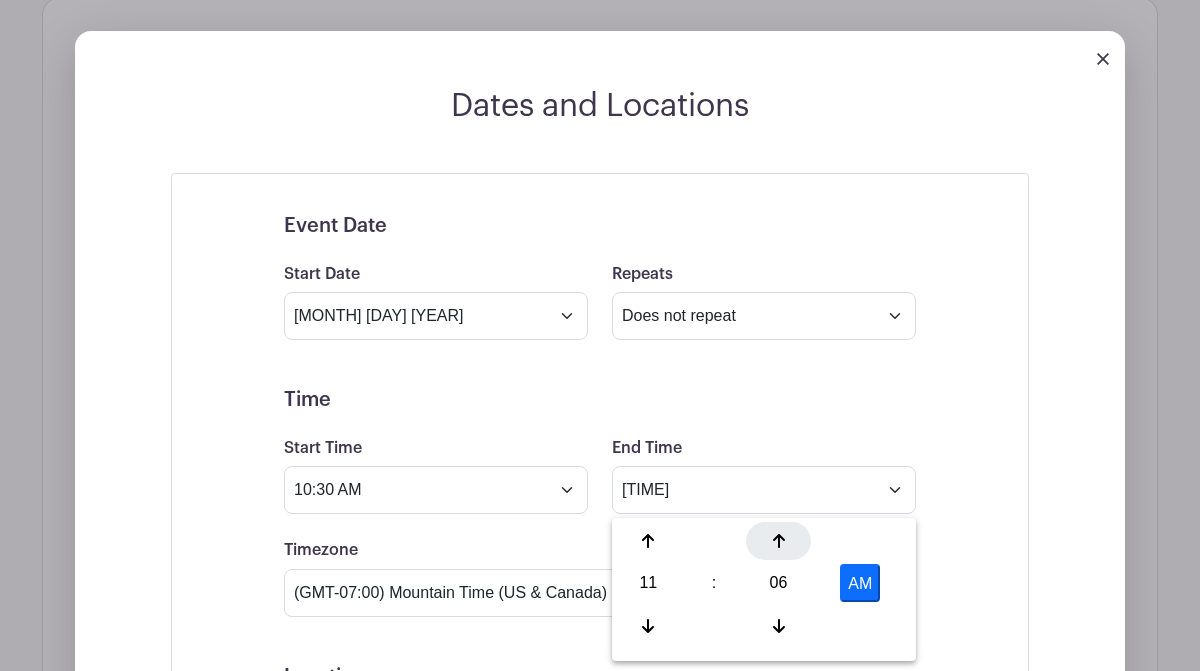 click 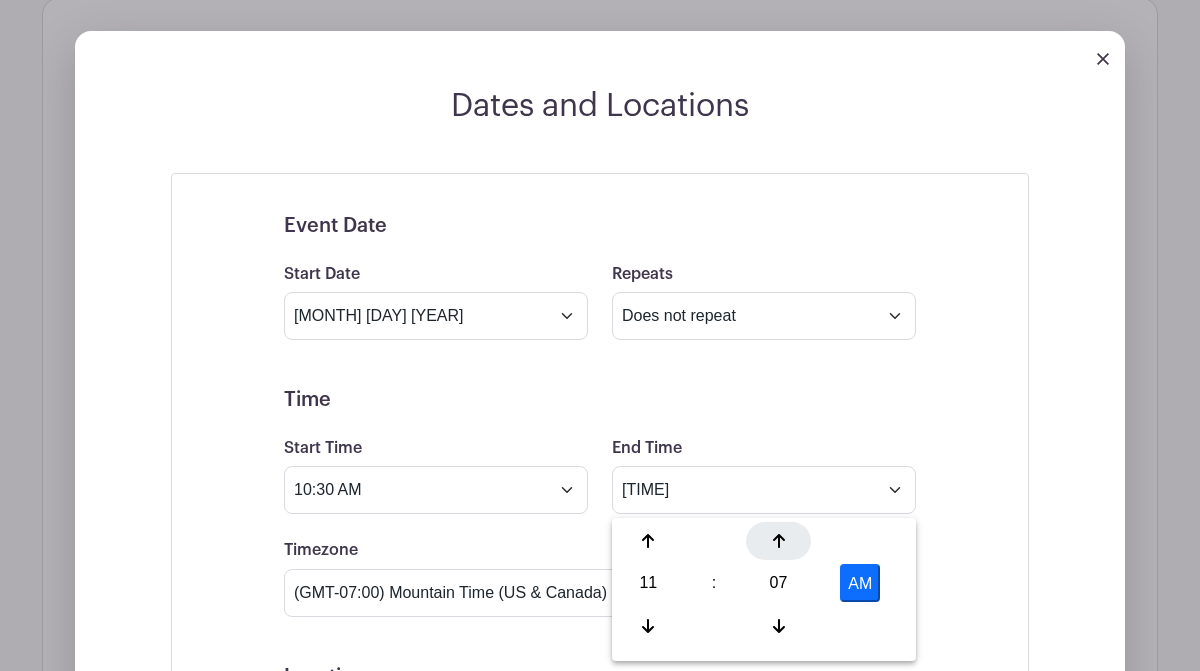 click 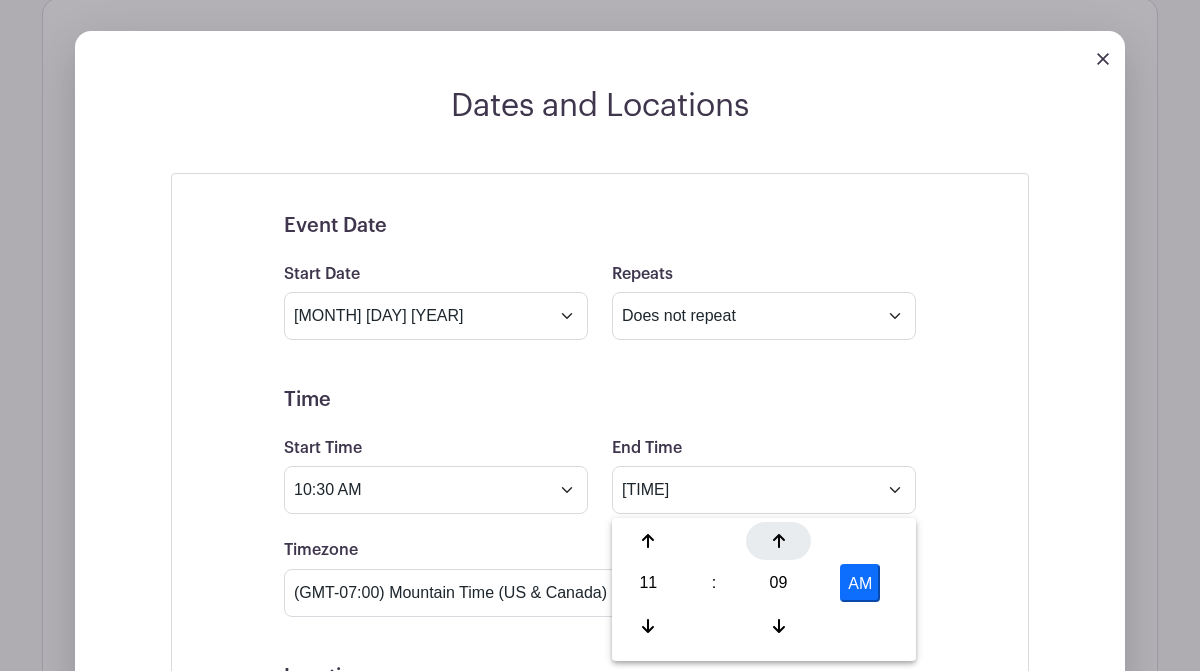 click 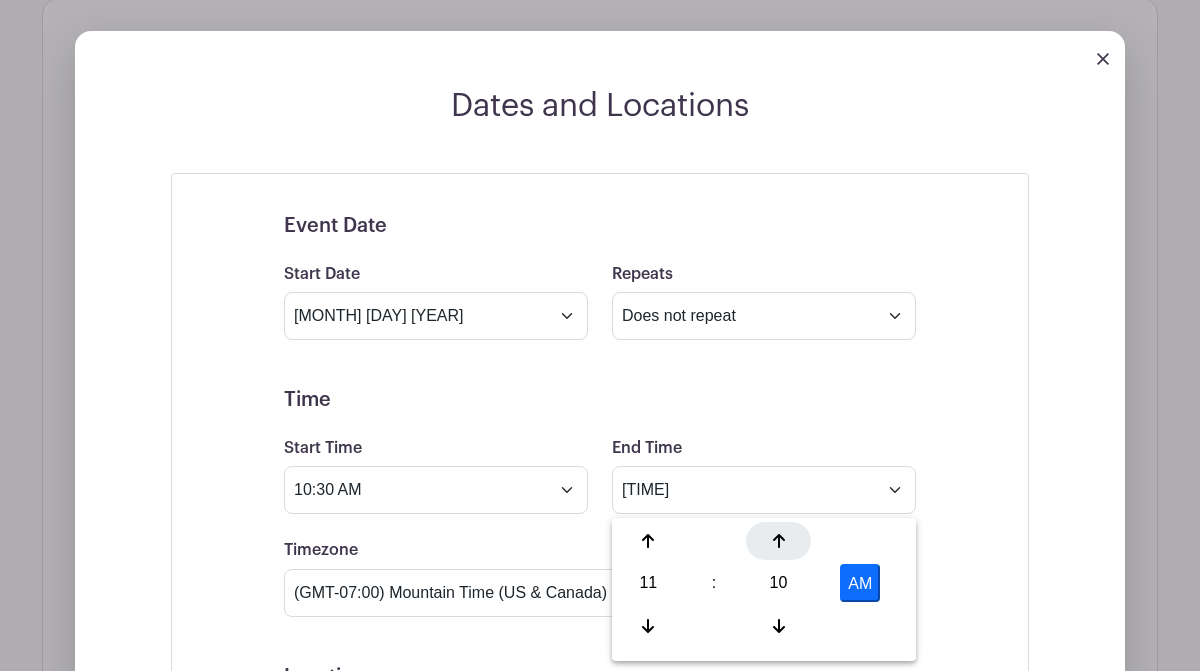click 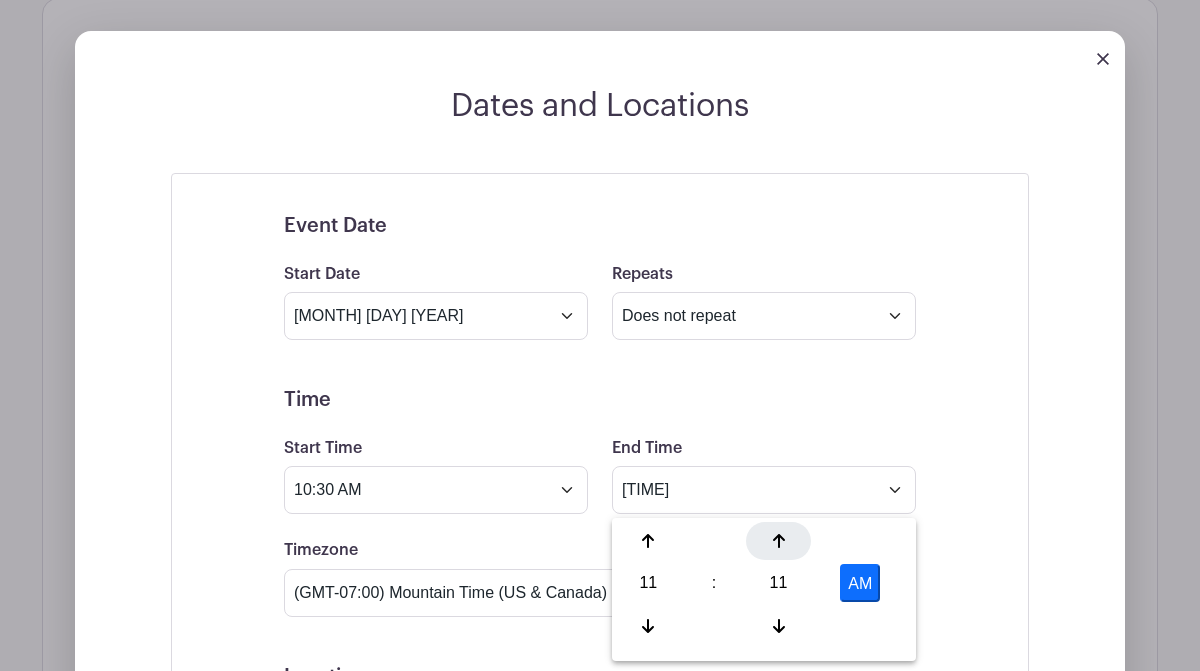 click 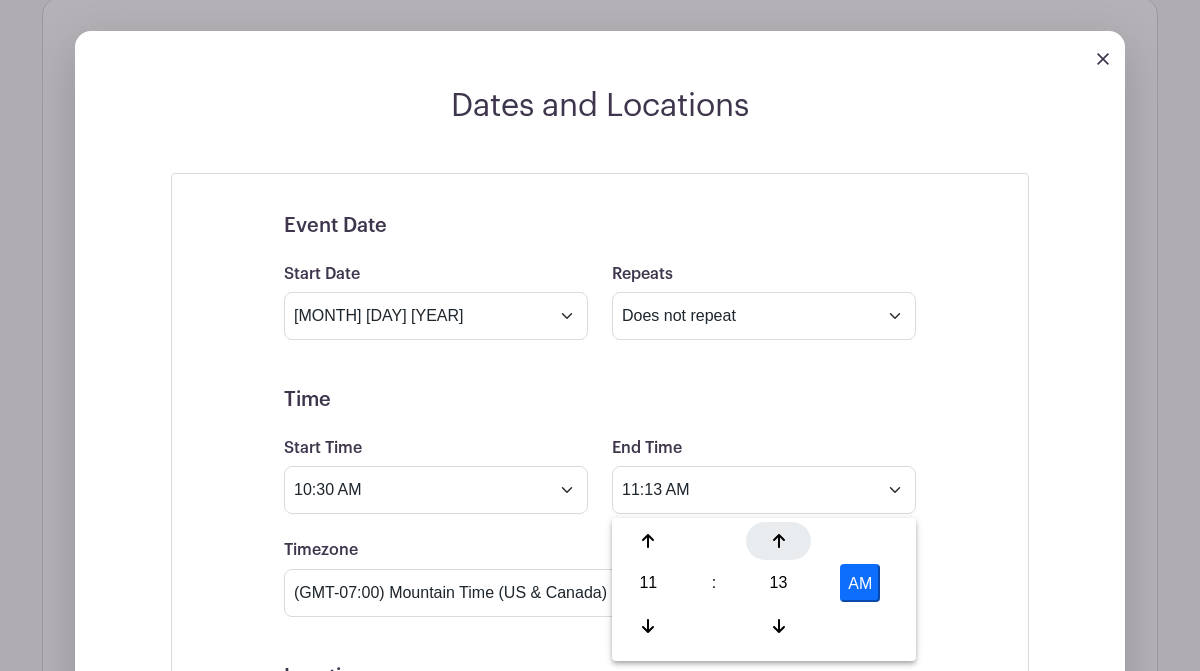 click 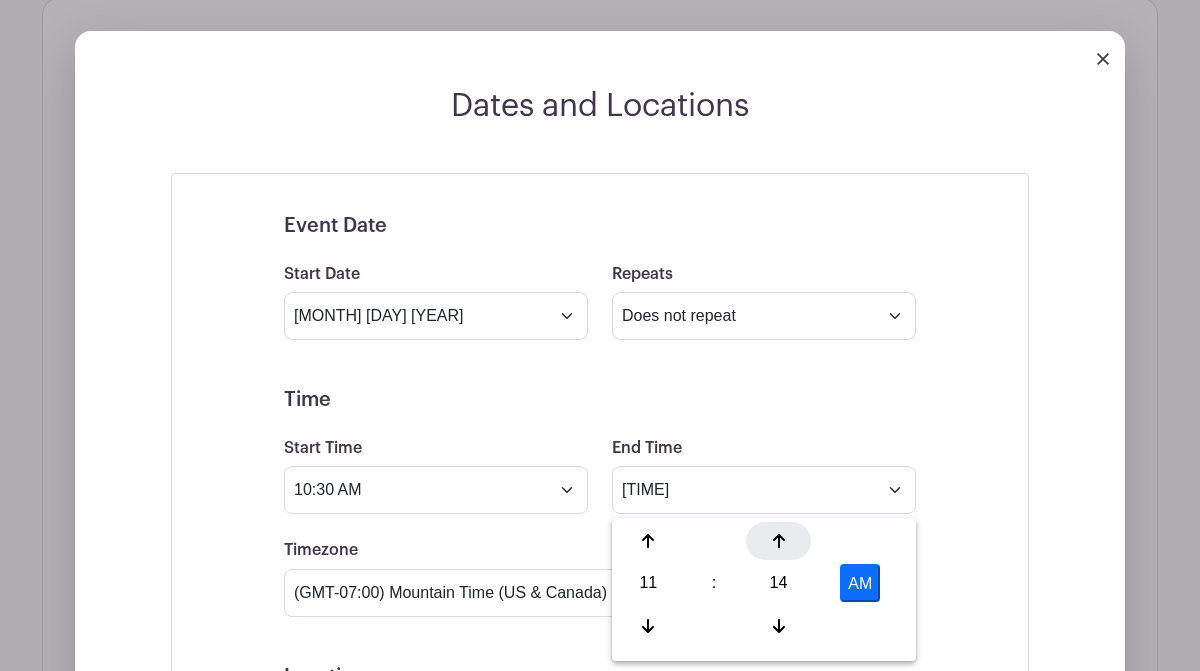 click 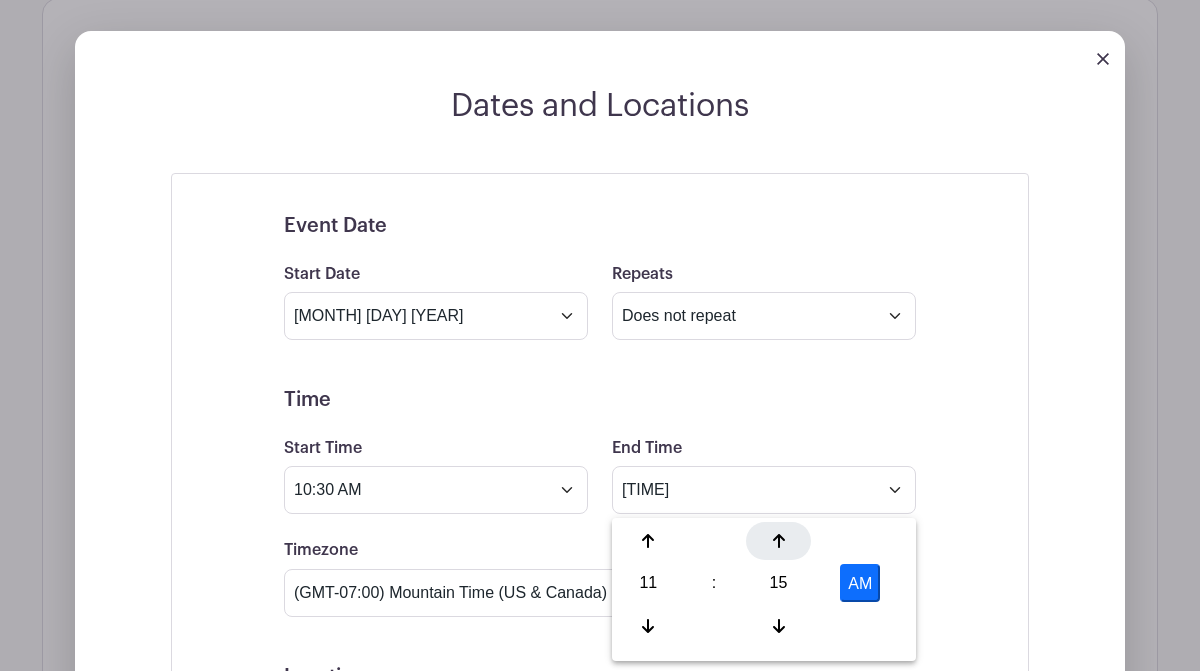 click 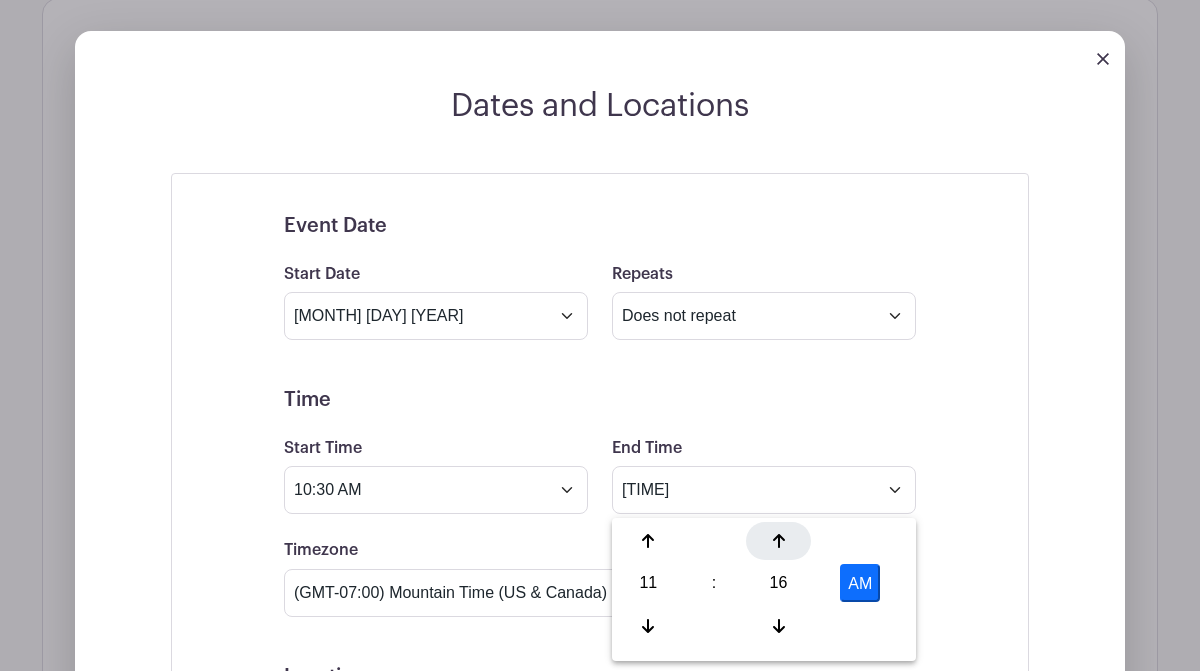 click 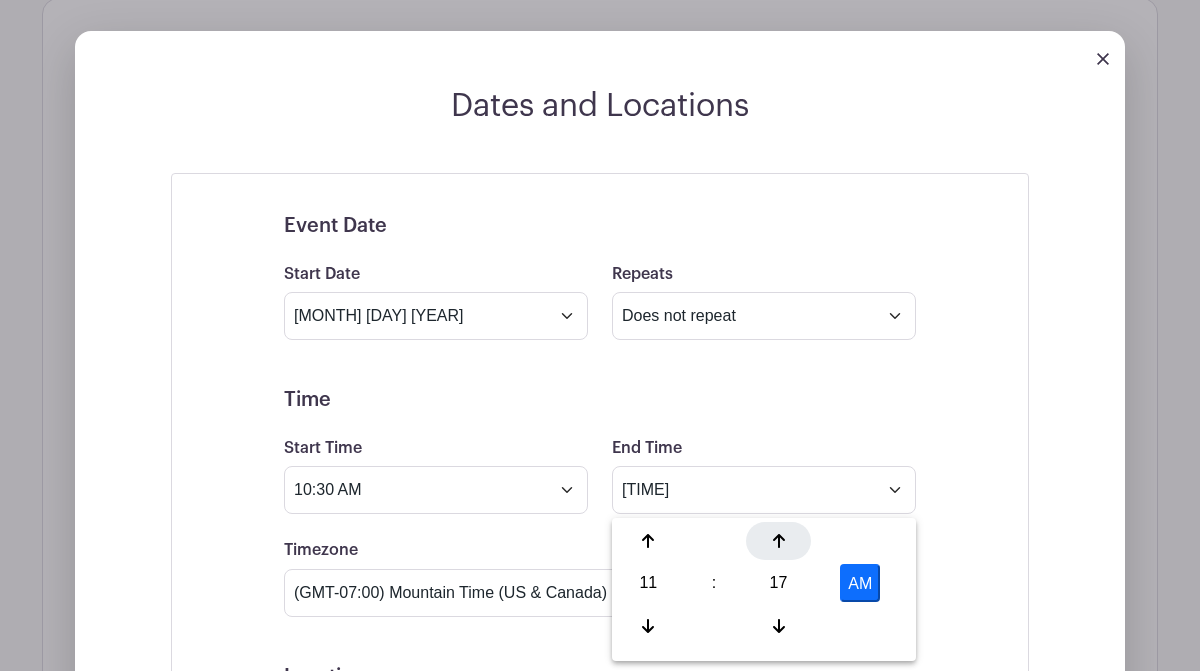 click 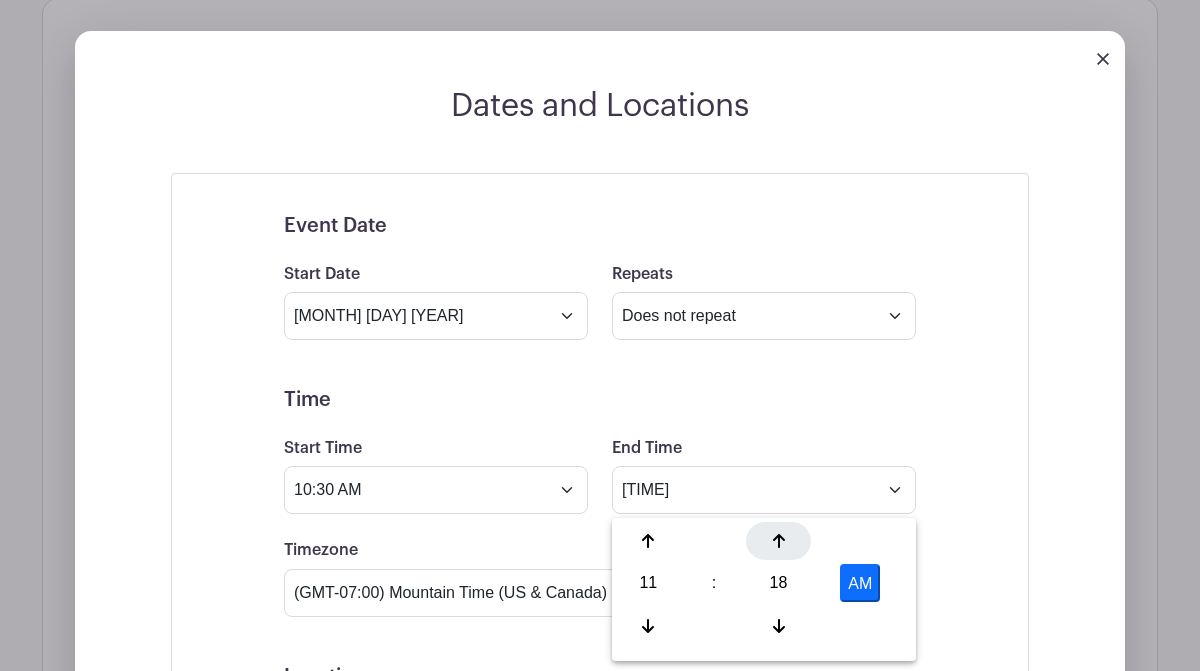 click 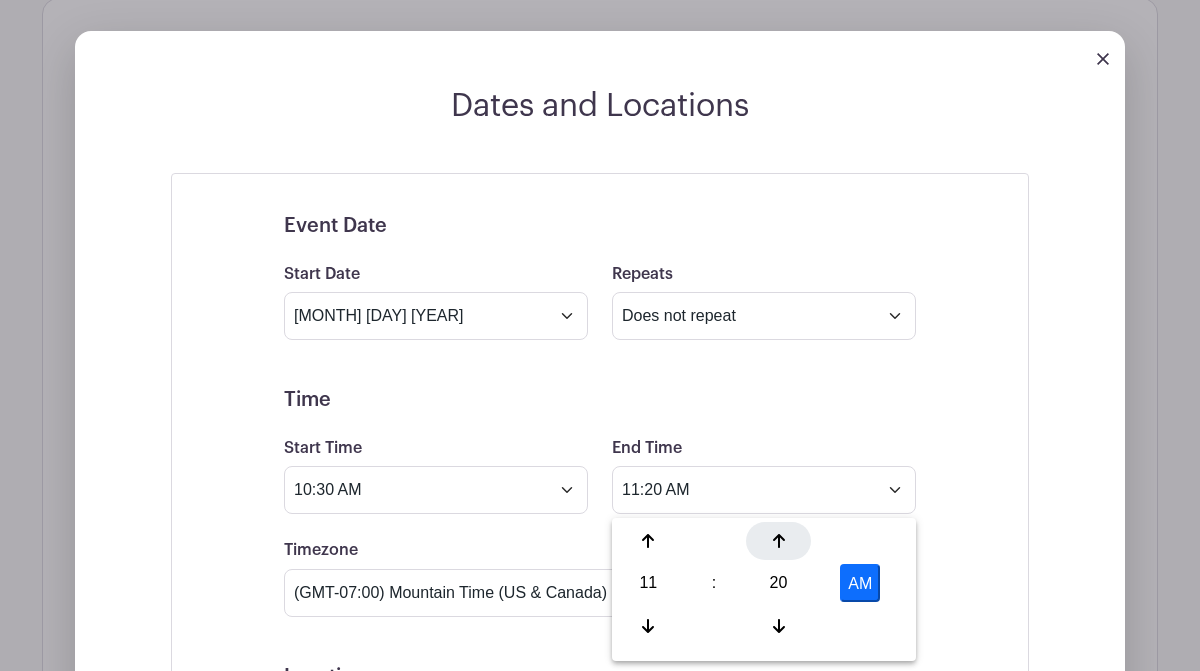 click 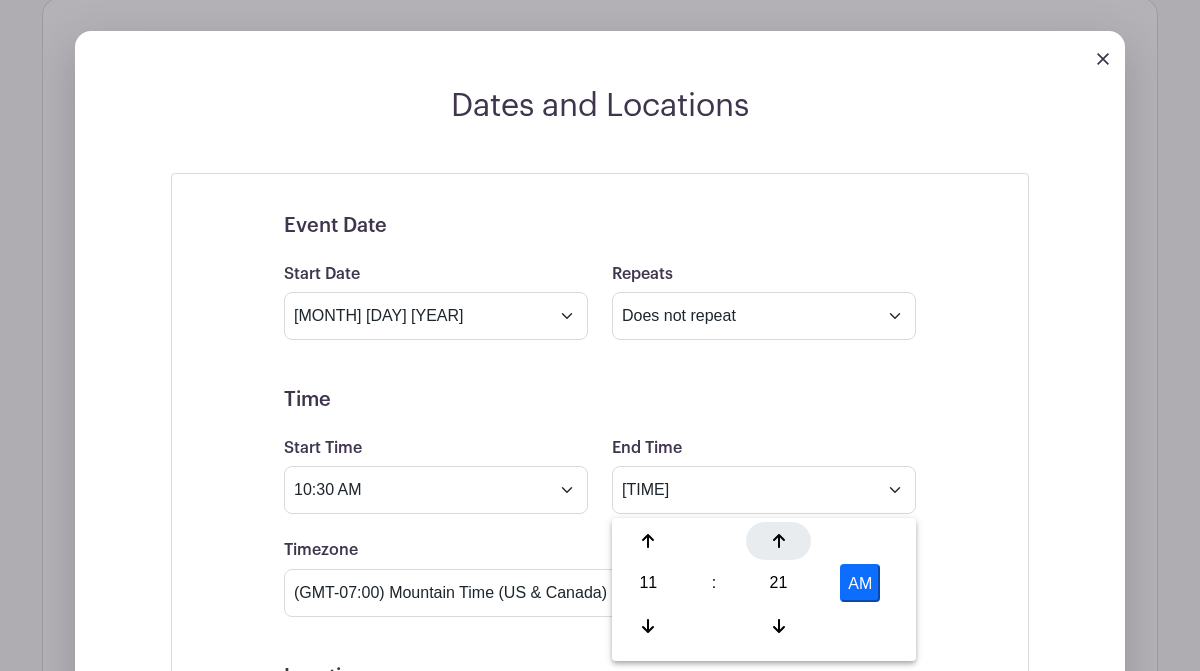 click 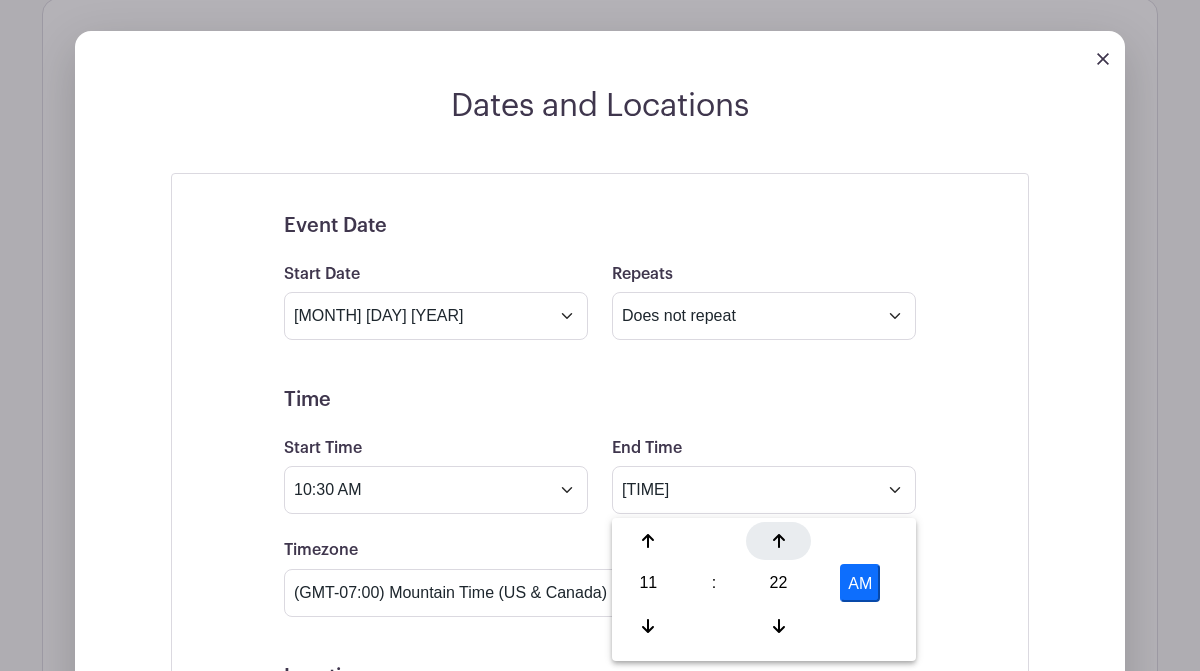 click 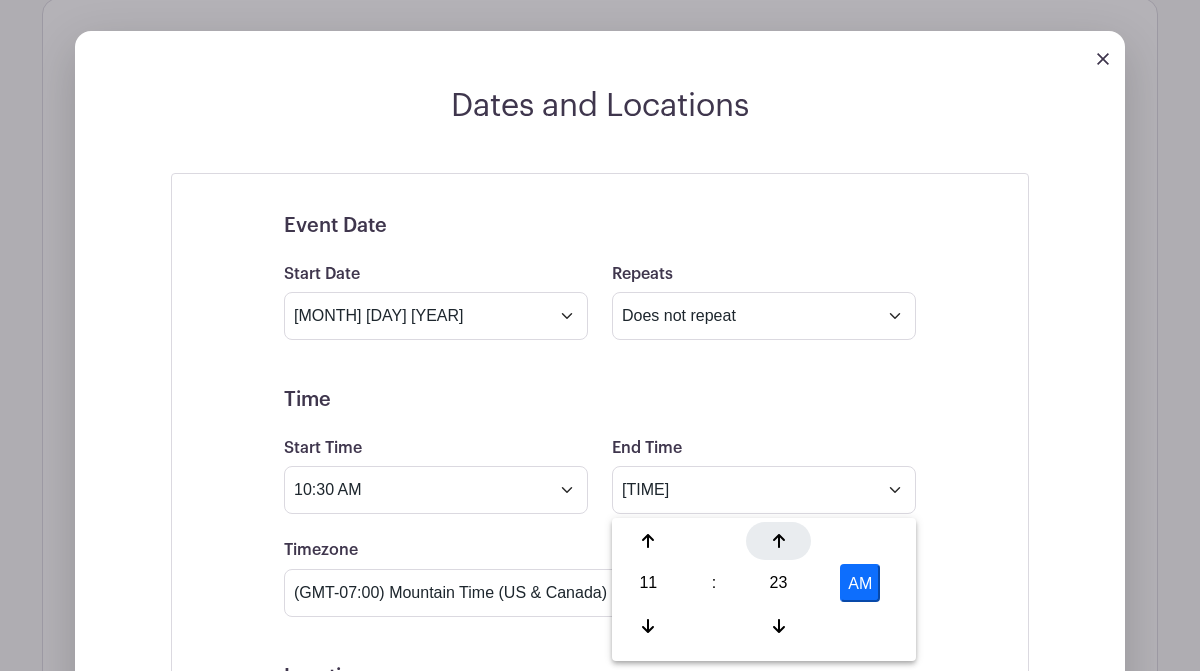 click 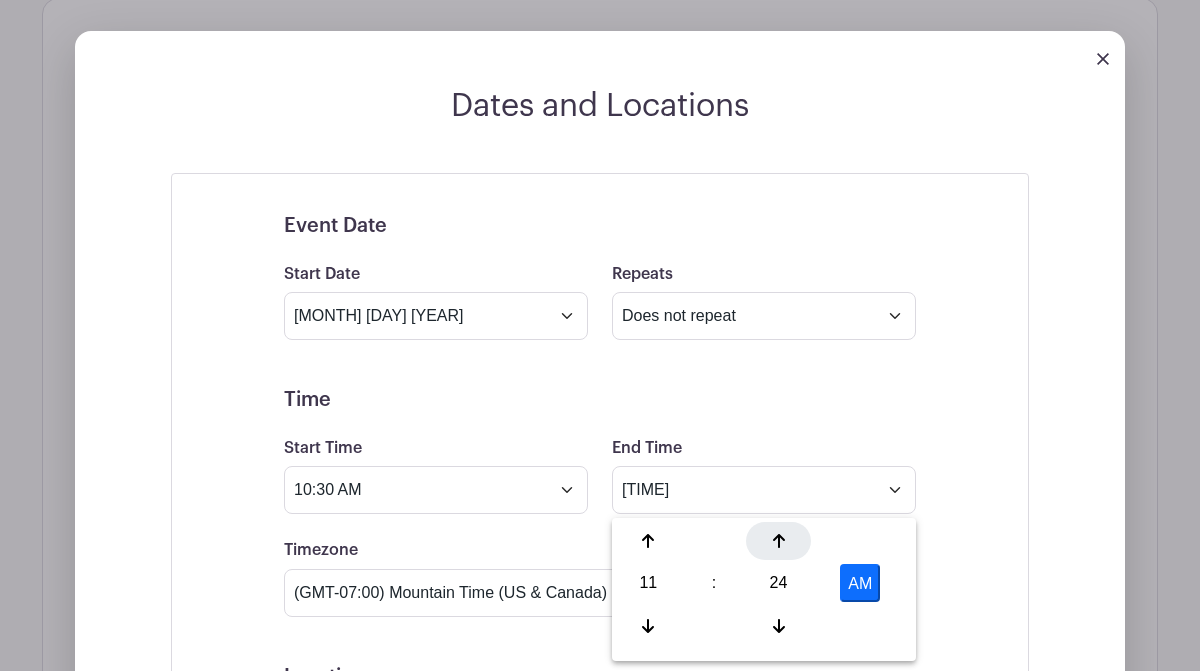 click 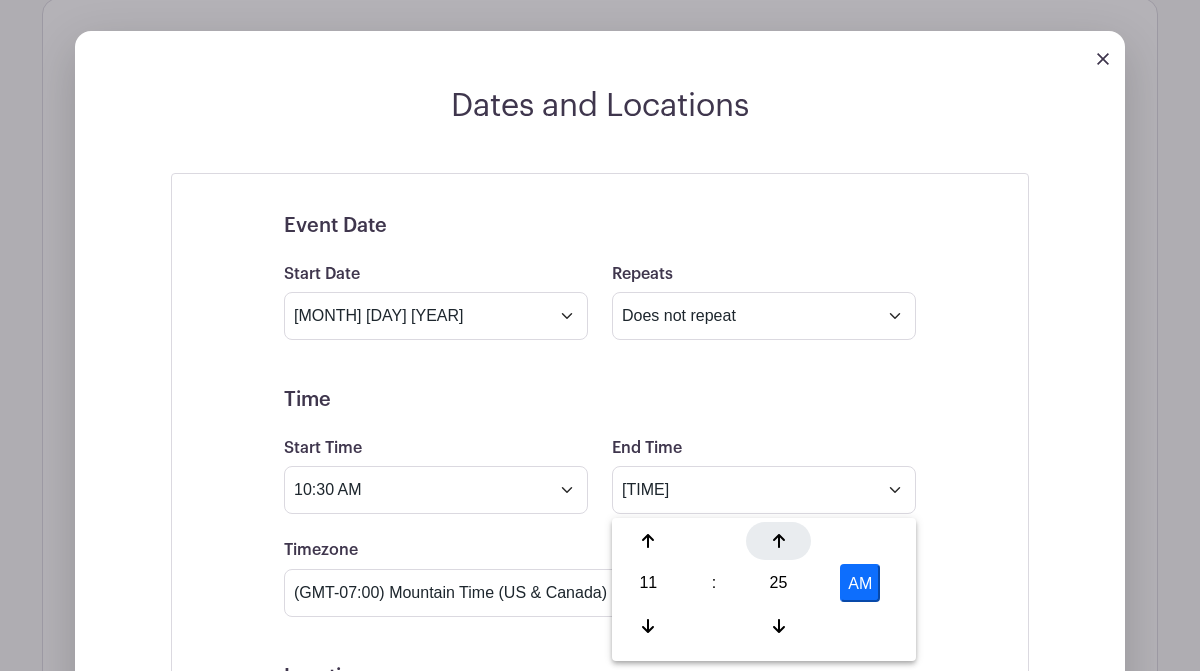 click 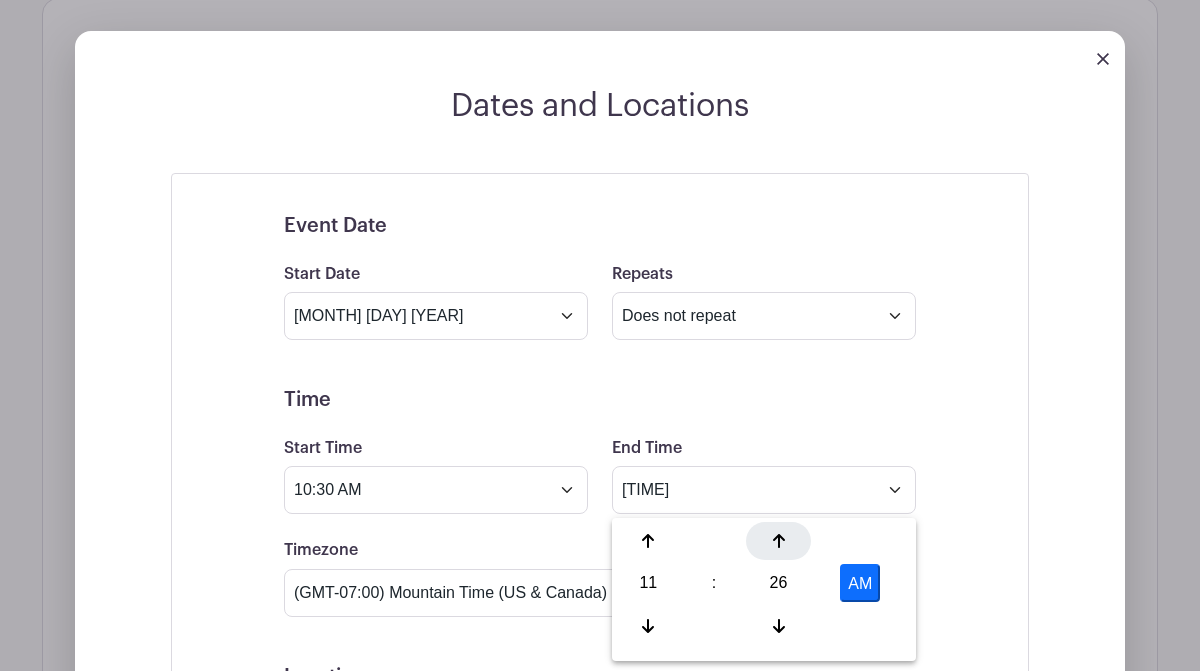 click 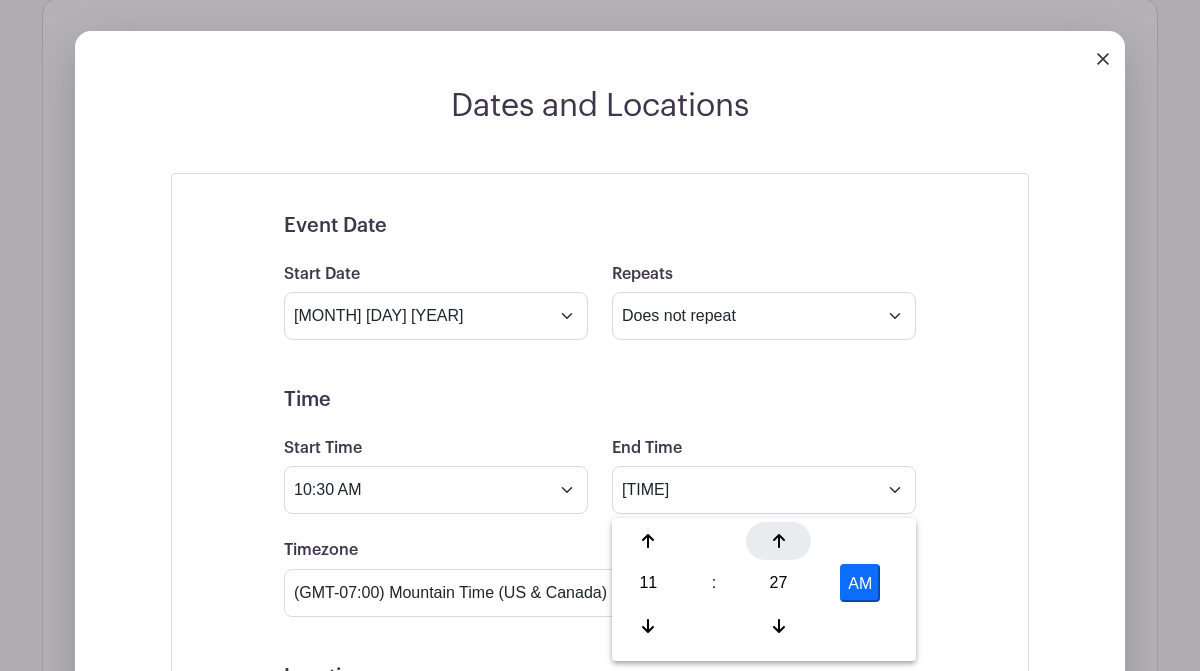 click 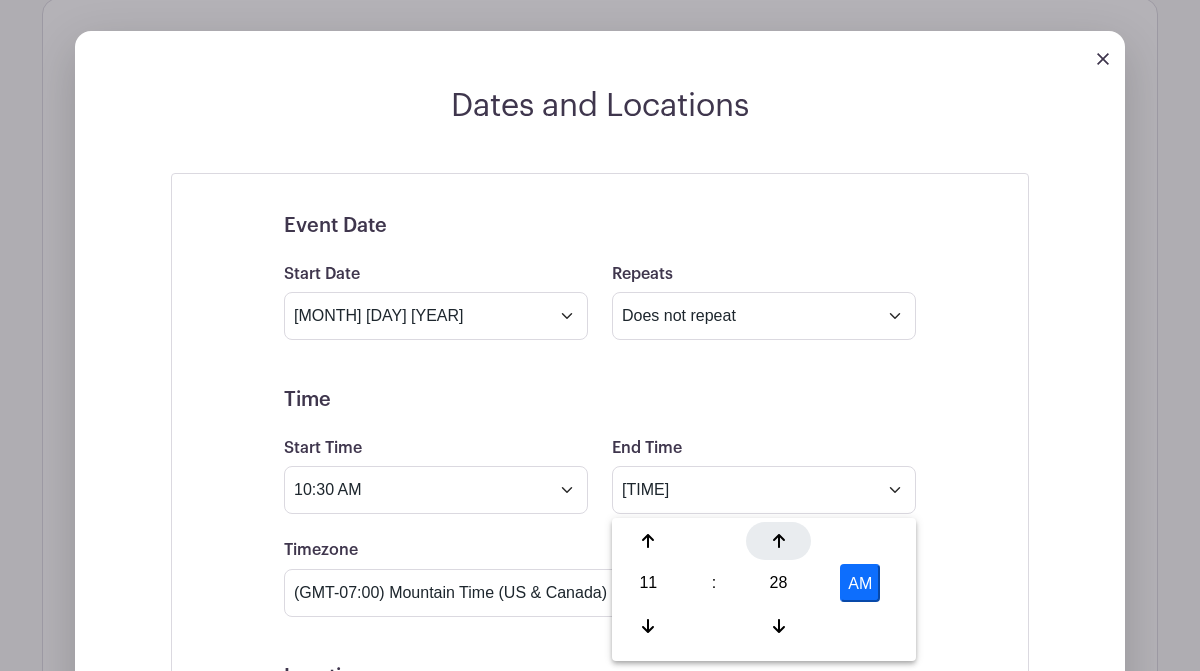 click 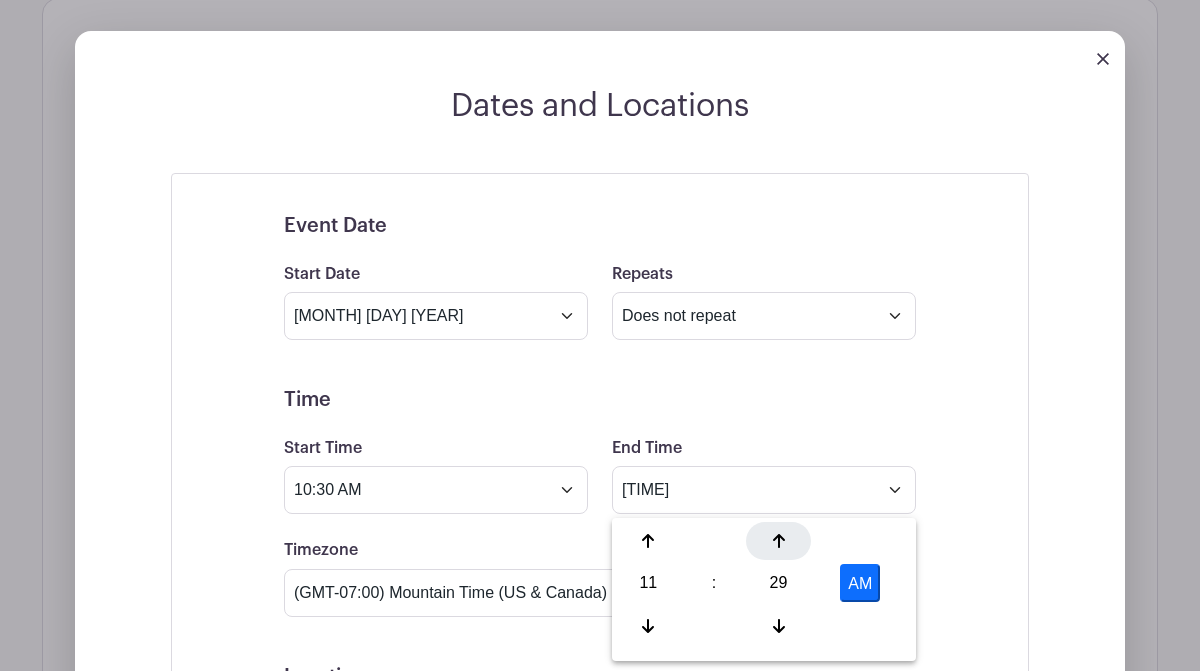 click 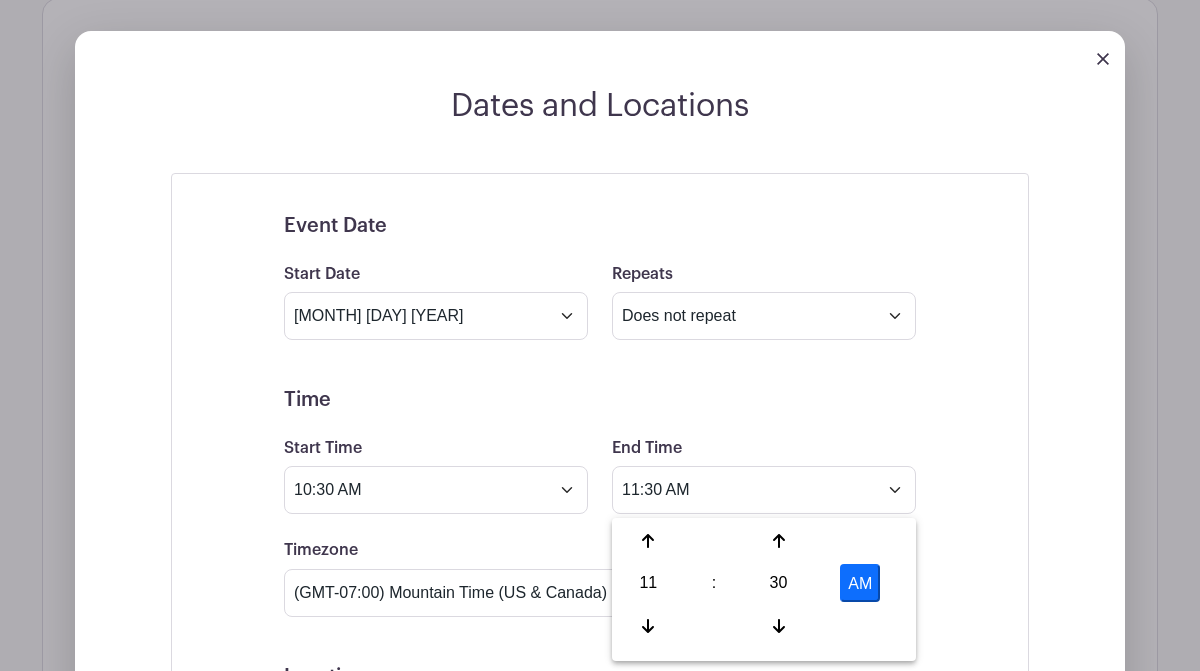 click on "Event Date
Start Date
[MONTH] [DAY] [YEAR]
Repeats
Does not repeat
Daily
Weekly
Monthly on day [DAY]
Monthly on the third [DAY]
Other...
End date
[MONTH] [DAY] [YEAR]
Repeats every
[NUMBER]
Day
Week
Monthly on day [DAY]
Select Repeating Days
Sun
Mon
Tue
Wed
Thu
Fri
Sat
Time
Start Time
[TIME]
End Time
[TIME]
Timezone
([TIMEZONE]) International Date Line West
([TIMEZONE]) American Samoa" at bounding box center [600, 915] 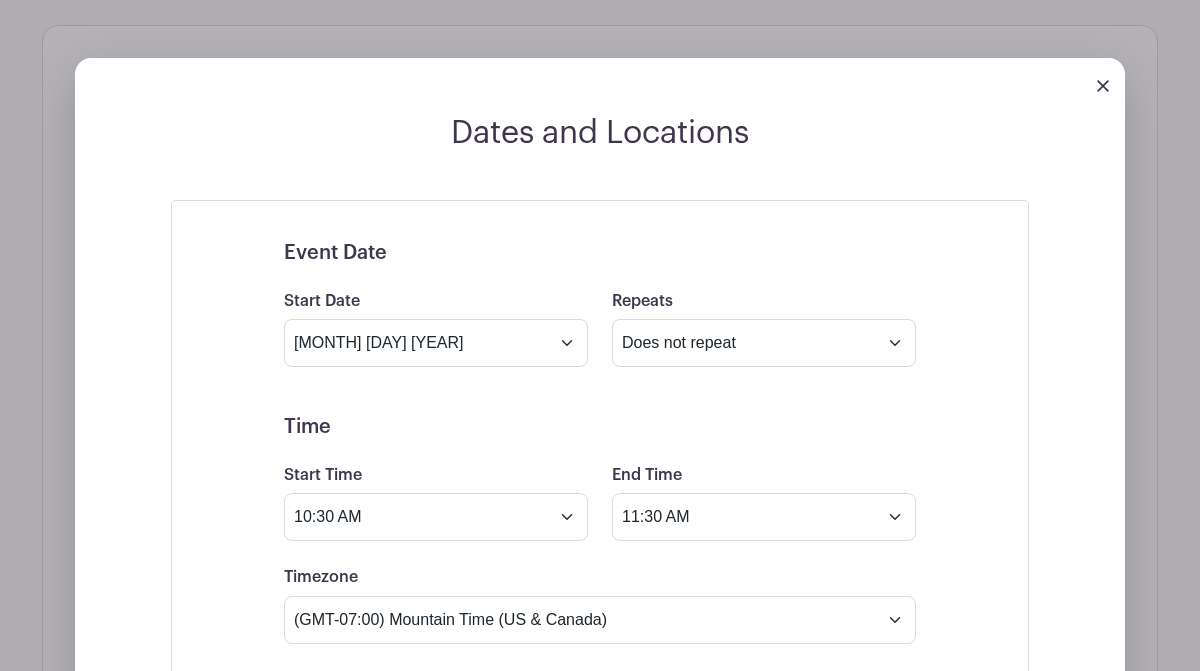 scroll, scrollTop: 1328, scrollLeft: 0, axis: vertical 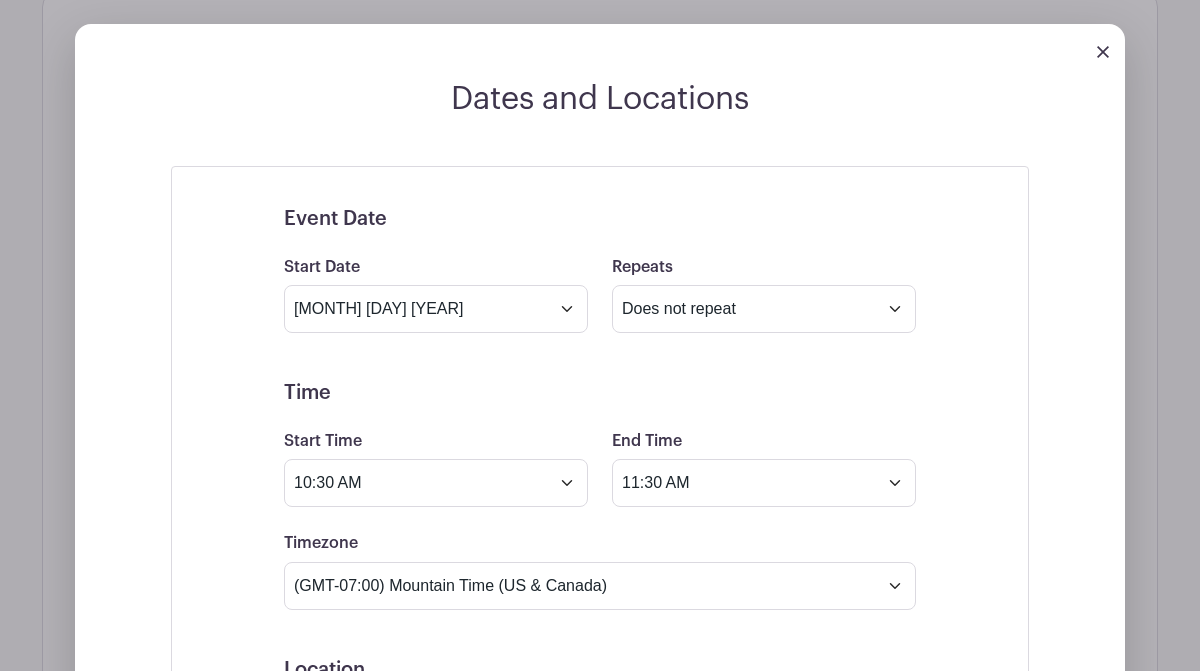 click at bounding box center [1103, 52] 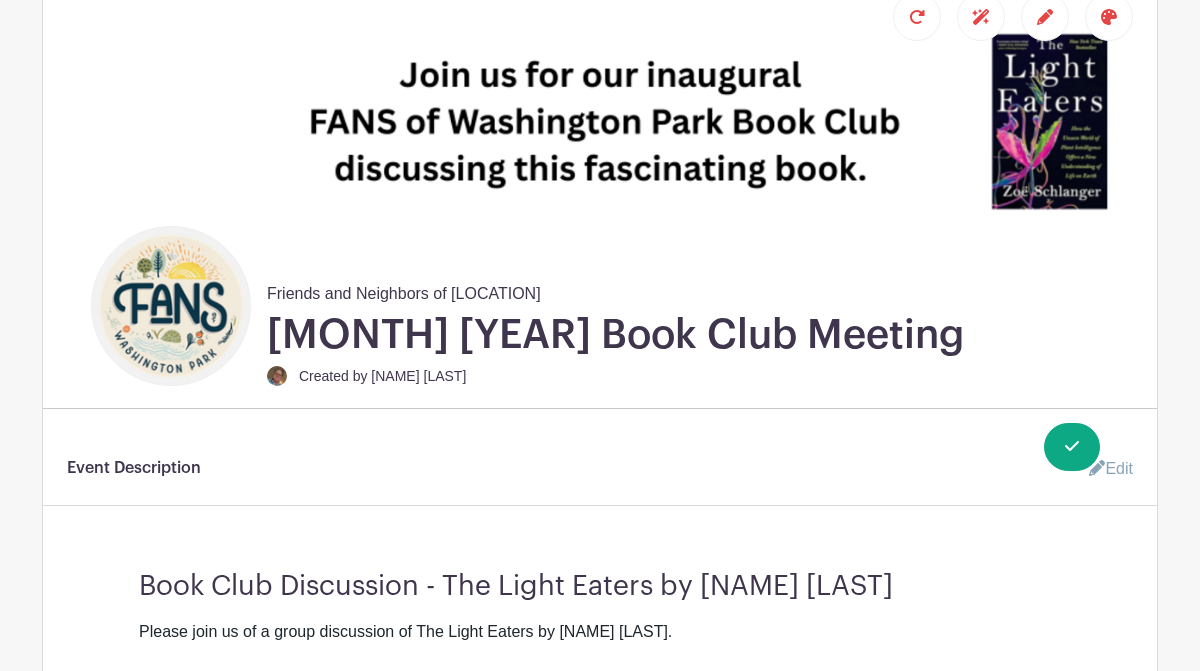 scroll, scrollTop: 0, scrollLeft: 0, axis: both 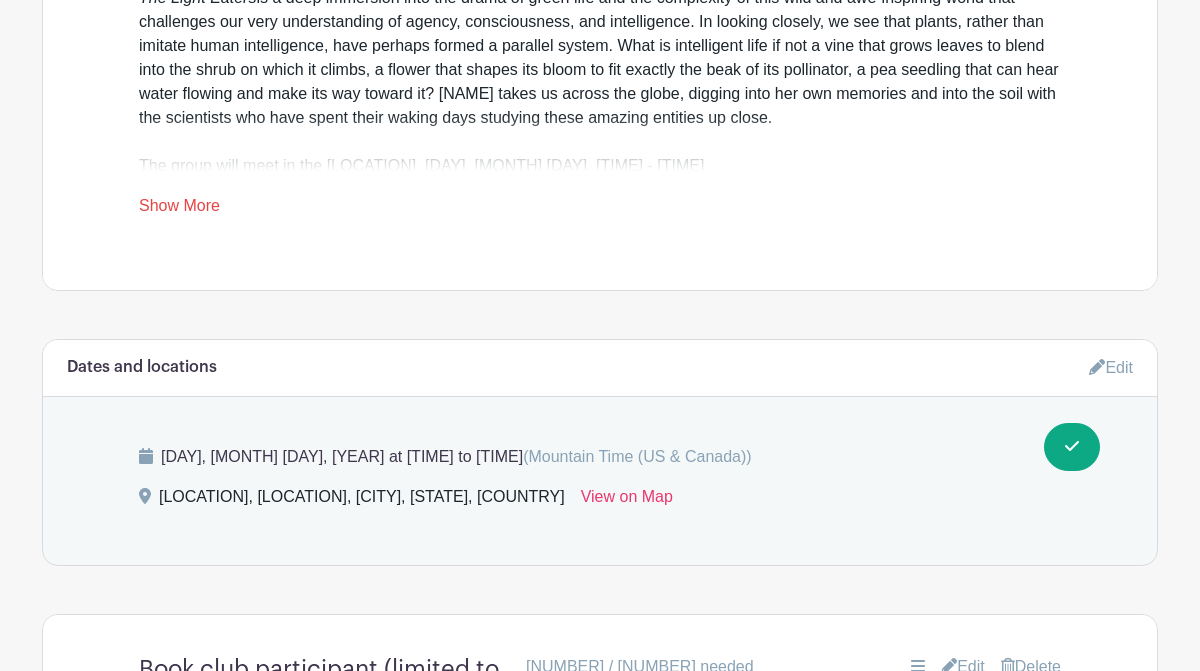 click on "Edit" at bounding box center (1111, 367) 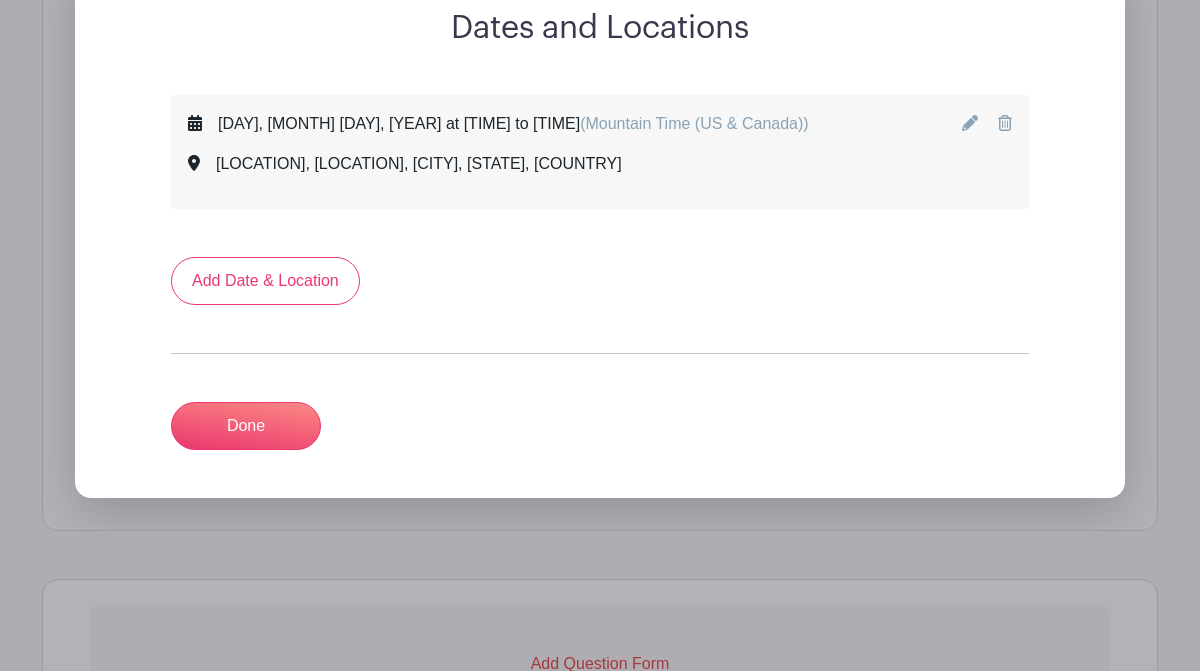 scroll, scrollTop: 1400, scrollLeft: 0, axis: vertical 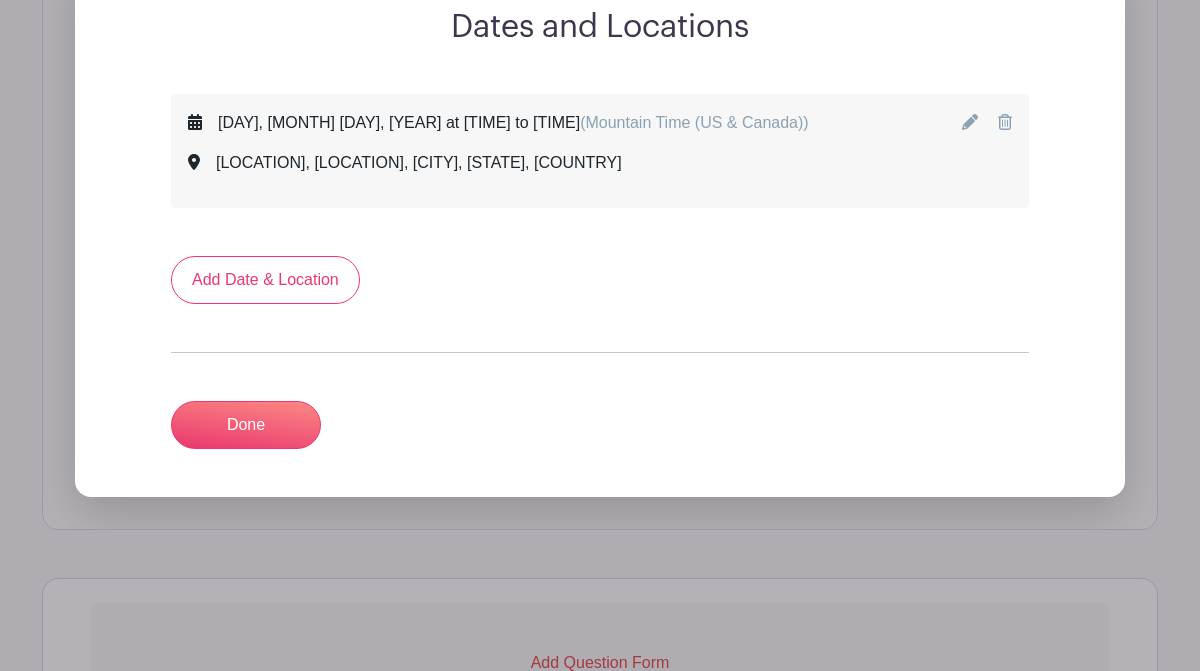 click 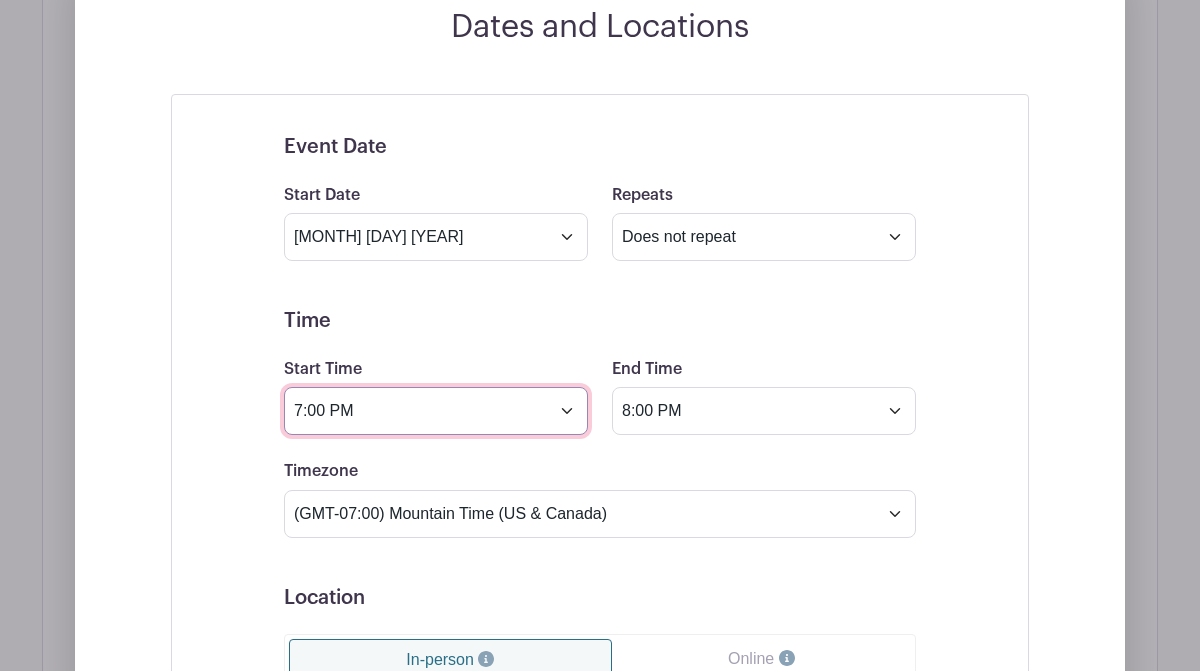 click on "7:00 PM" at bounding box center [436, 411] 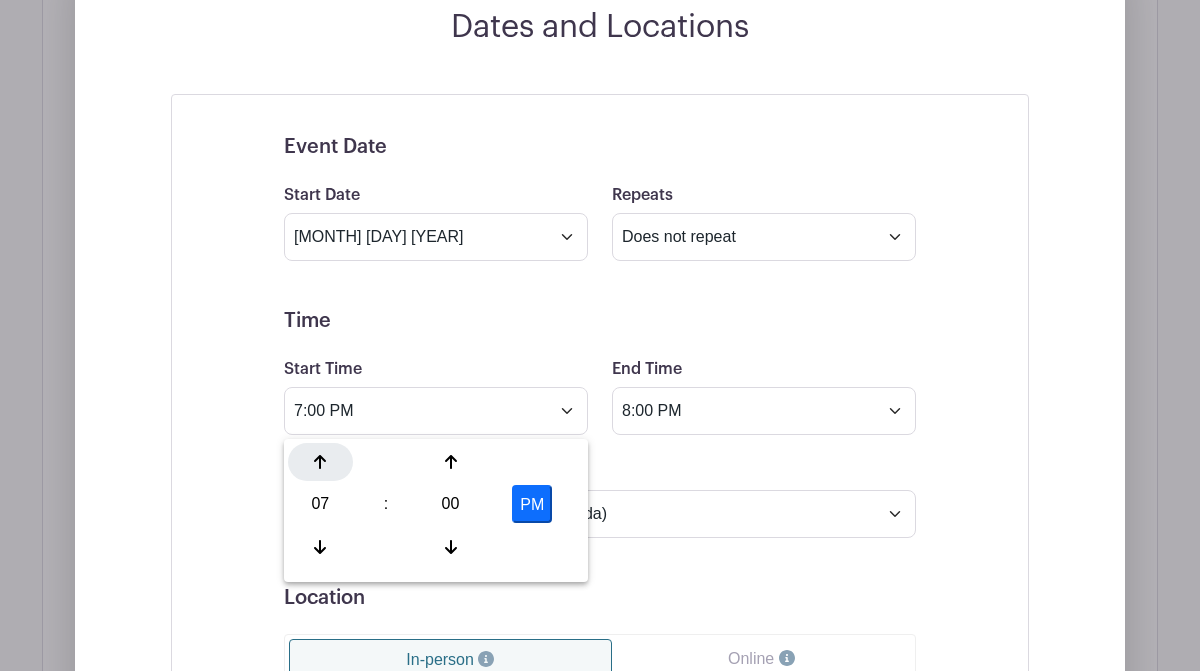 click 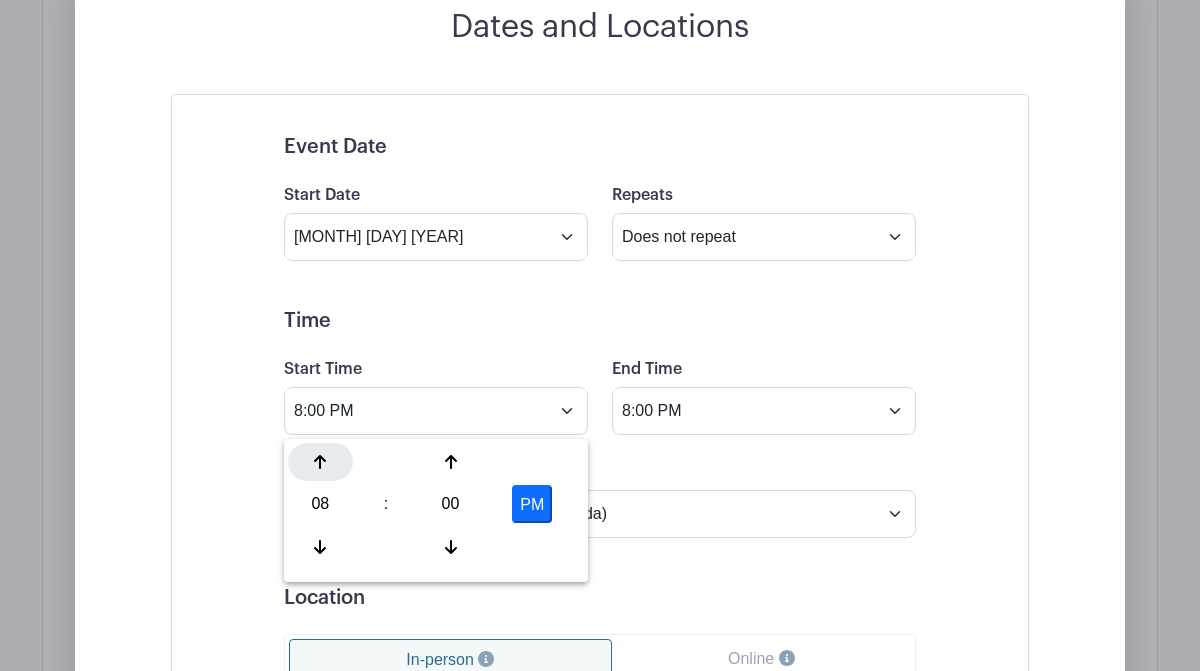 click 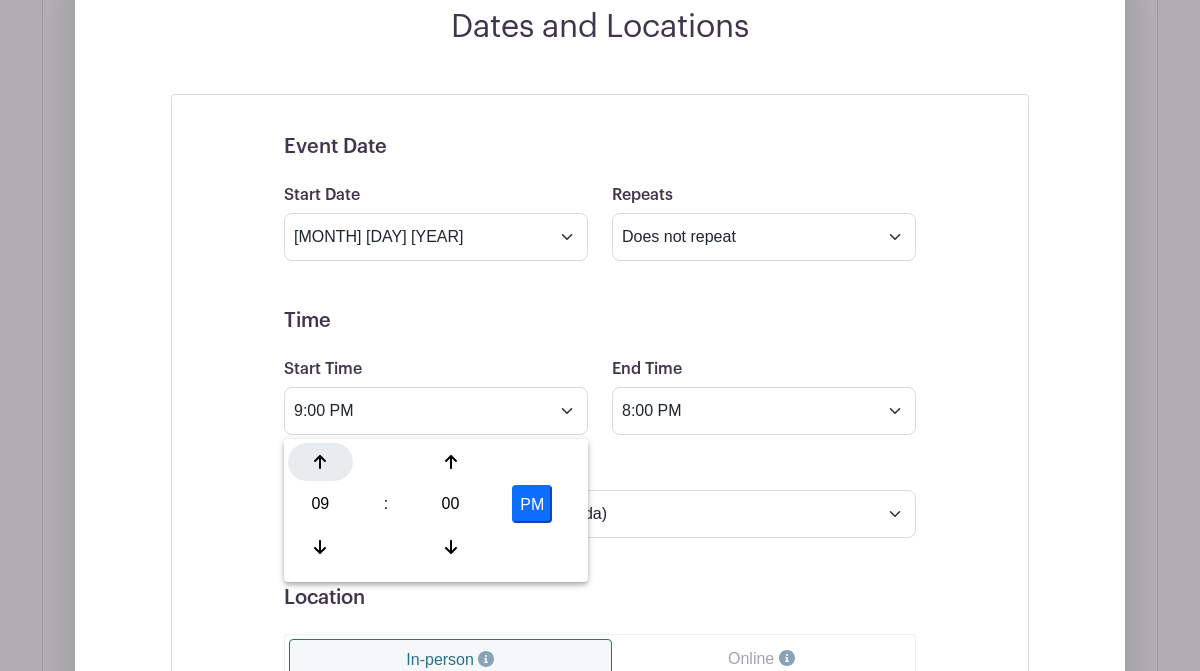 click 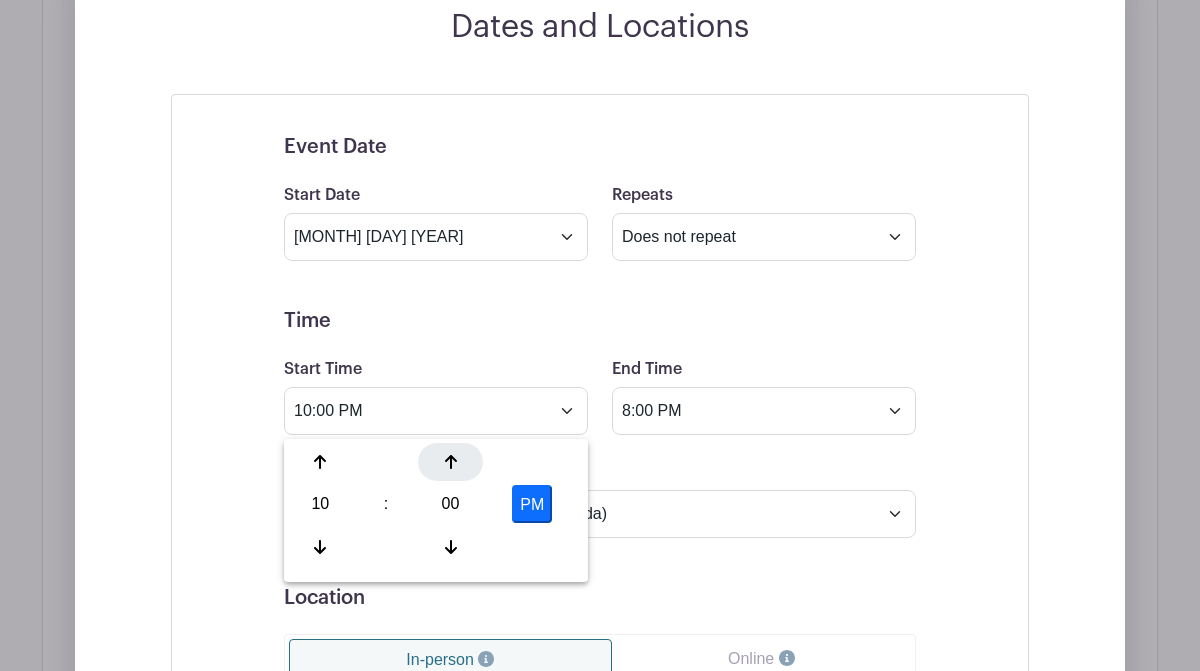 click 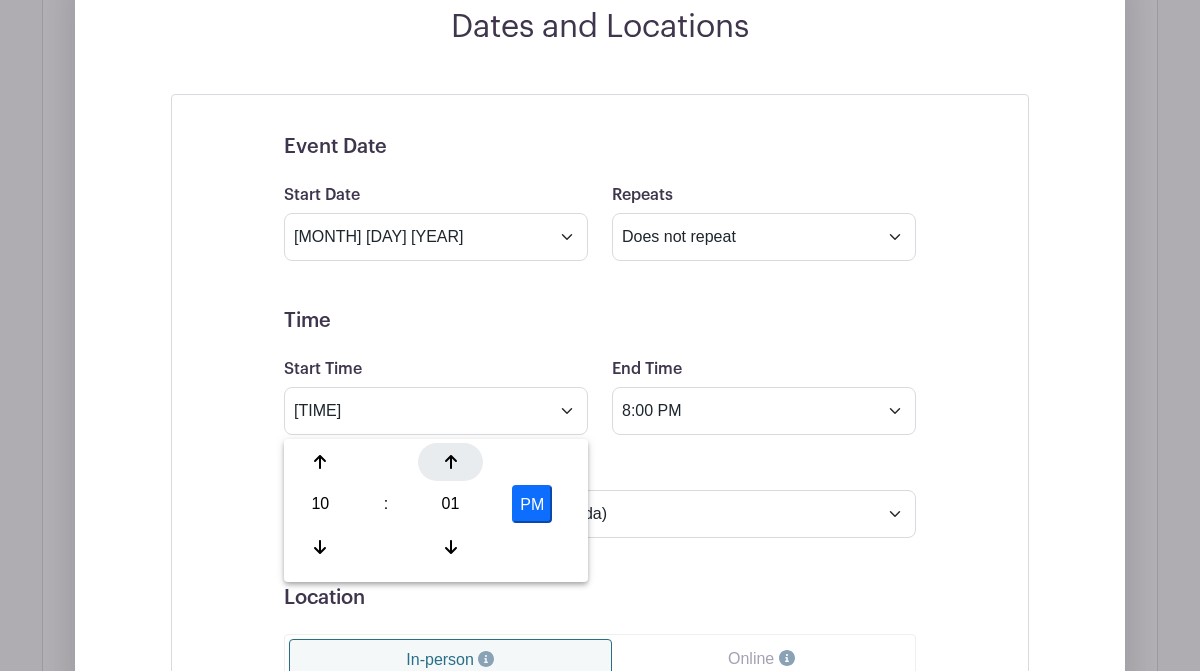 click 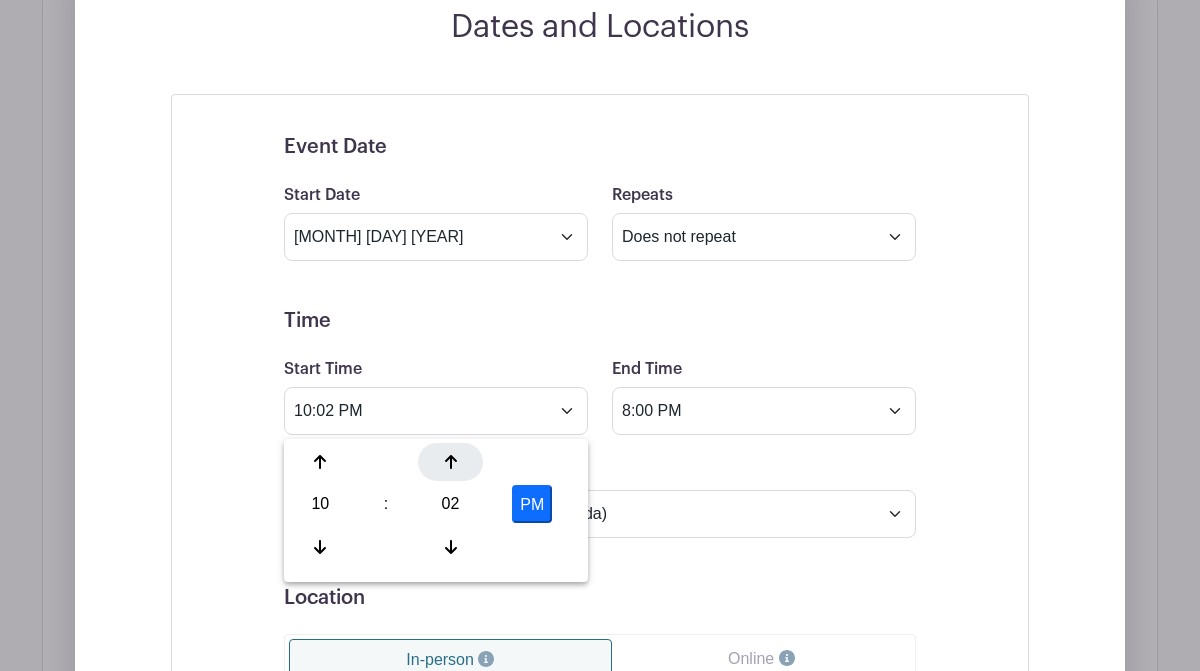 click 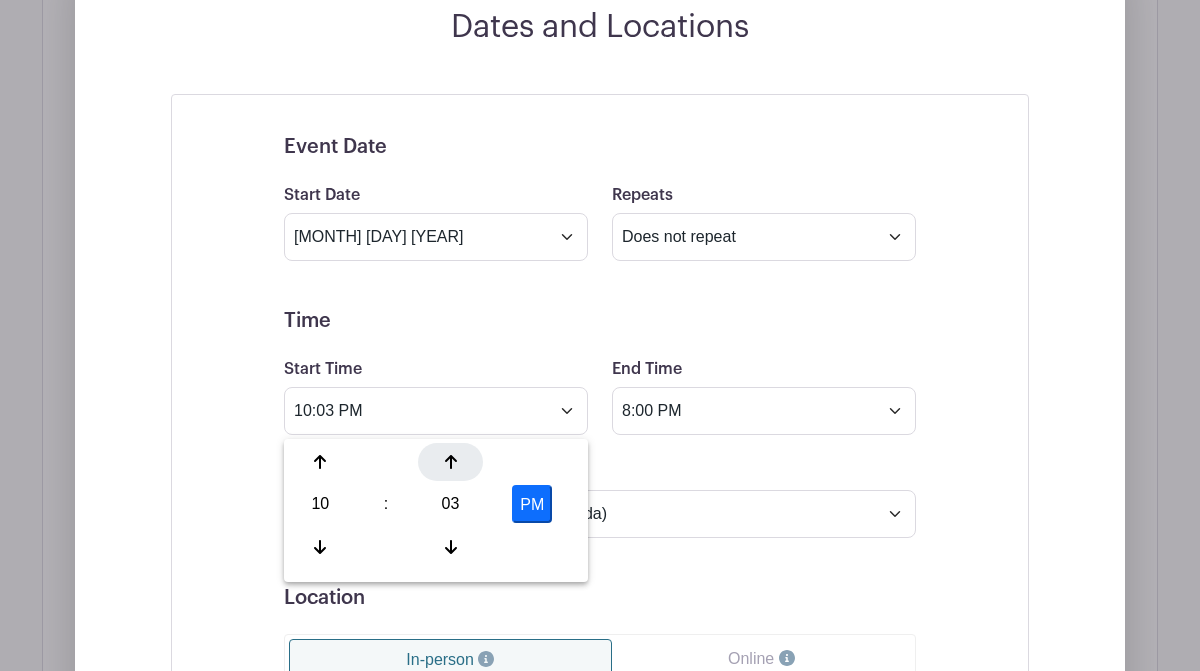 click 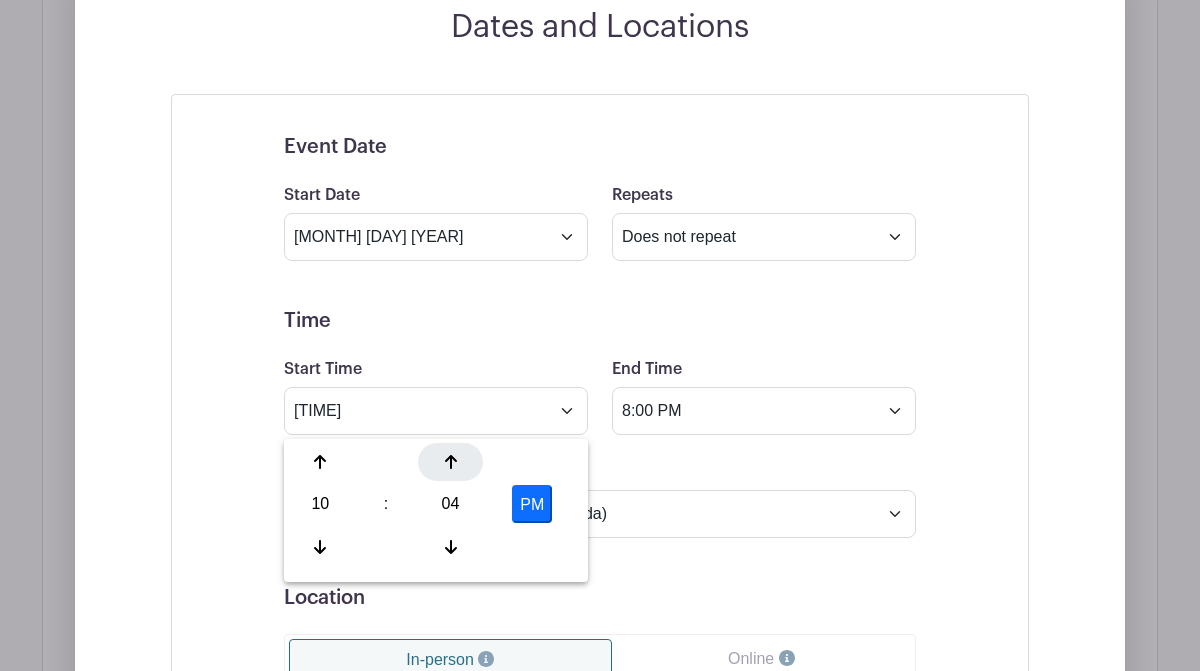 click 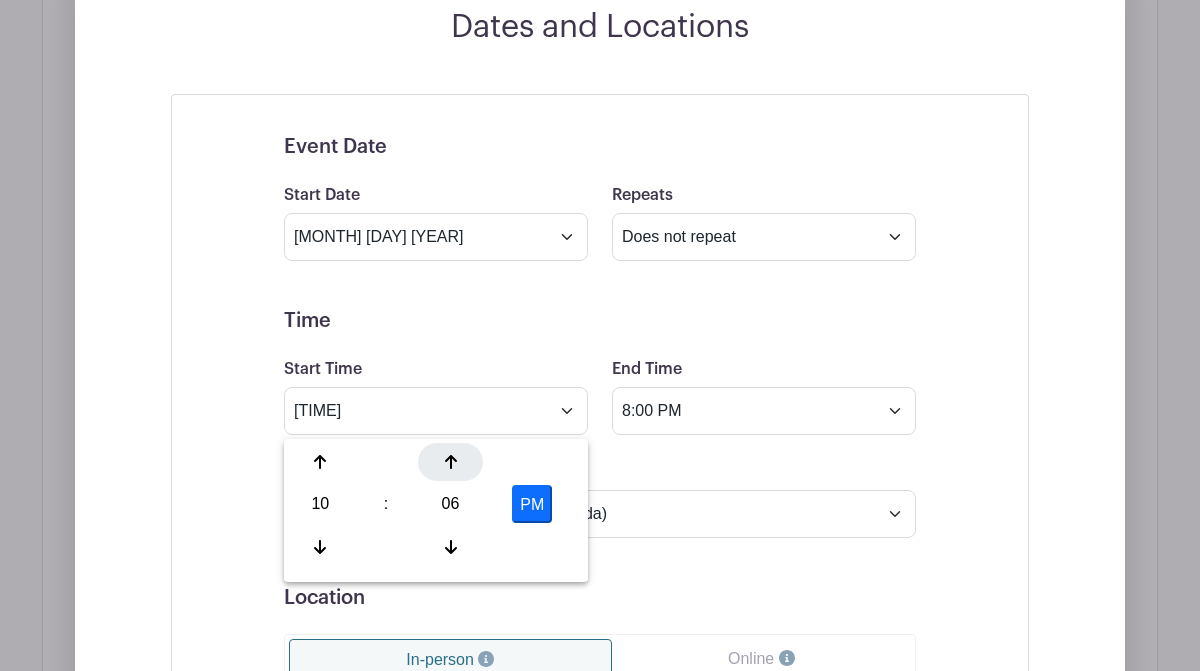 click 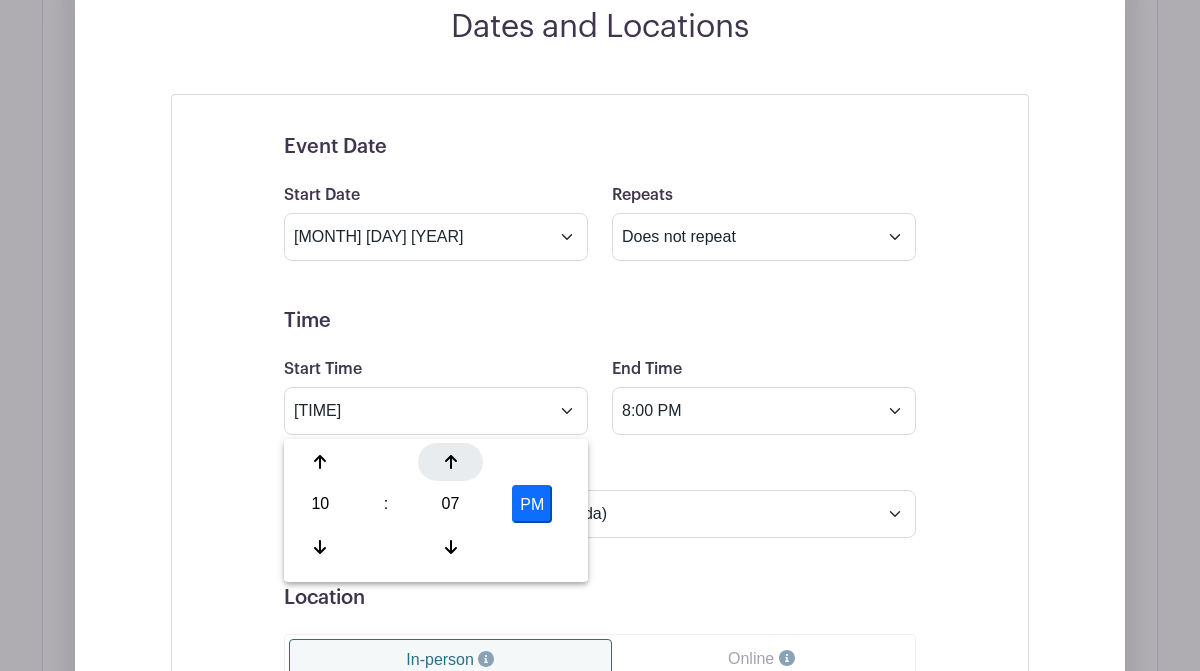 click 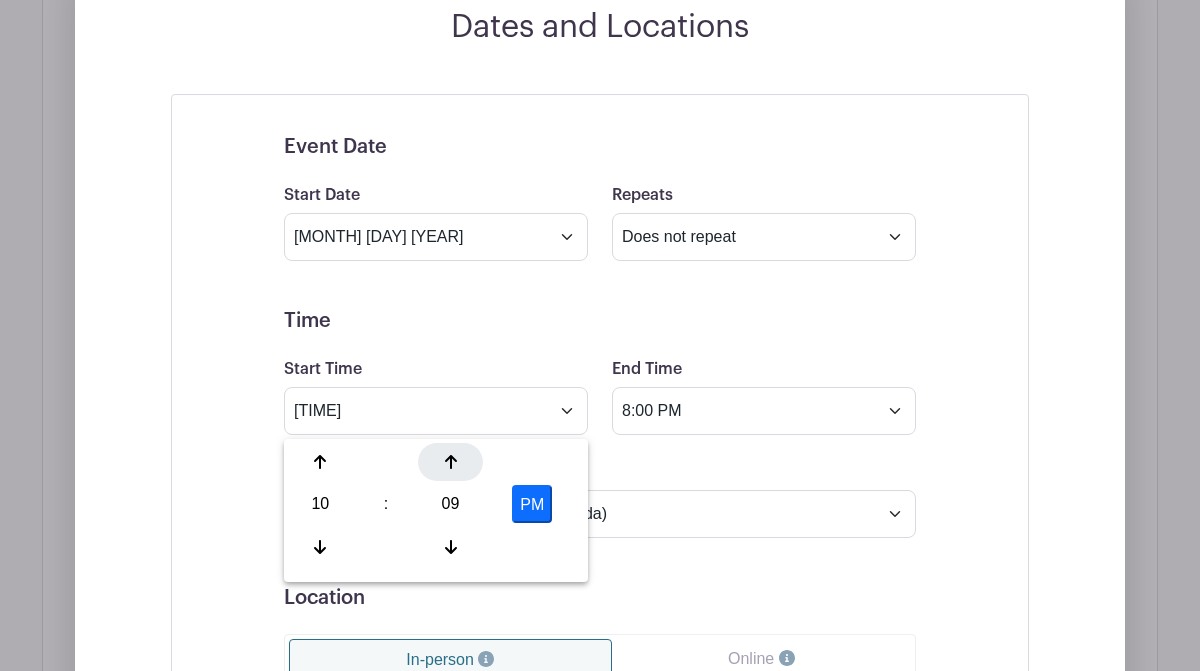 click 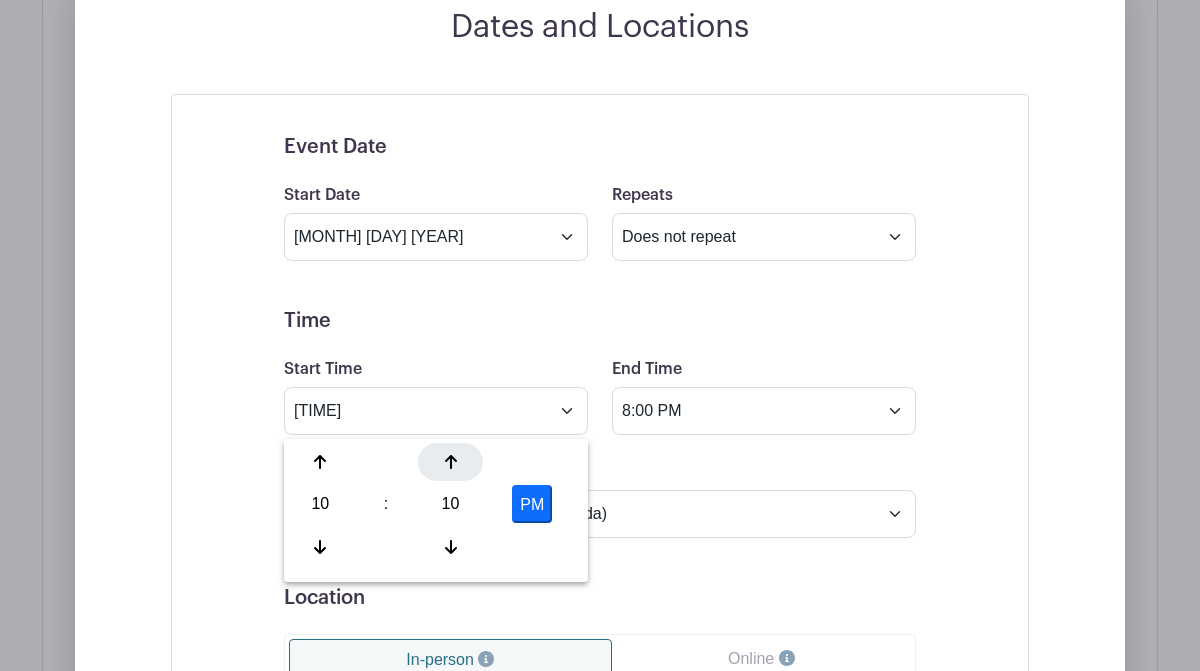 click 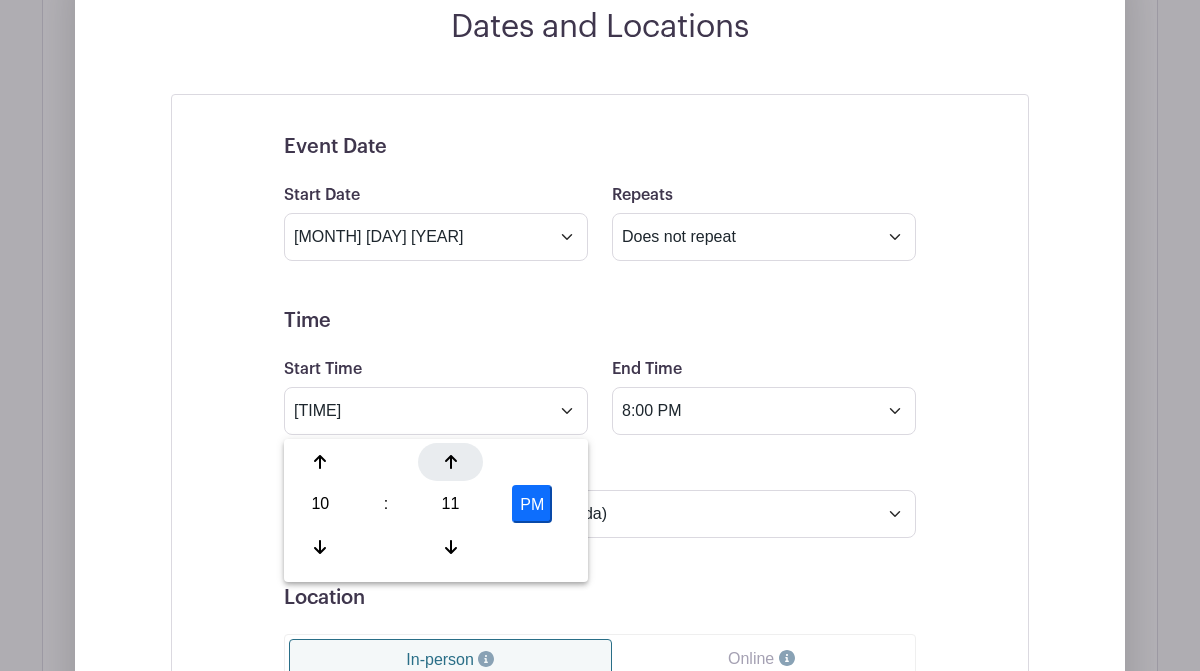 click 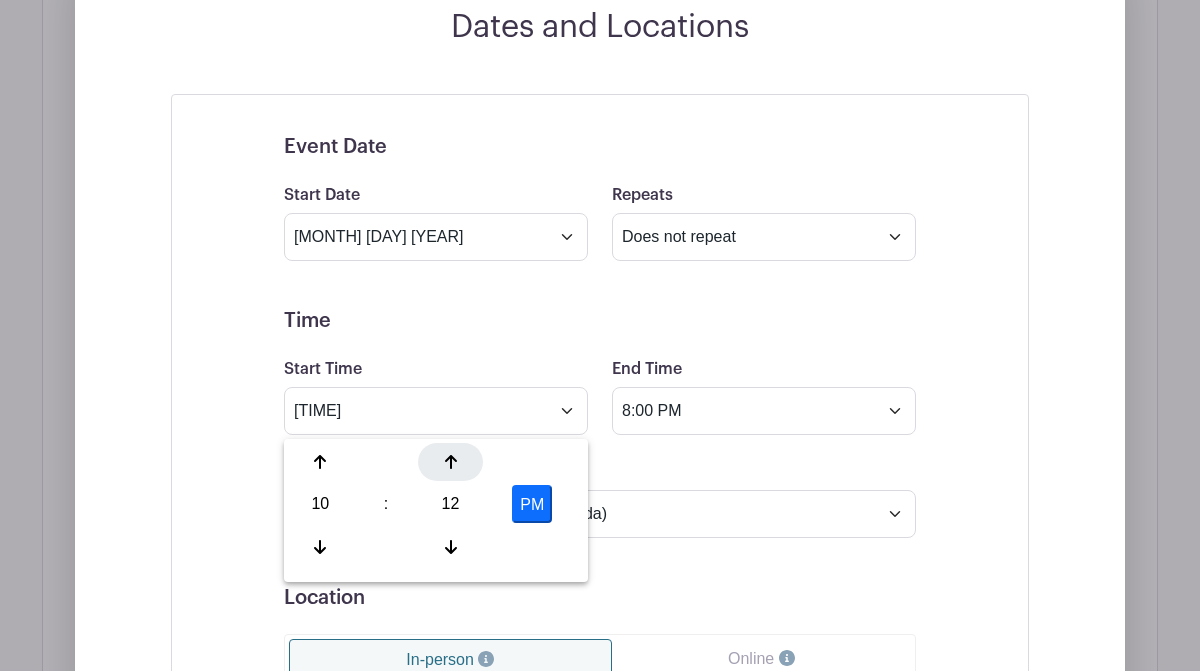 click 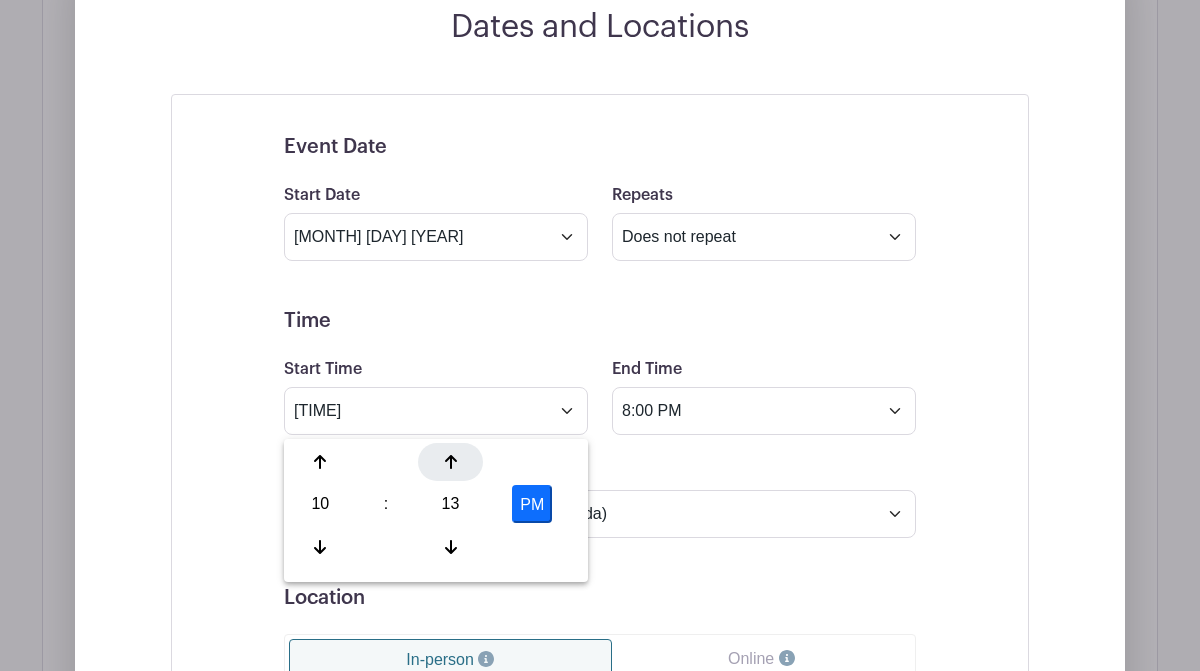 click 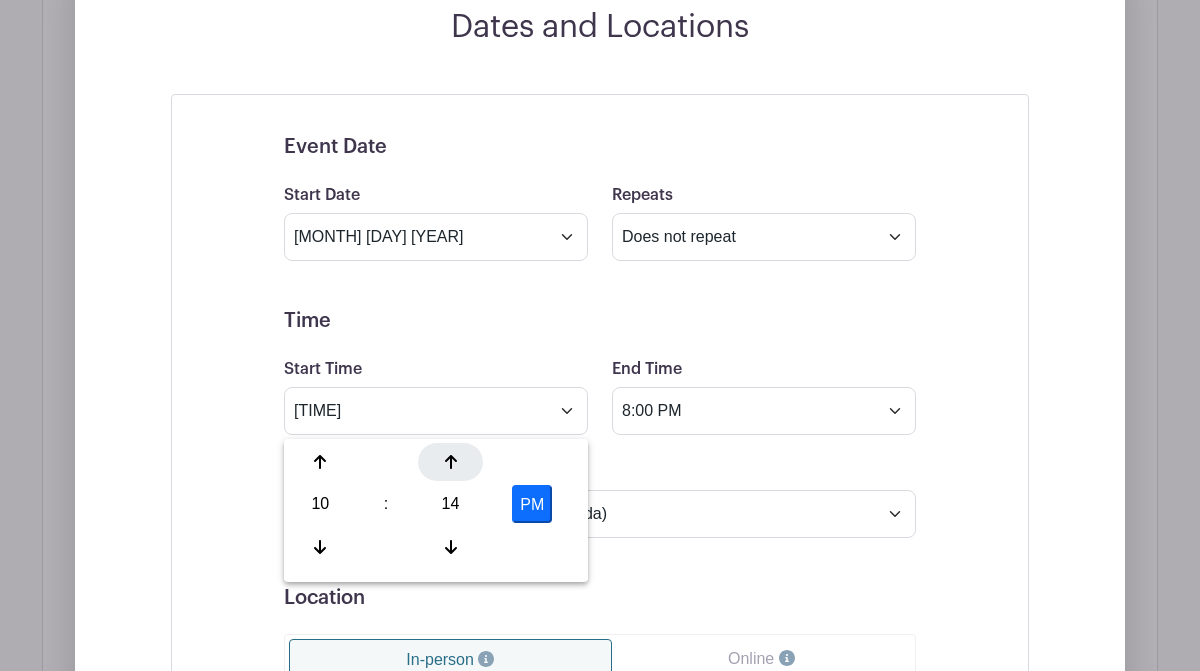 click 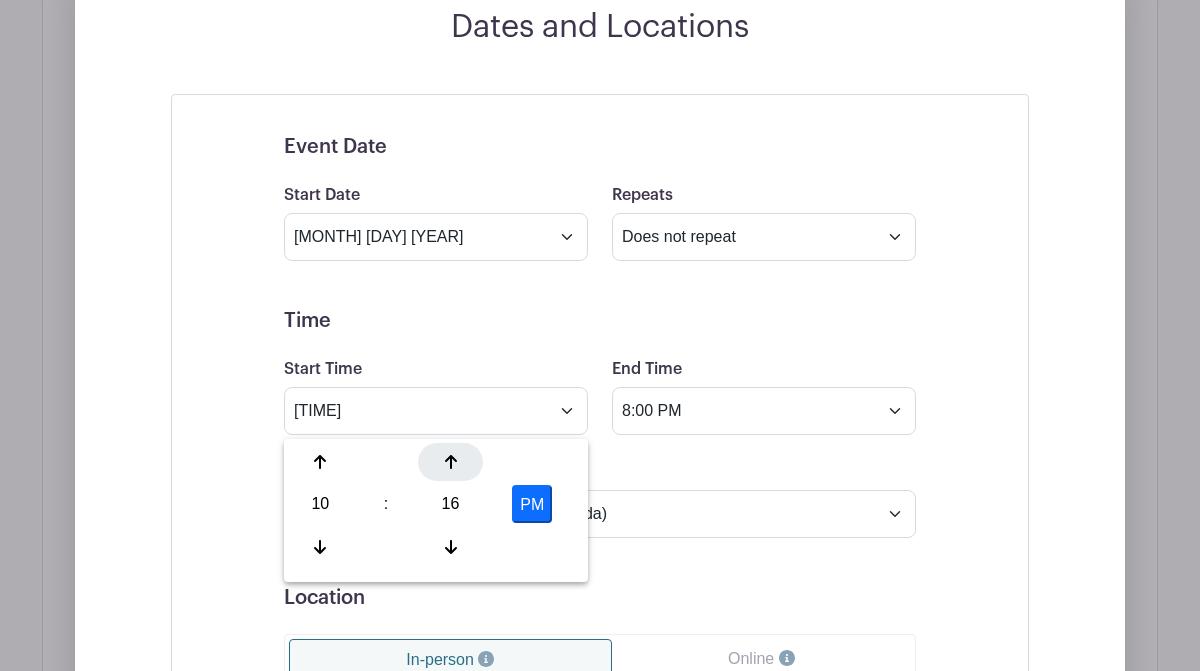 click 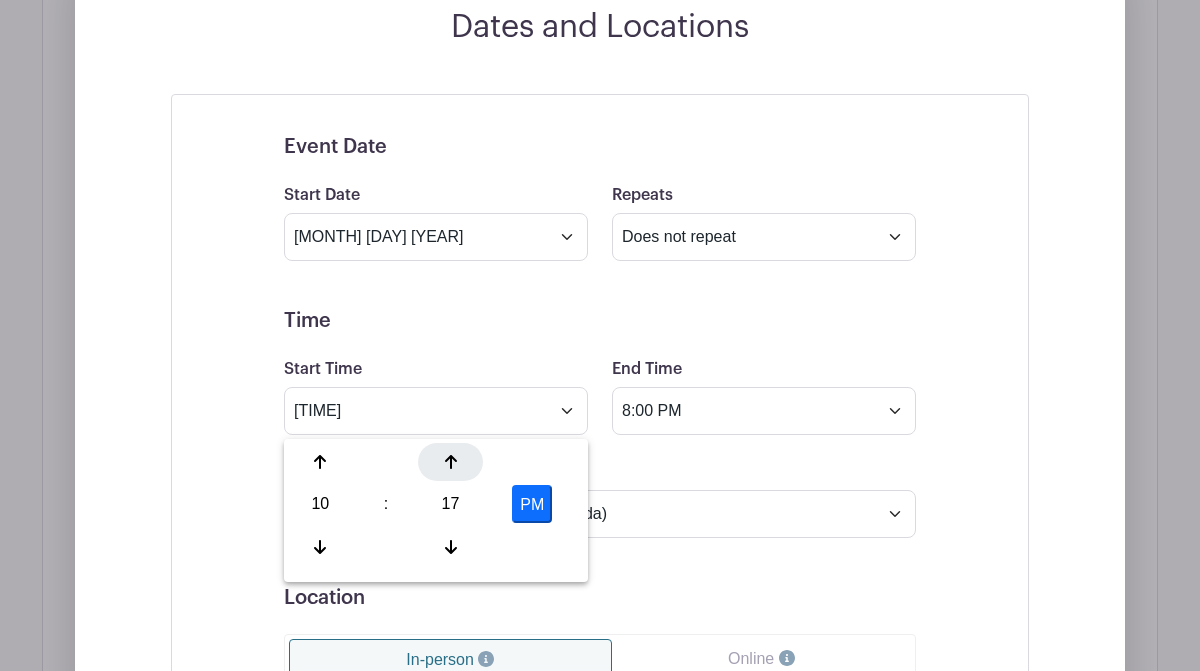 click 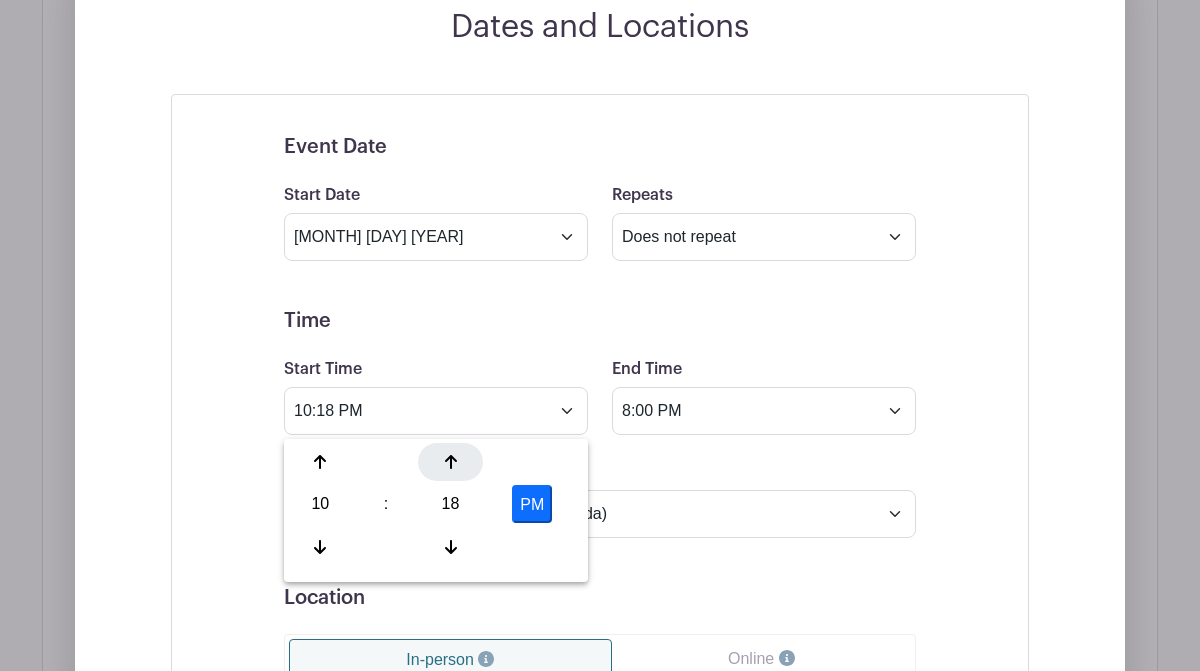 click 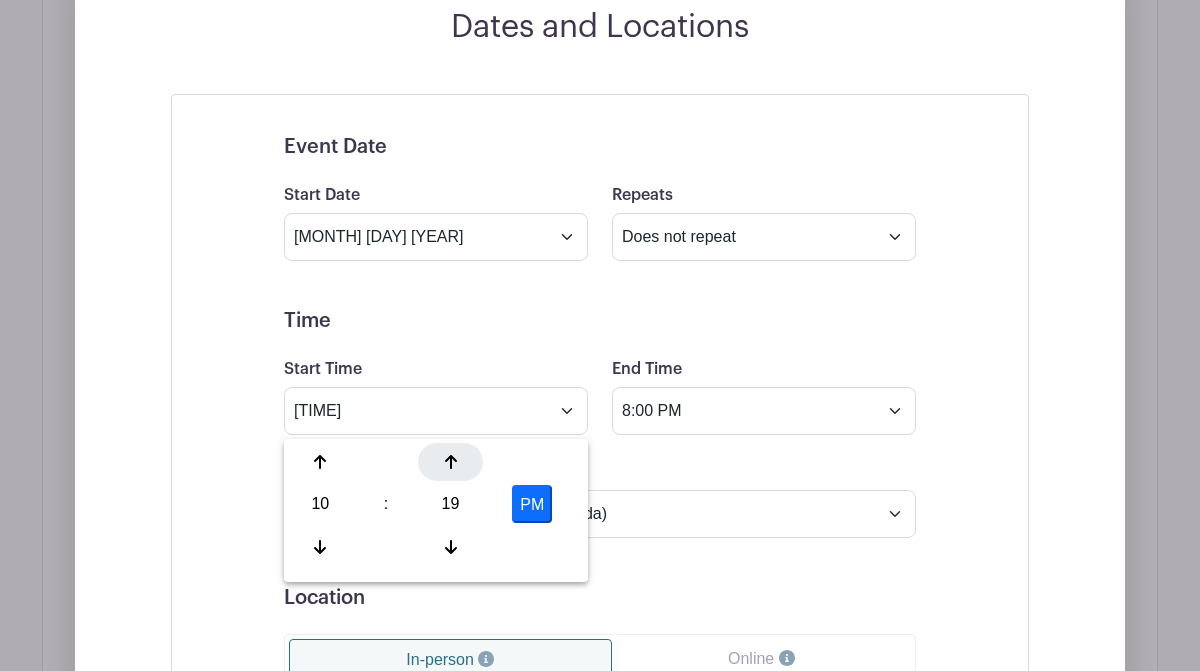 click 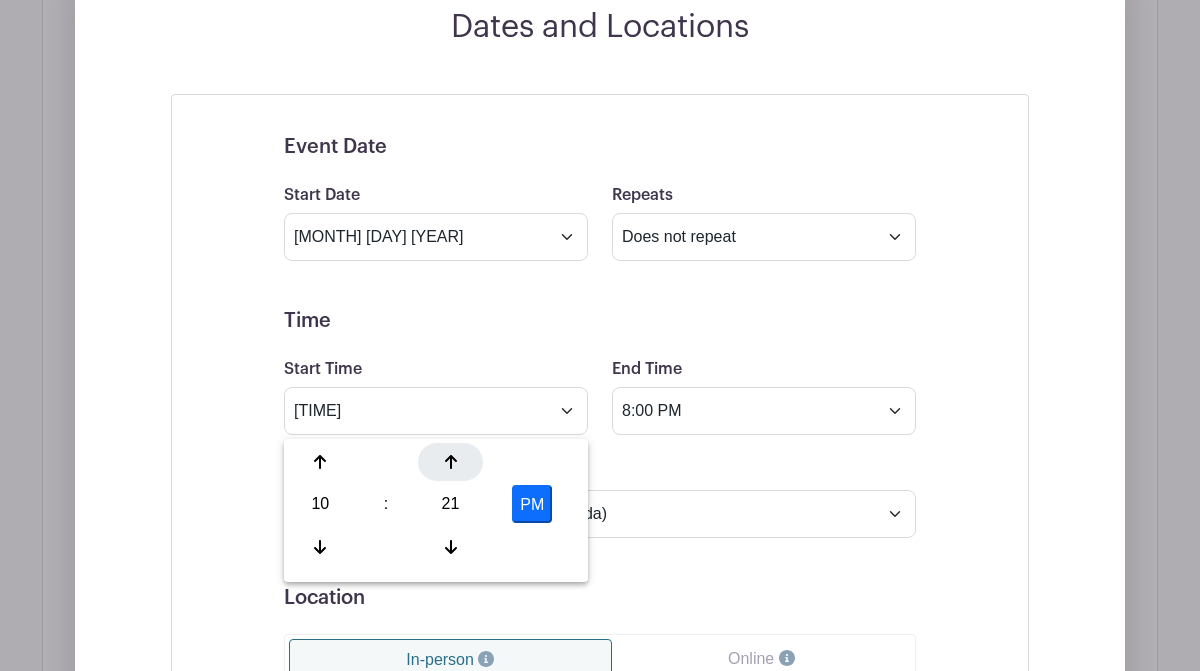 click 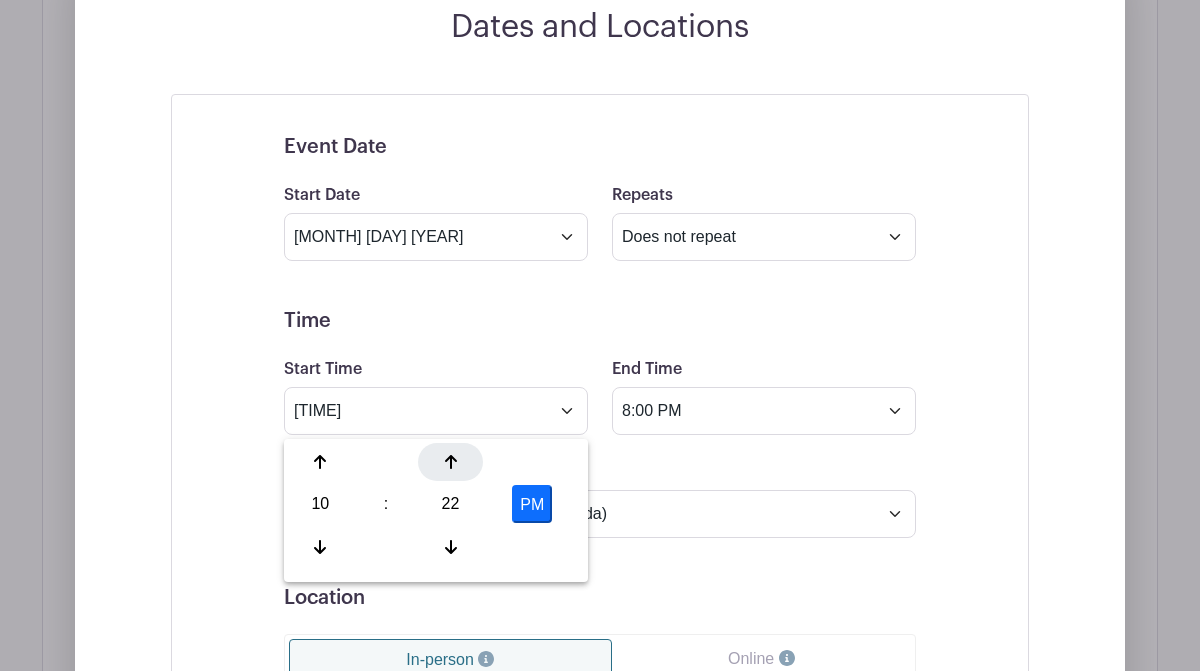 click 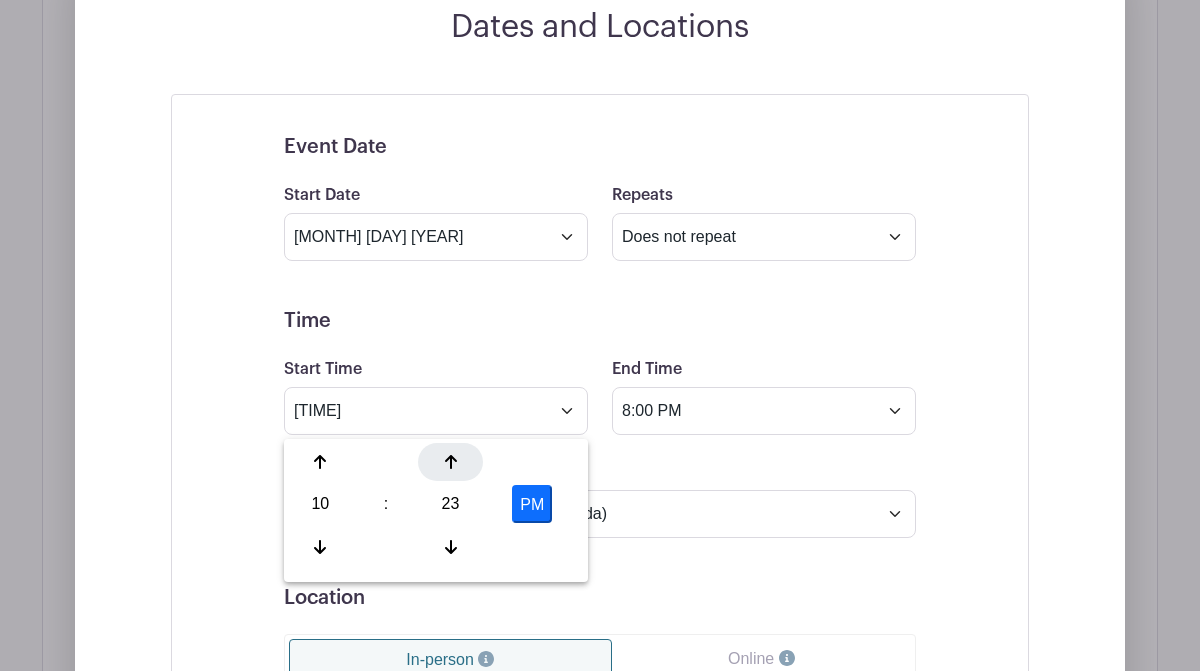 click 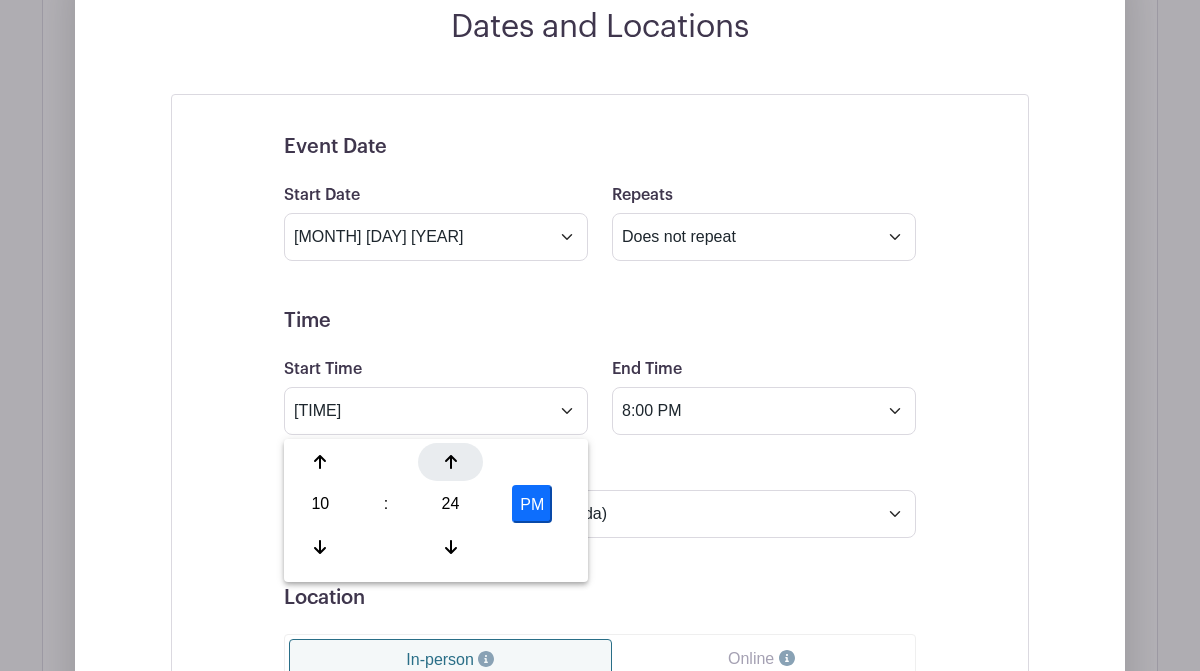 click 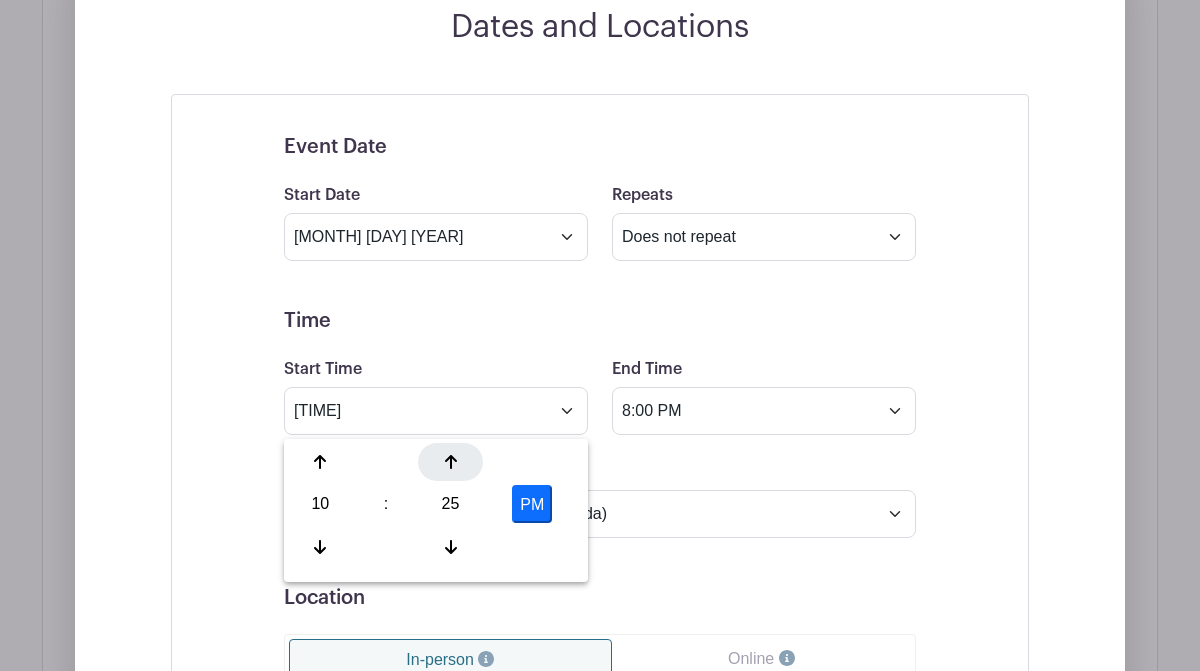 click 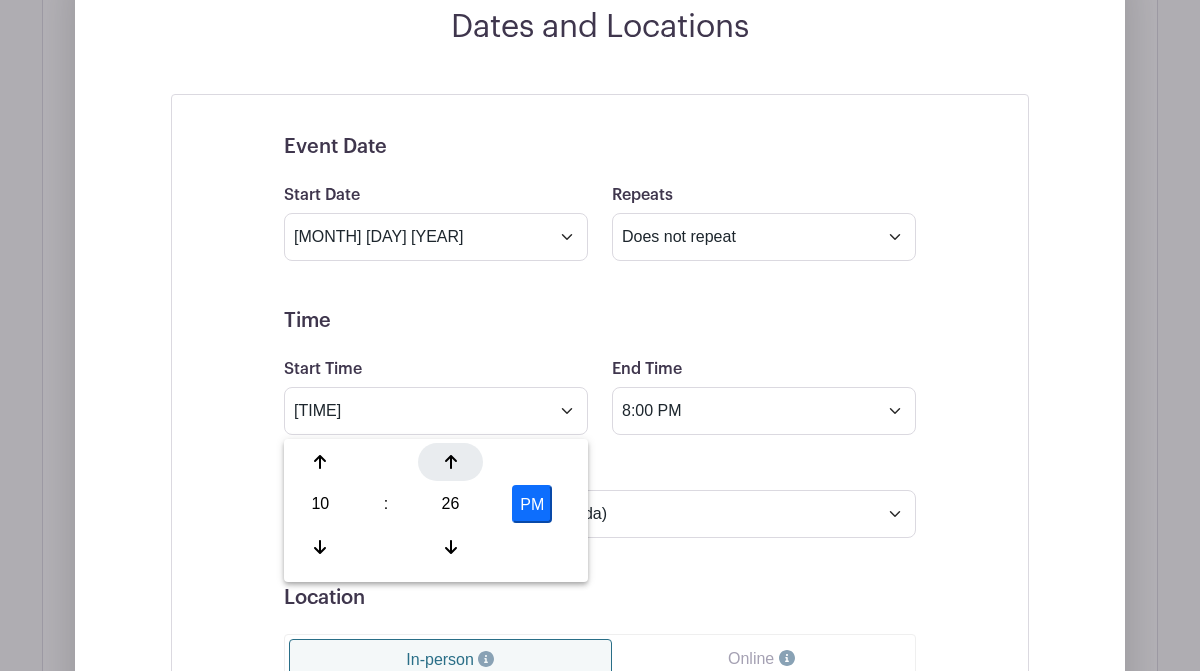 click 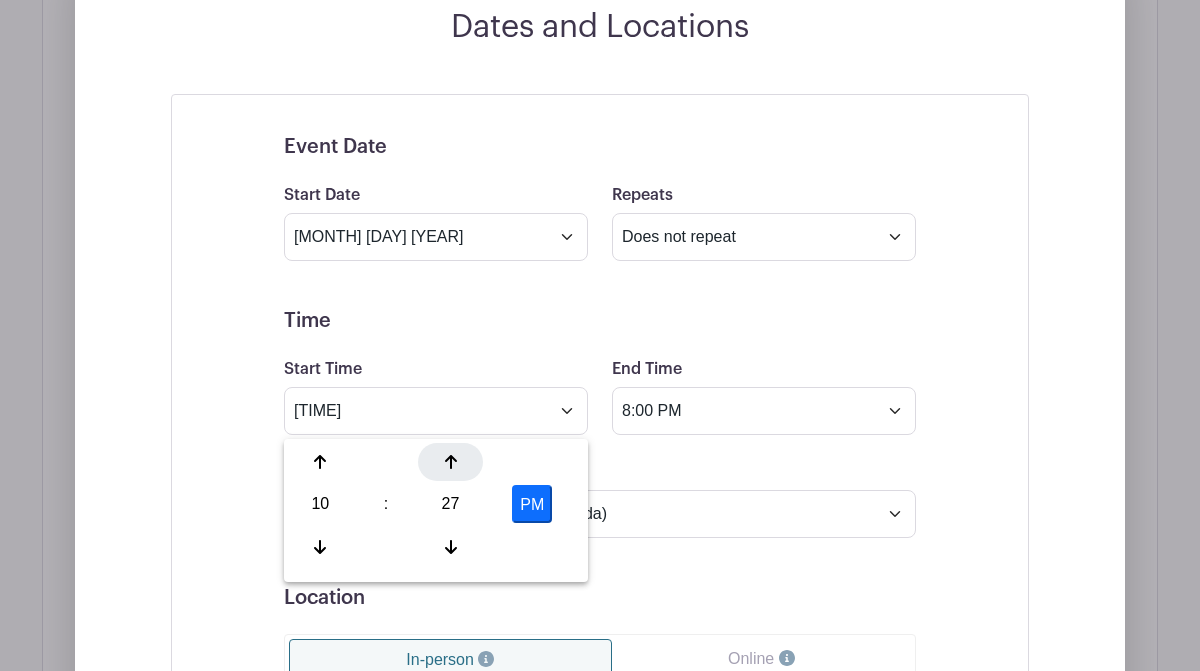 click 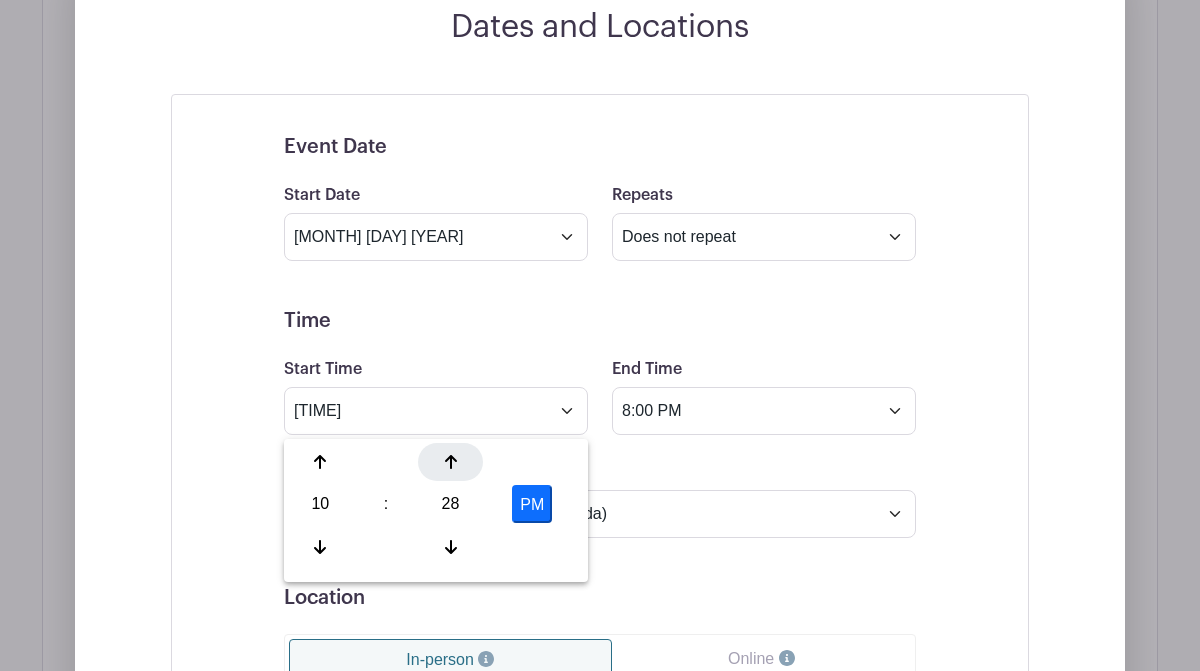 click 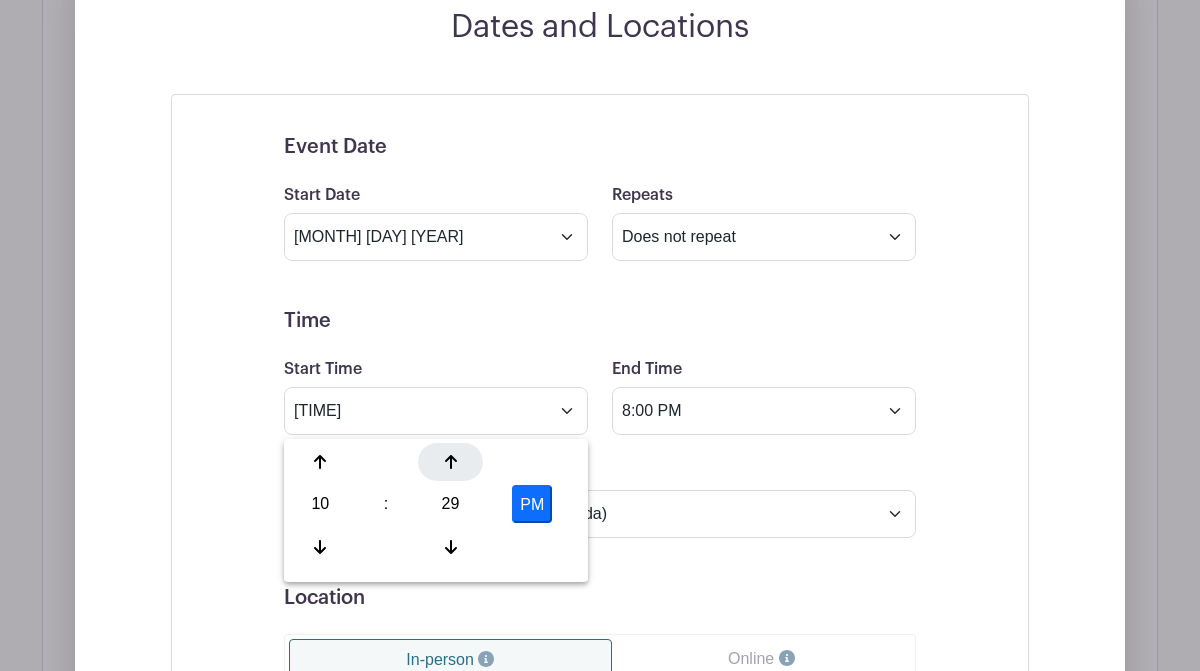 click 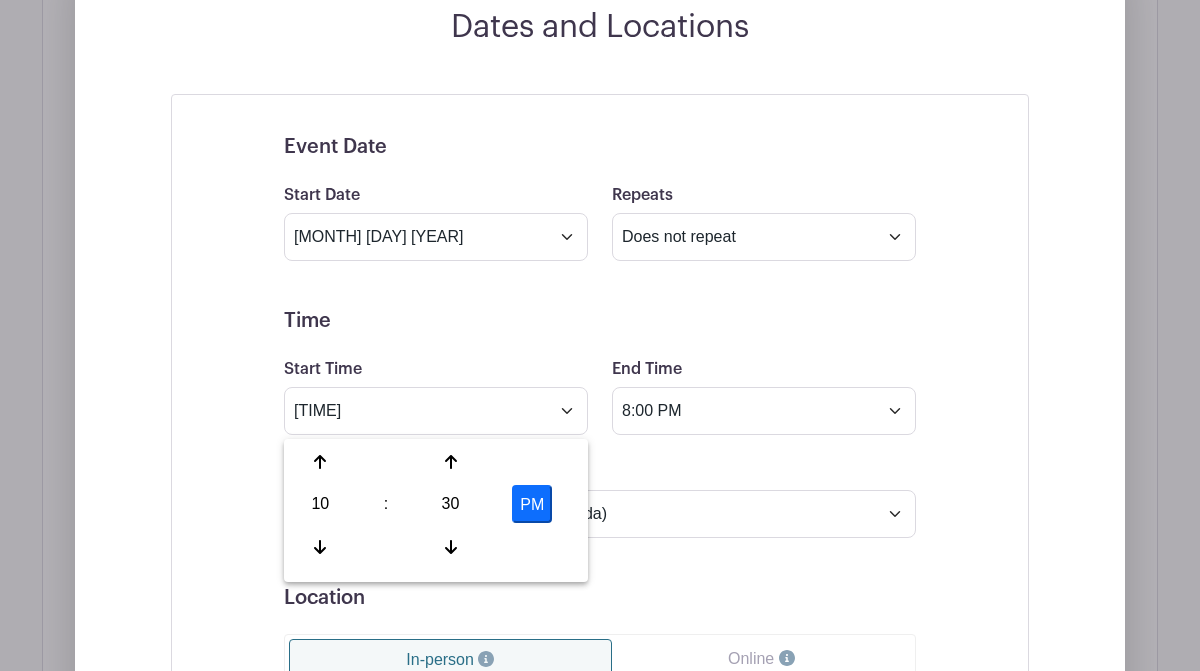 click on "PM" at bounding box center [532, 504] 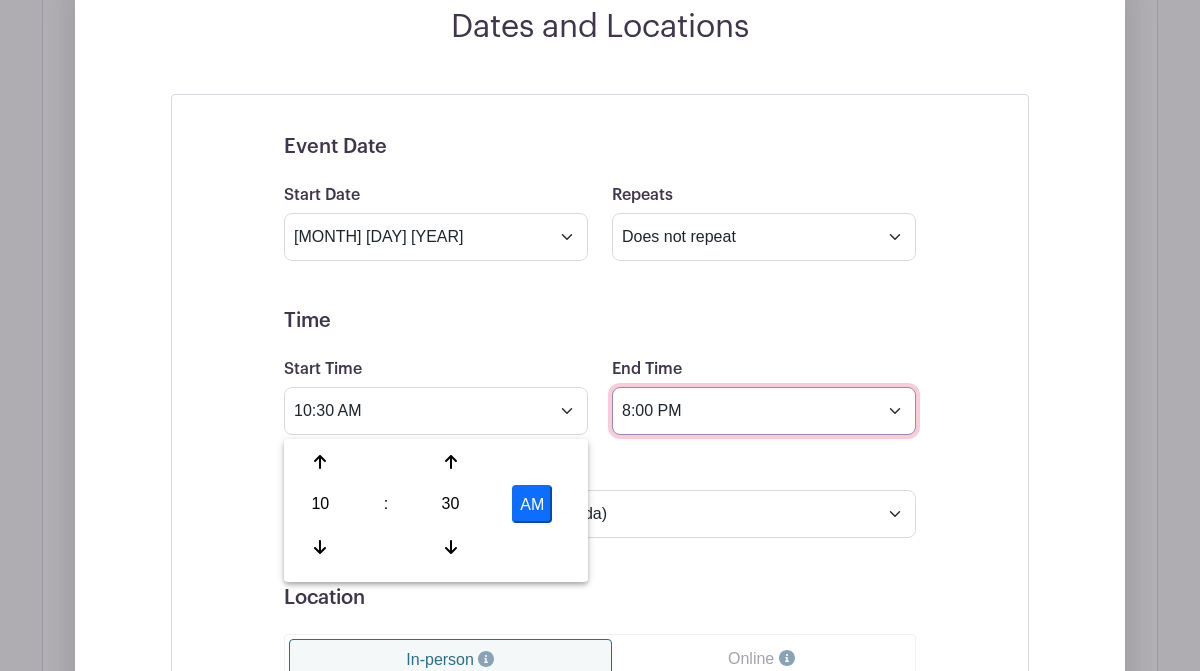 click on "8:00 PM" at bounding box center [764, 411] 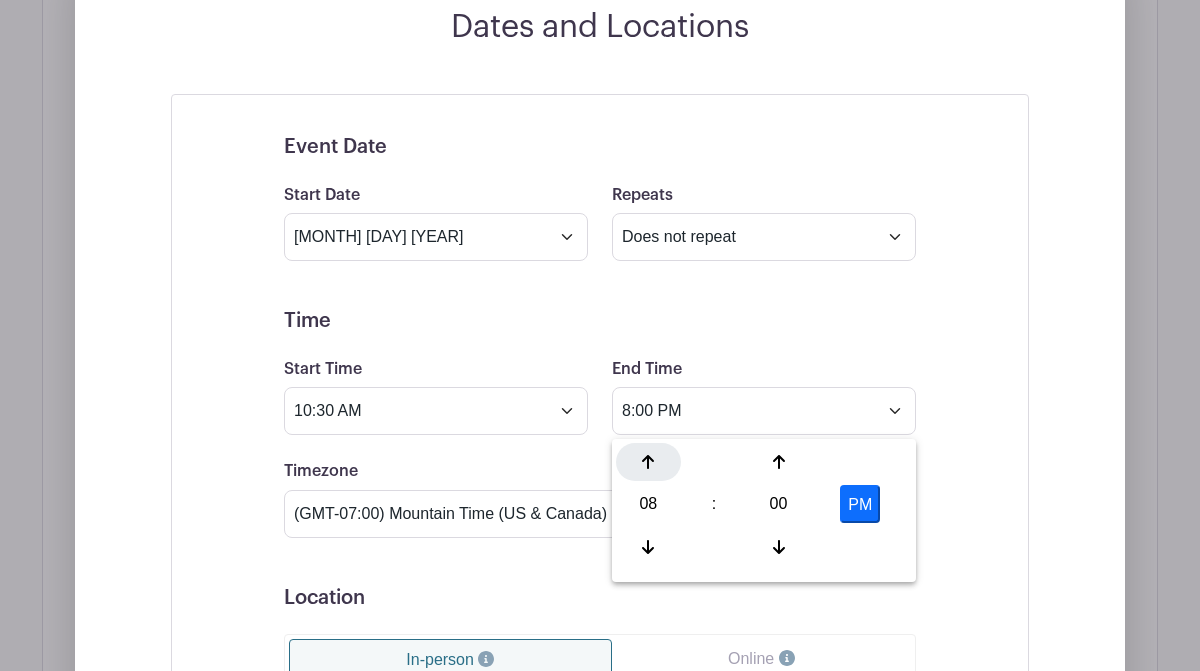 click 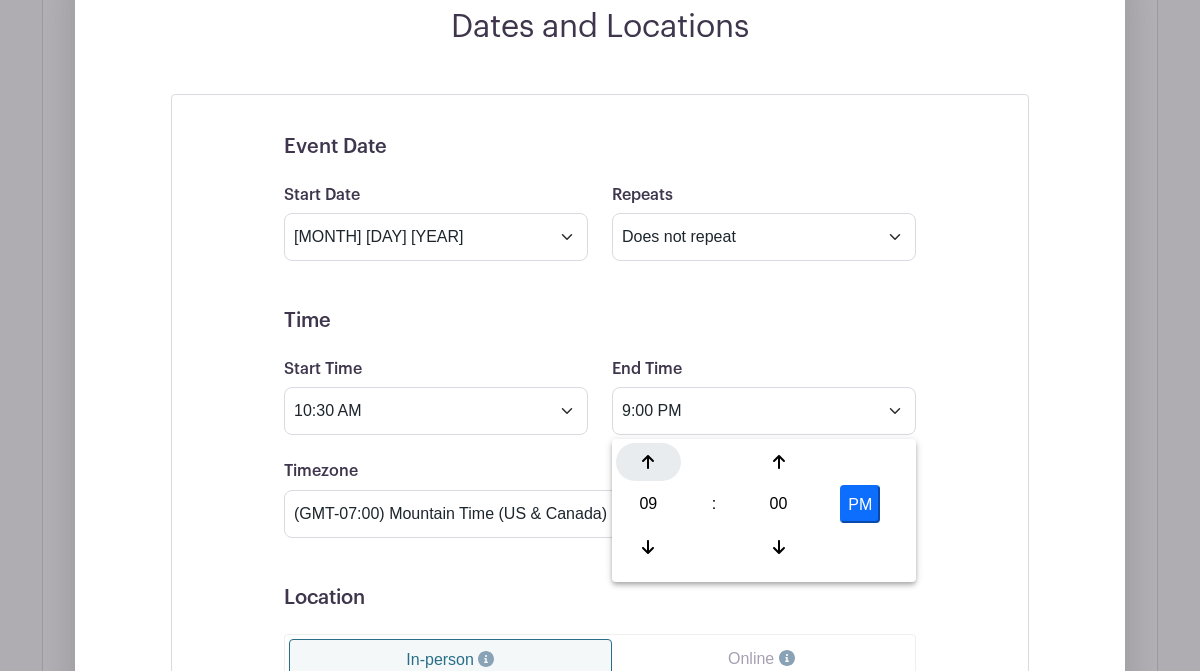 click 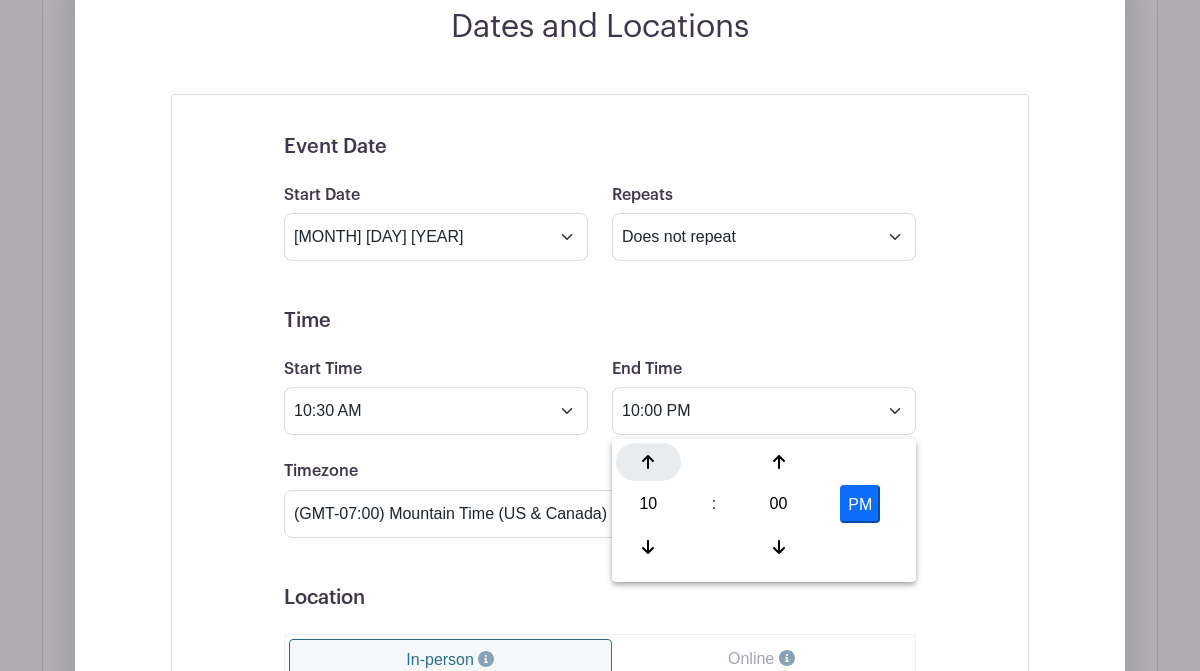 click 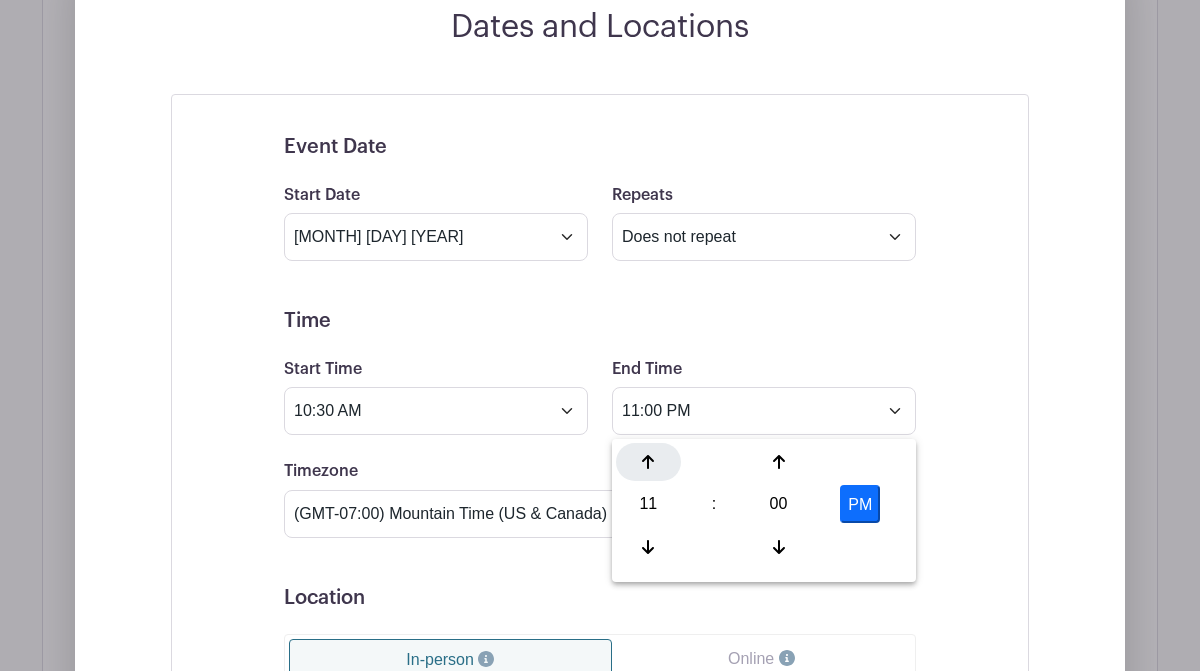 click 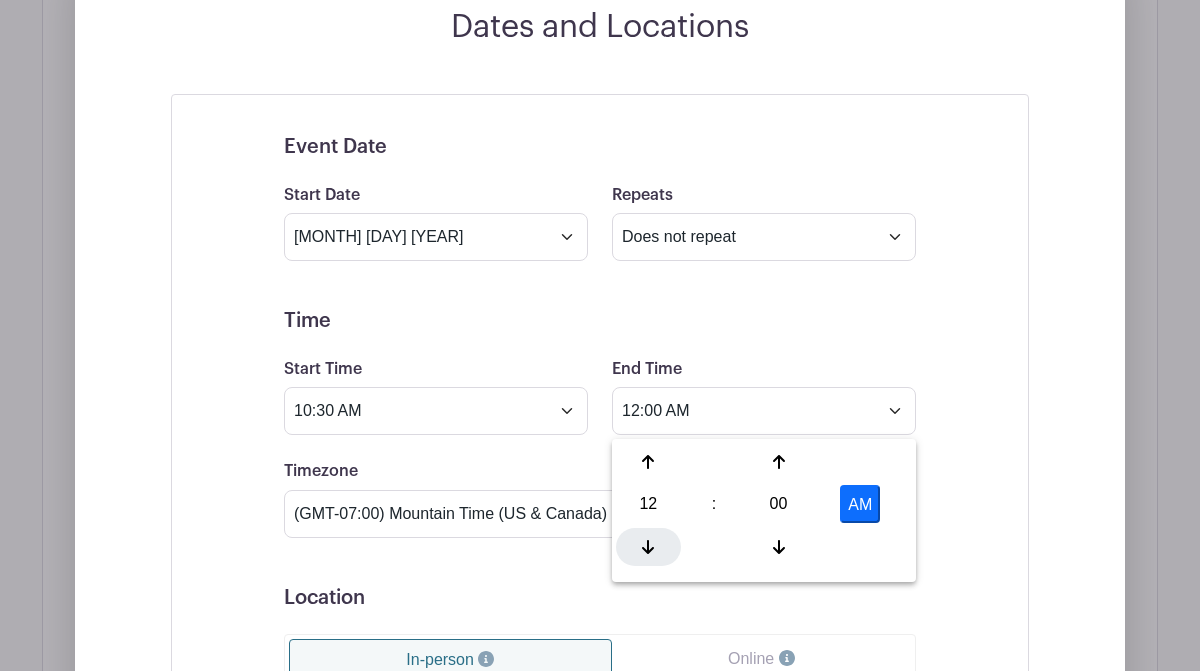 click at bounding box center [648, 547] 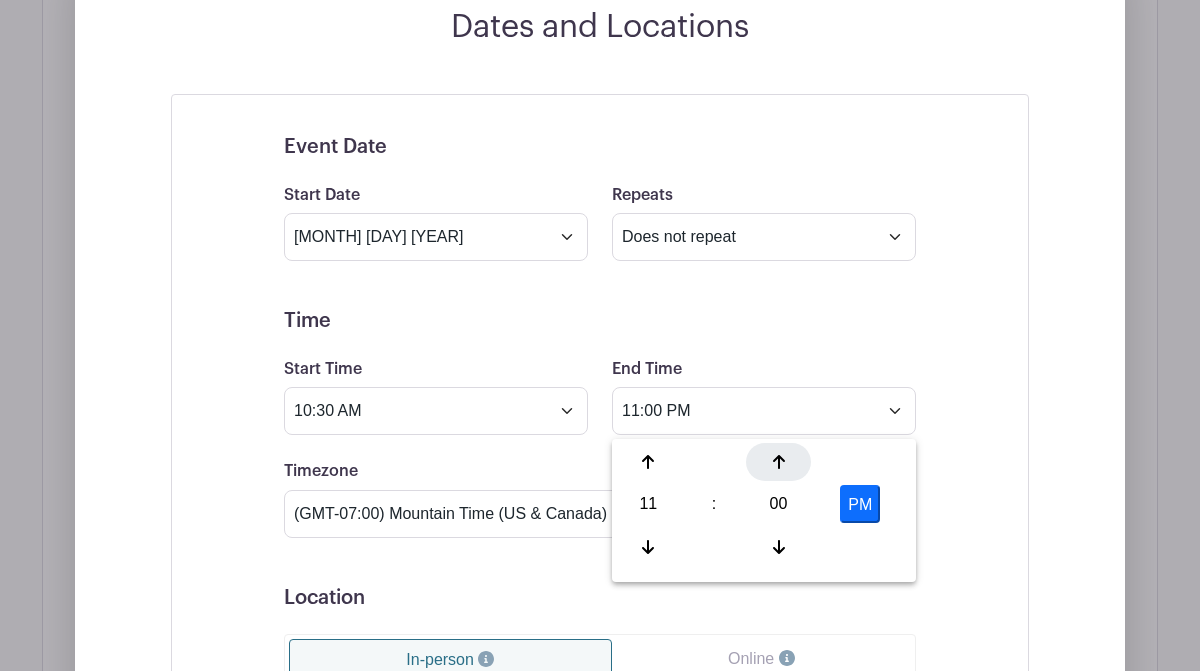 click 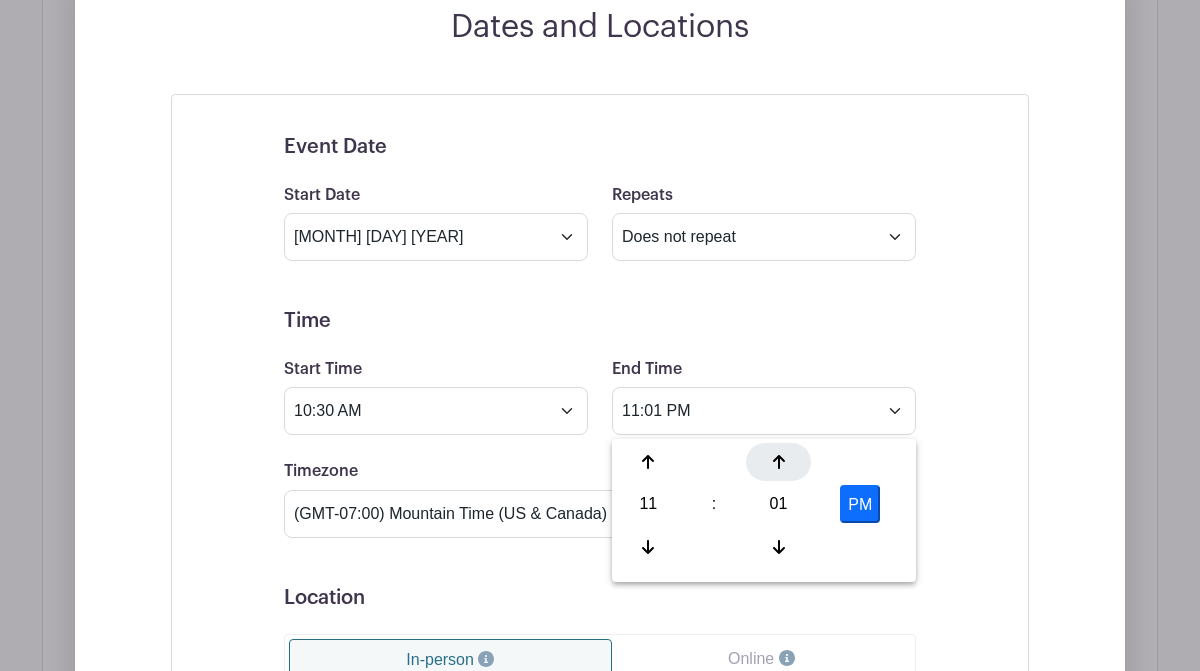 click 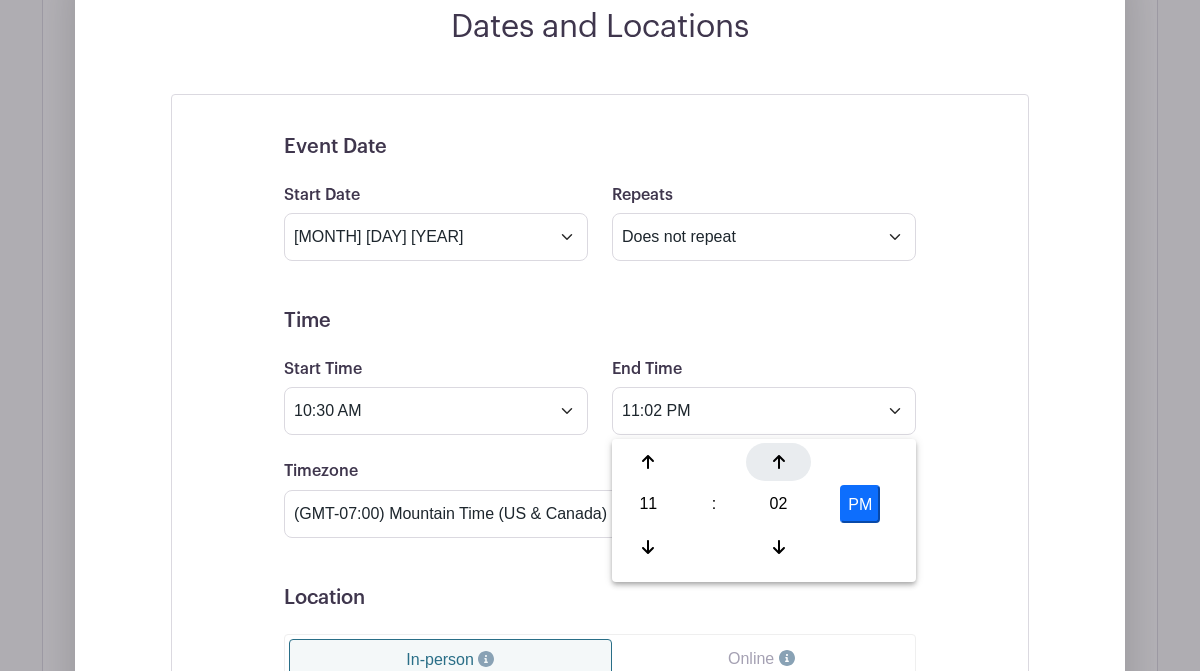 click 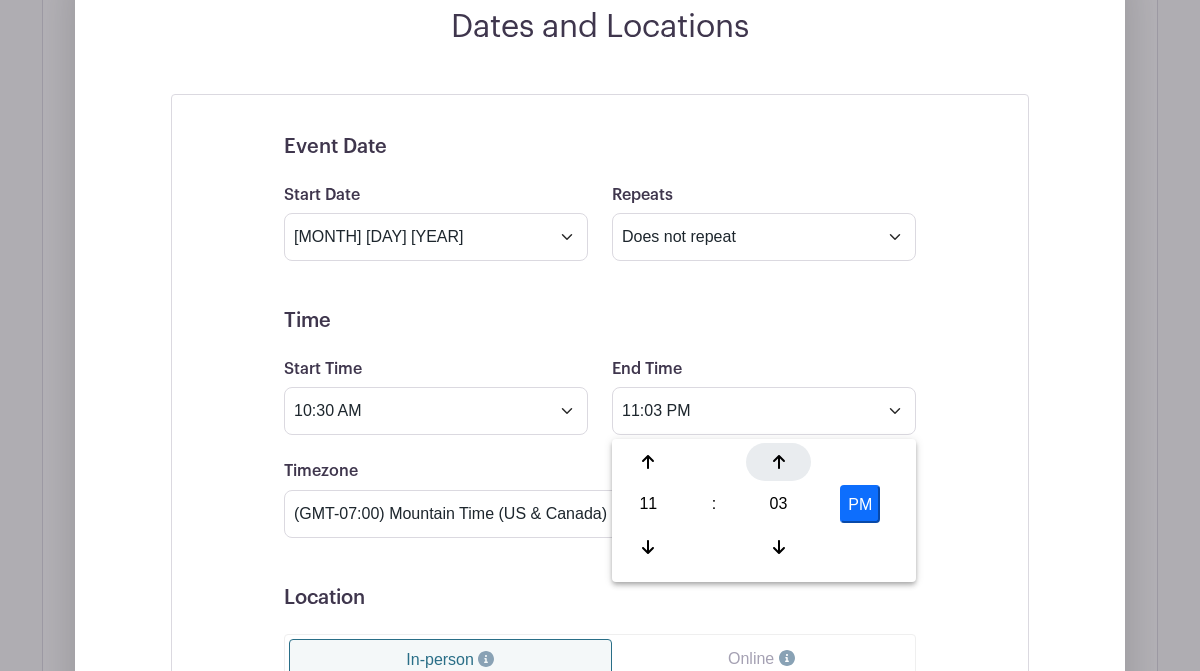 click 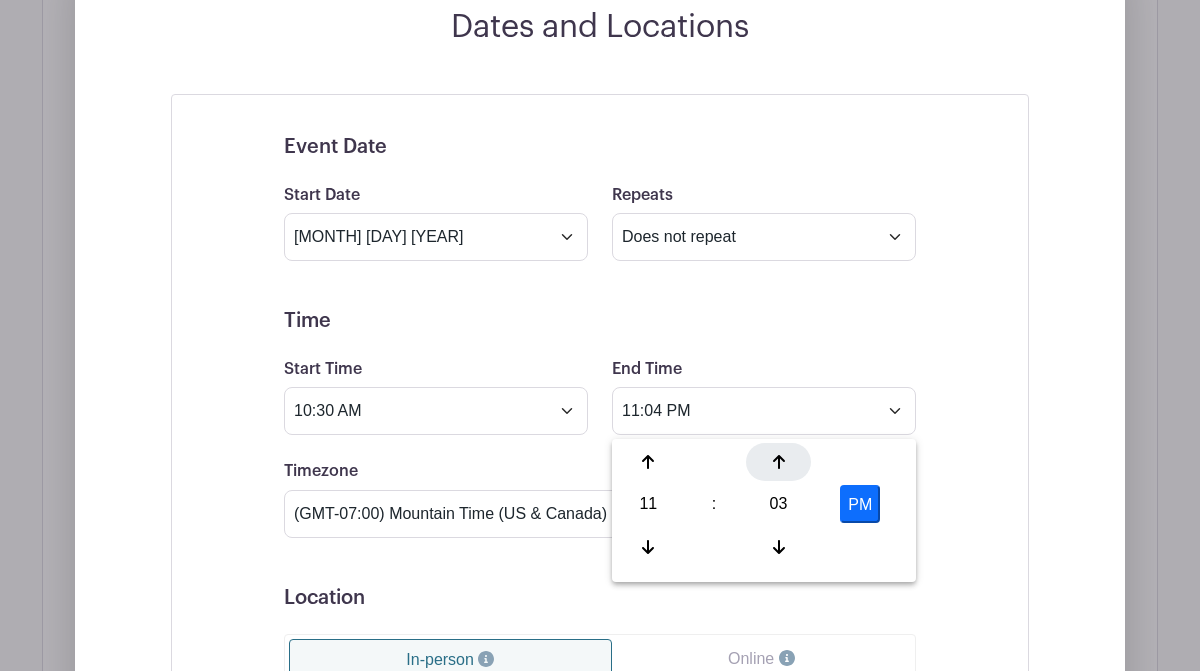 click 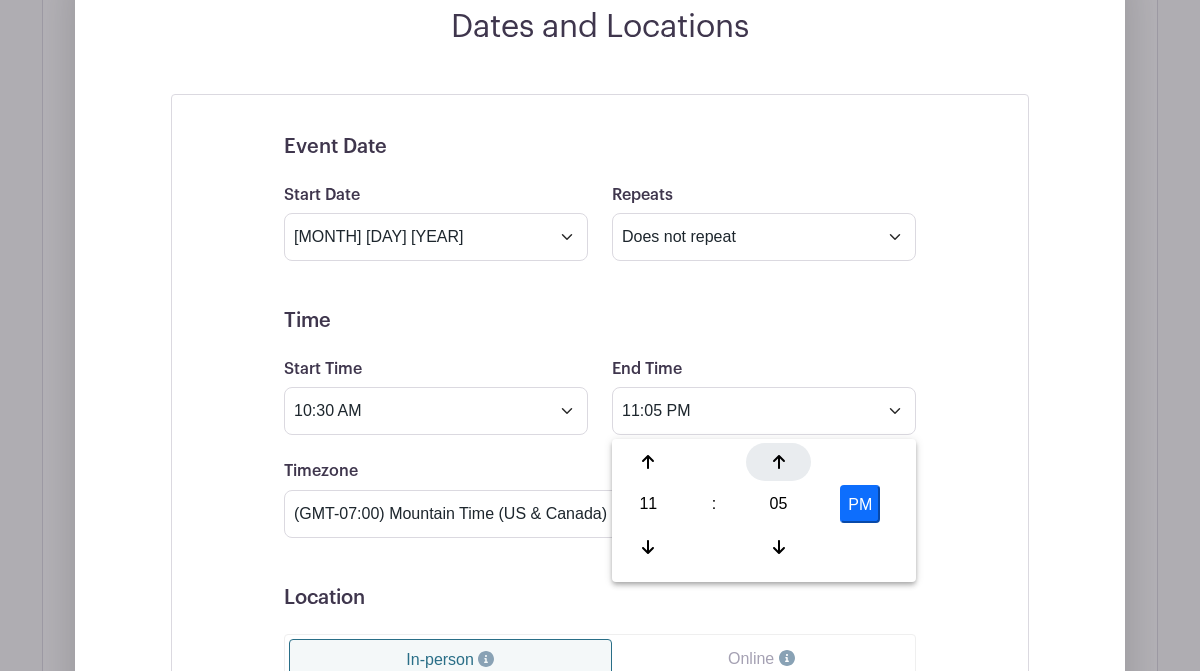 click 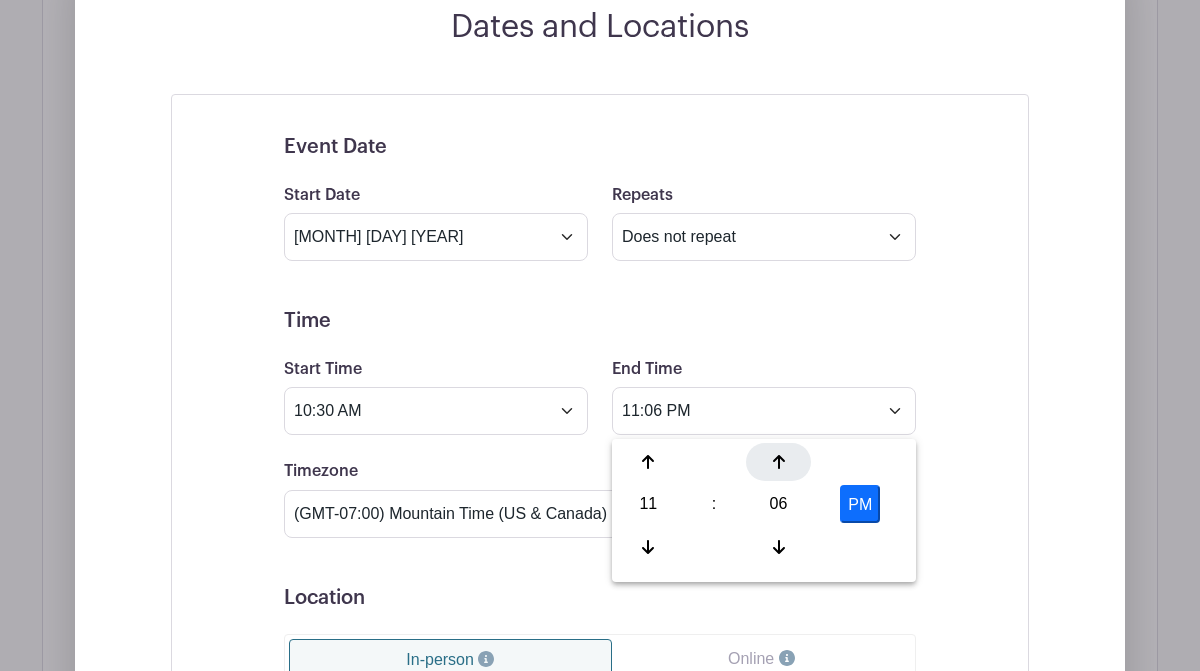 click 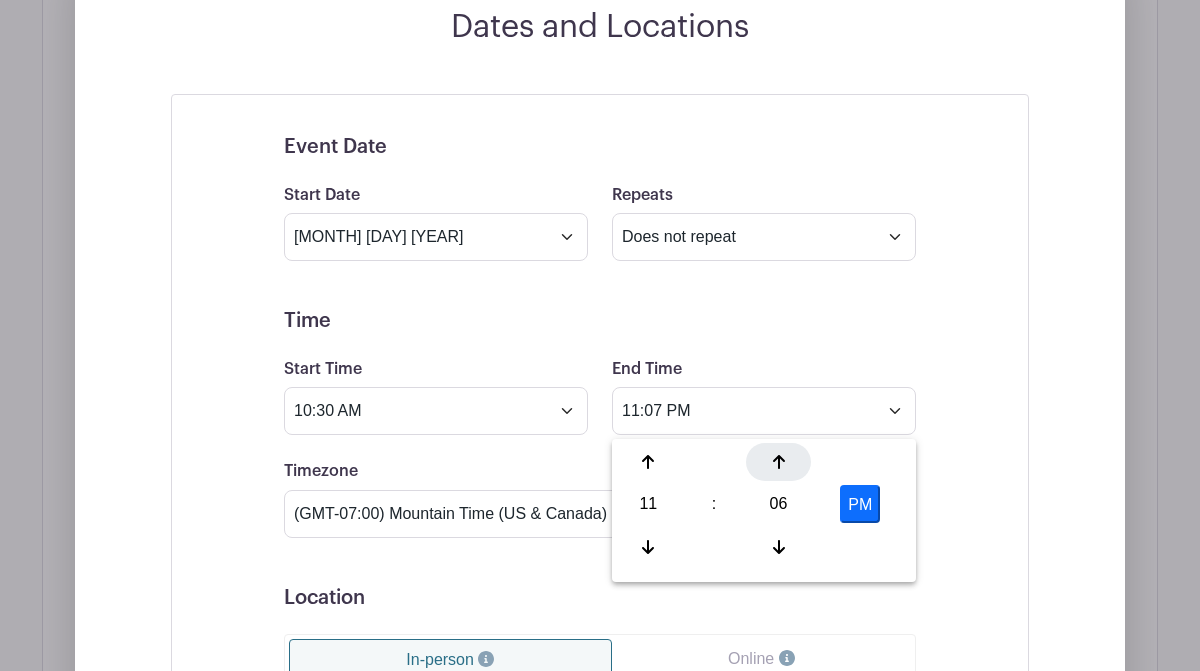 click 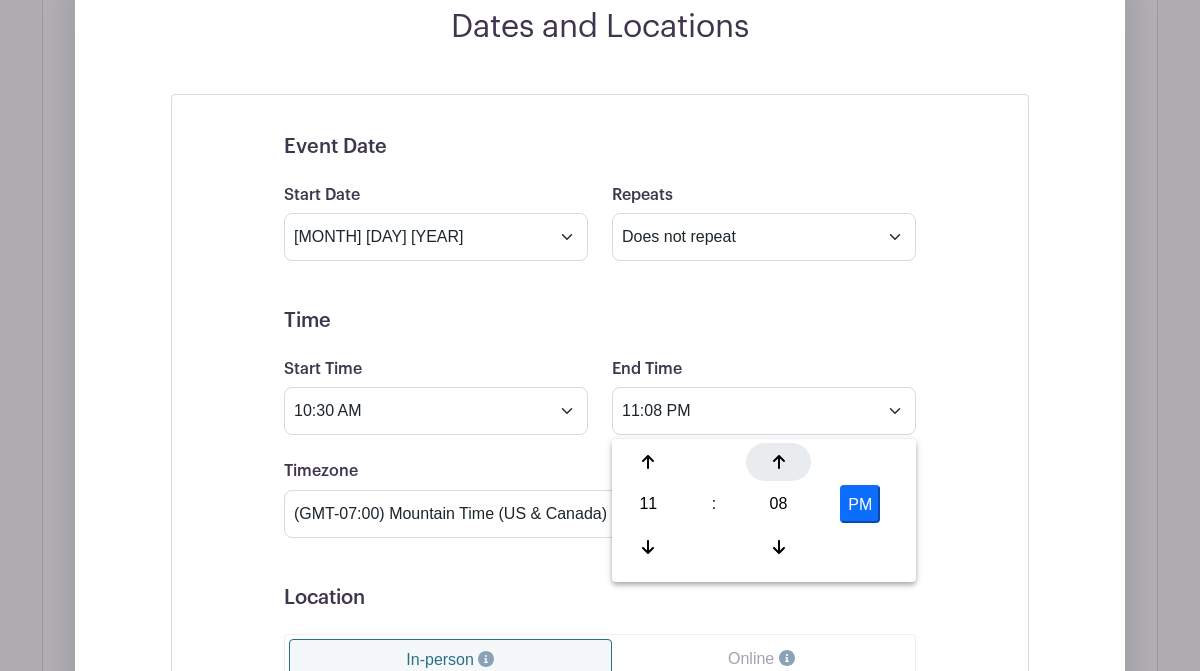 click 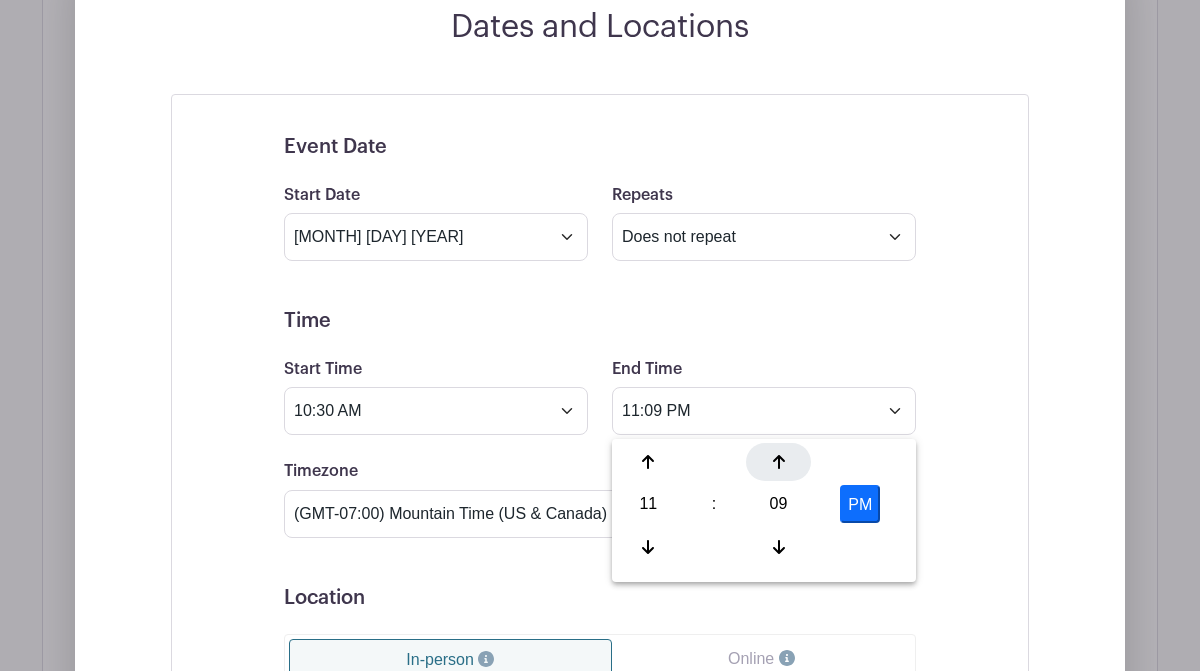 click 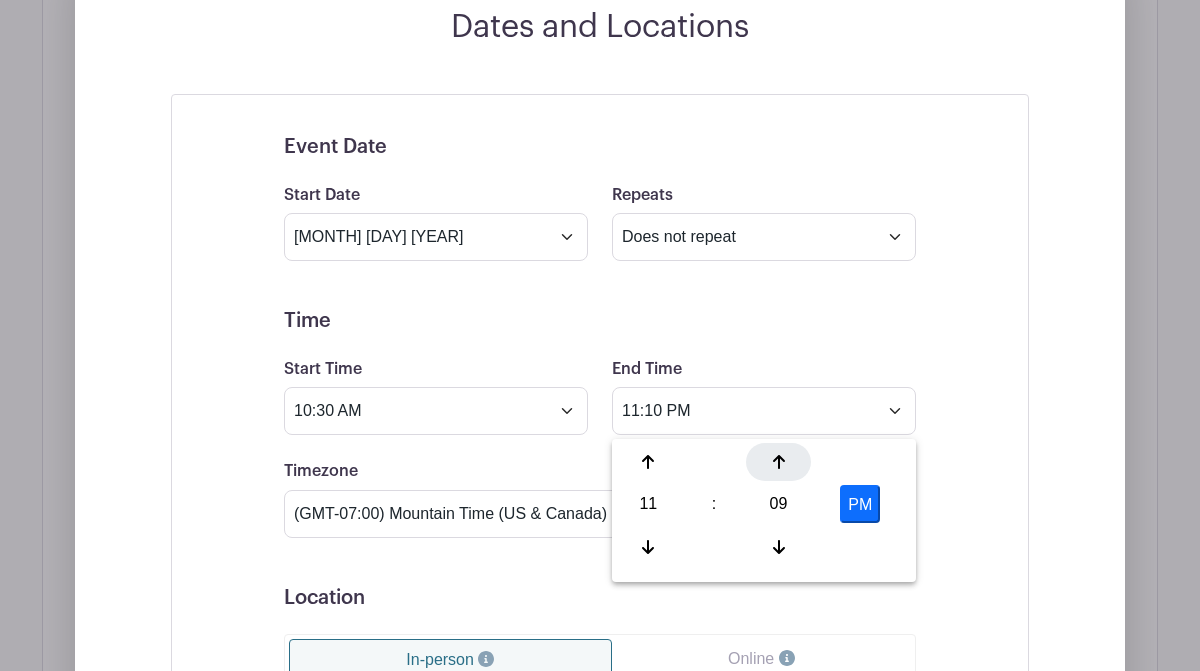 click 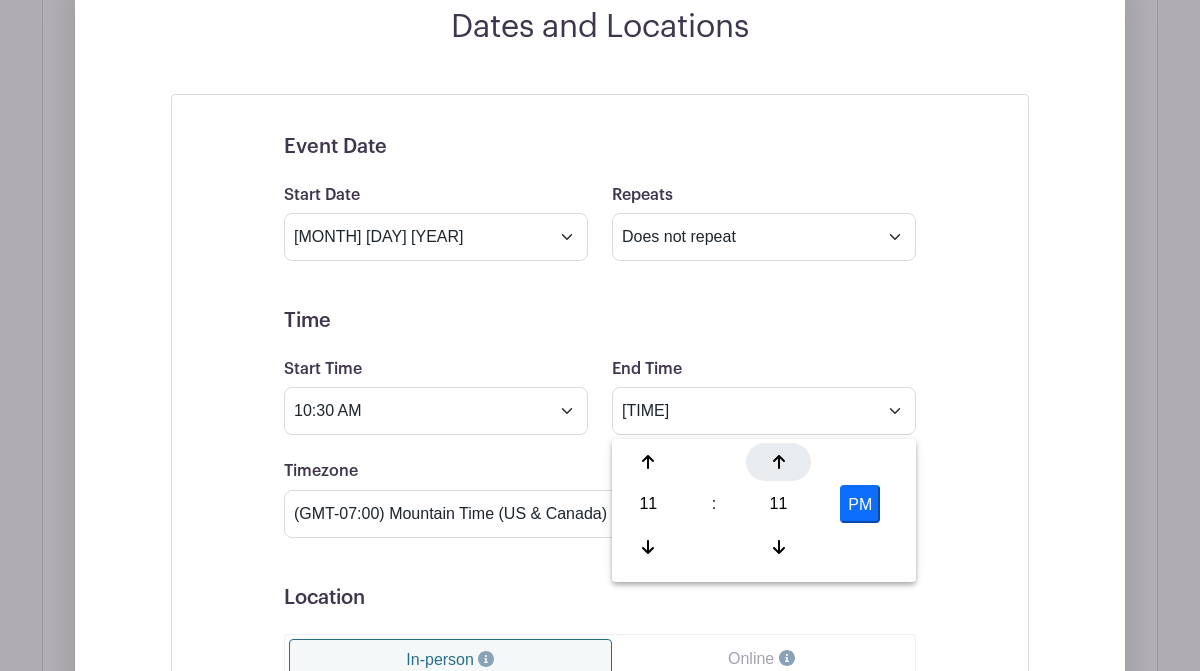 click 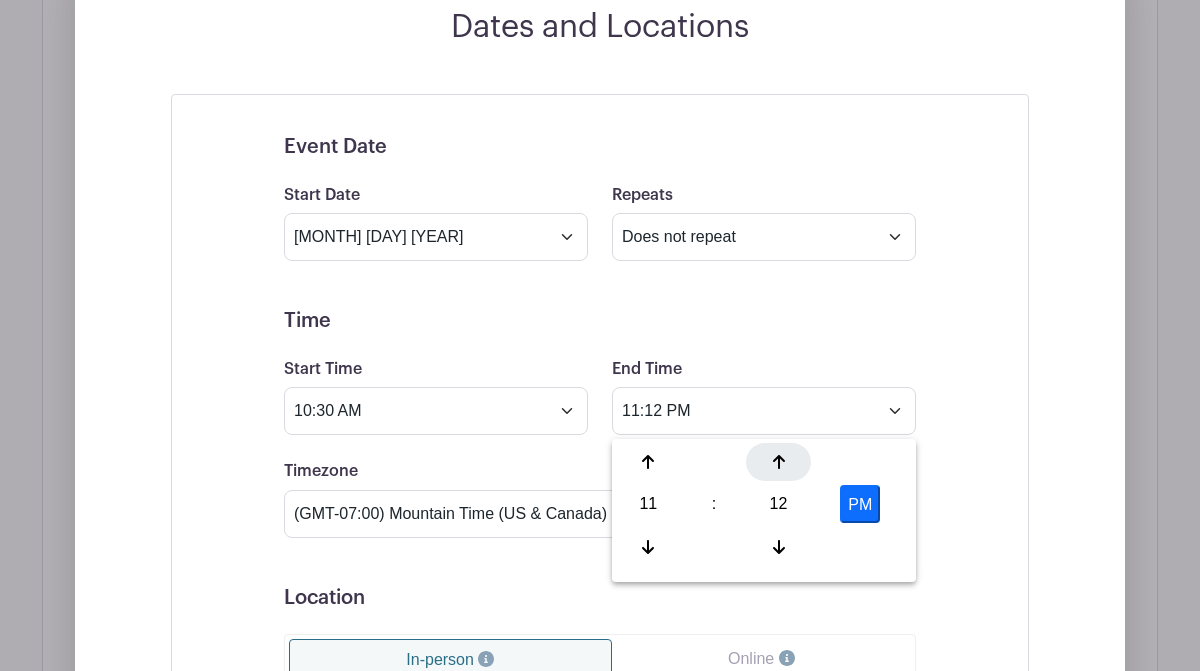 click 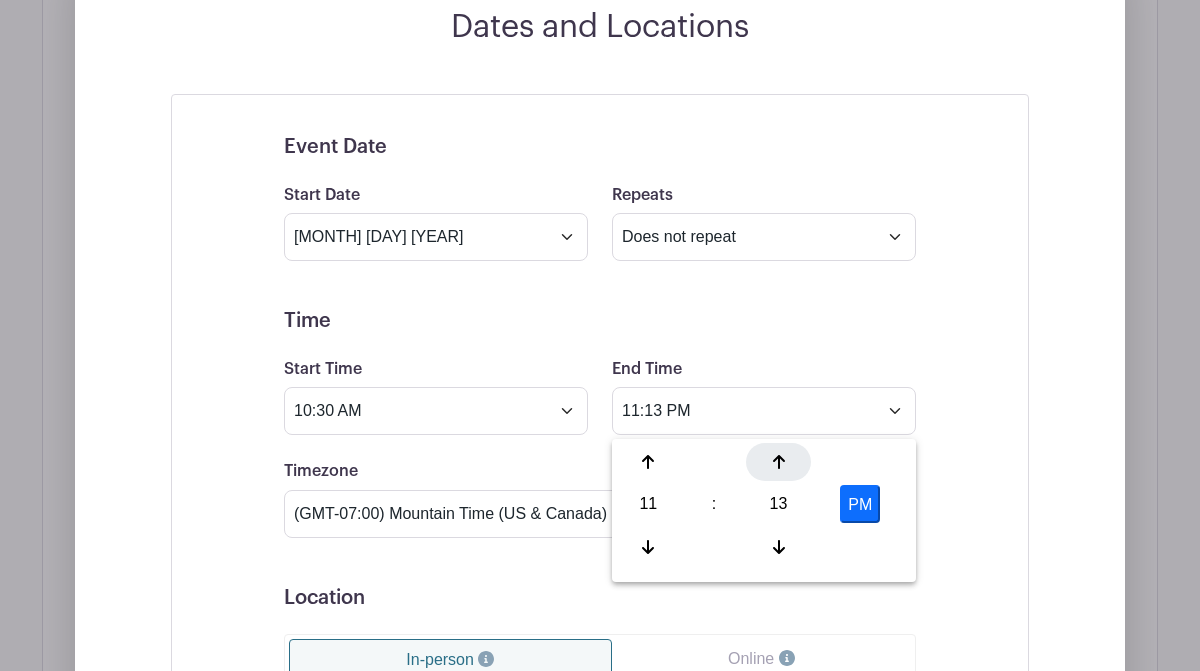 click 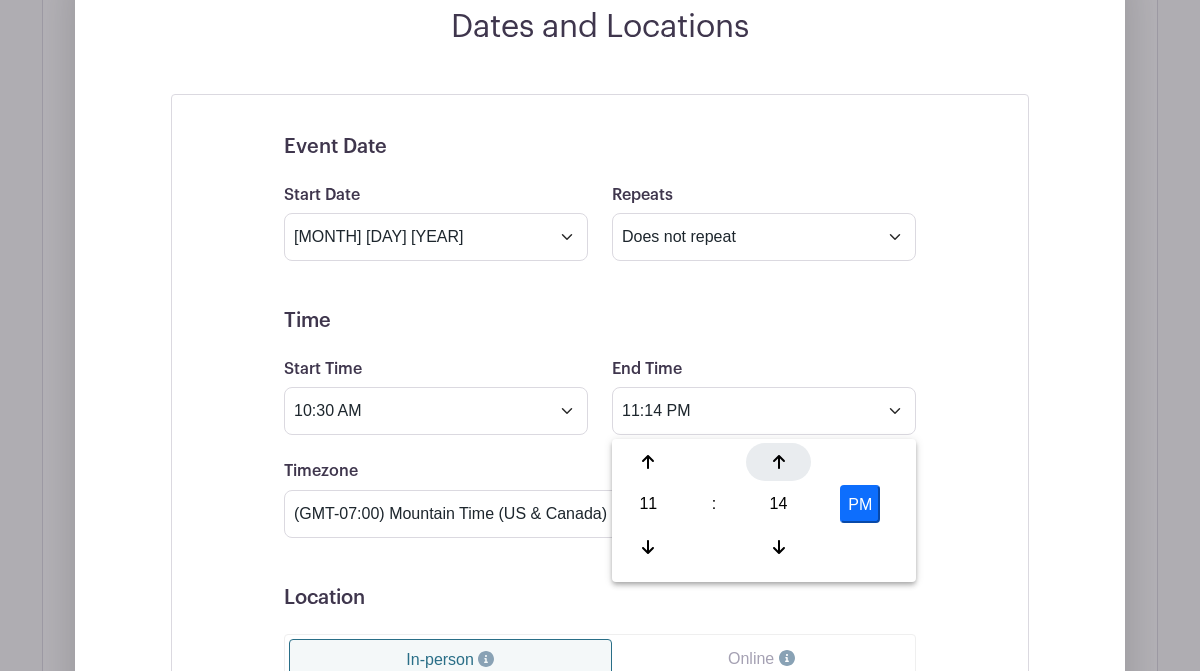 click 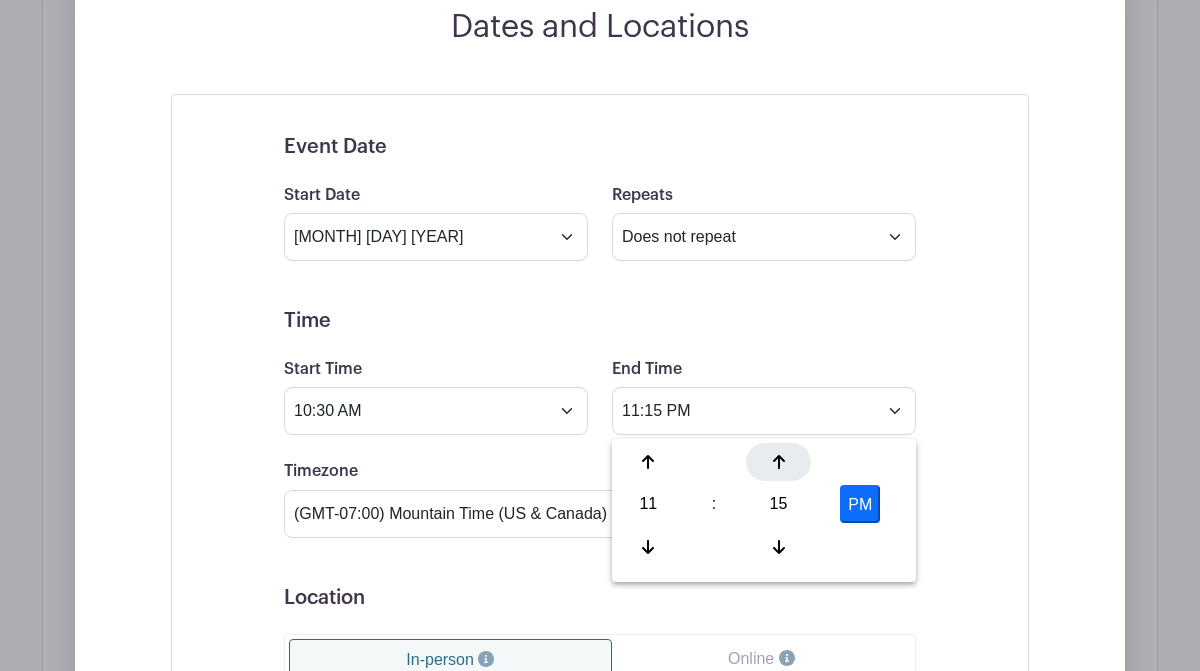 click 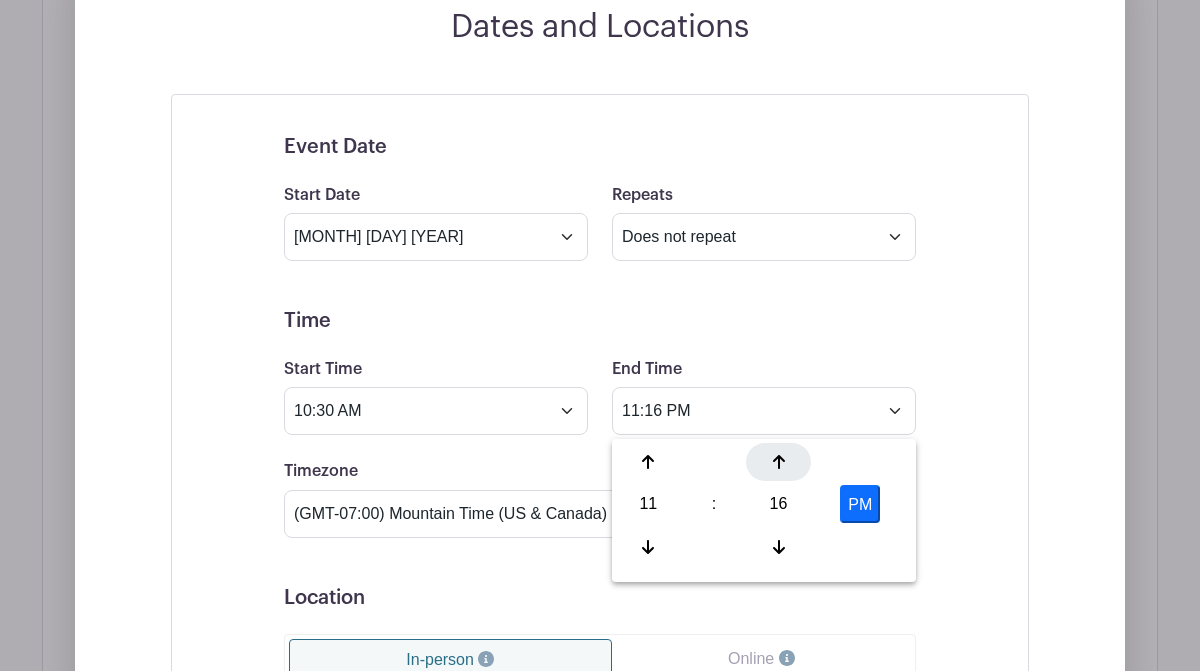 click 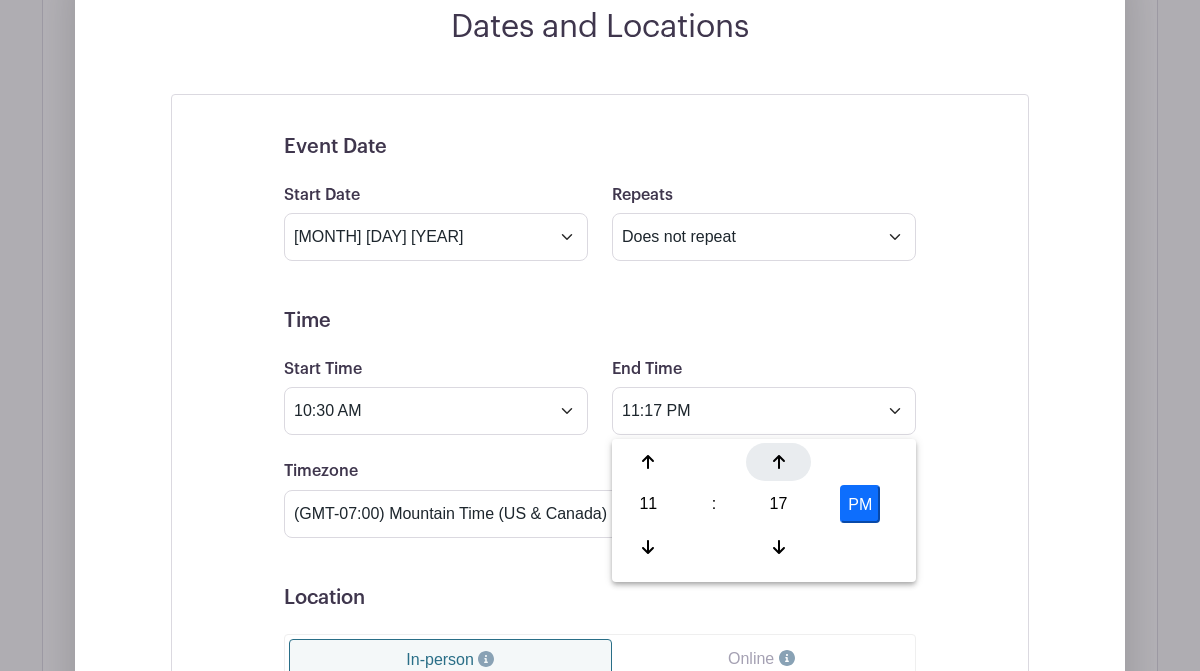click 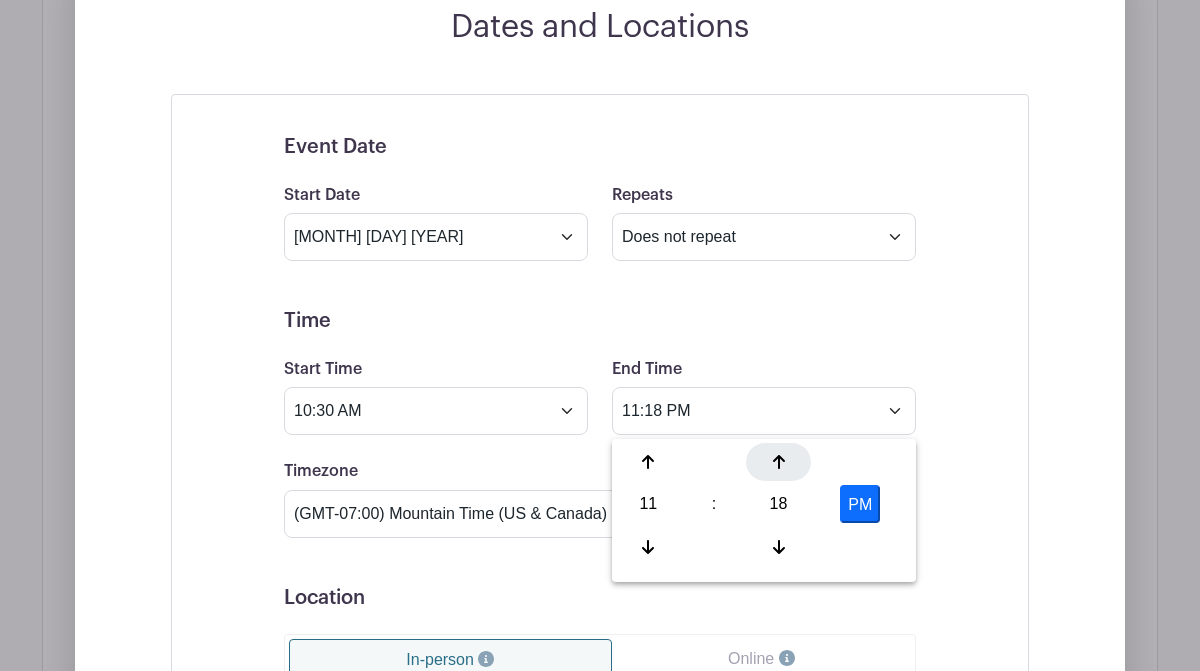 click 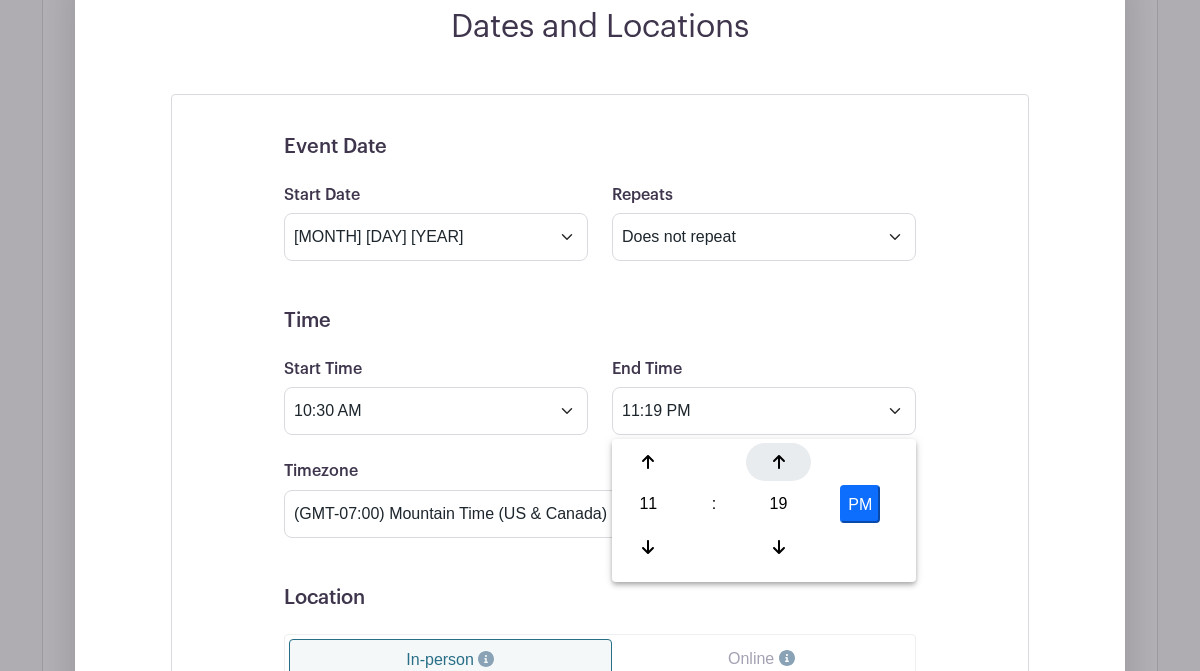 click 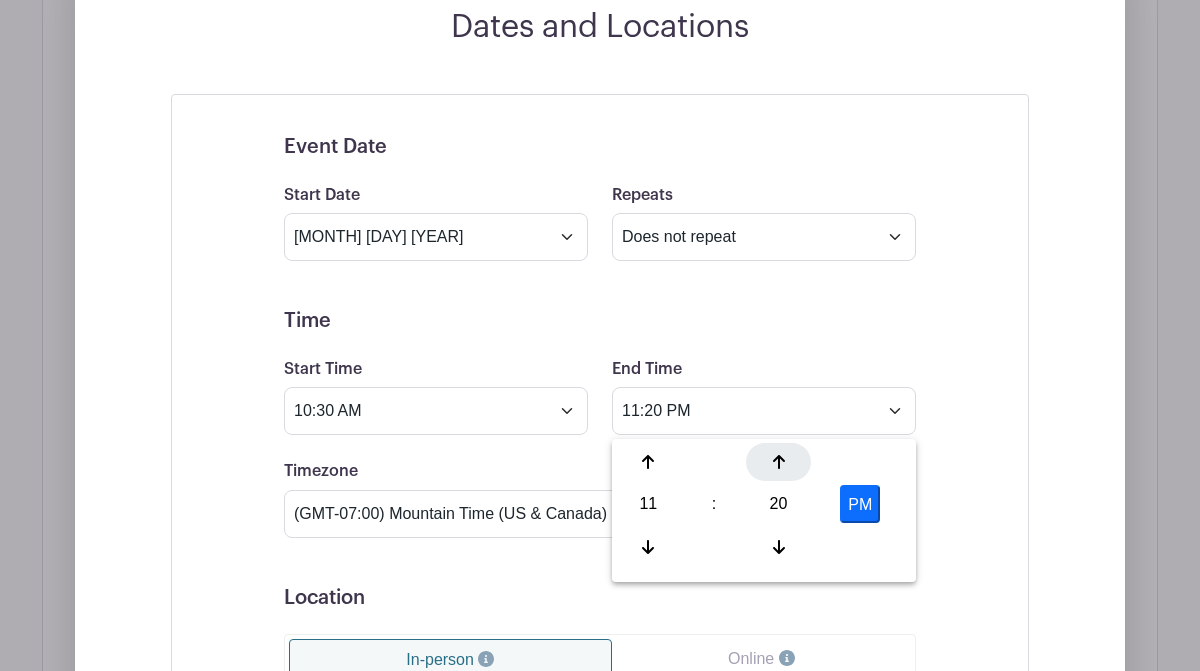click 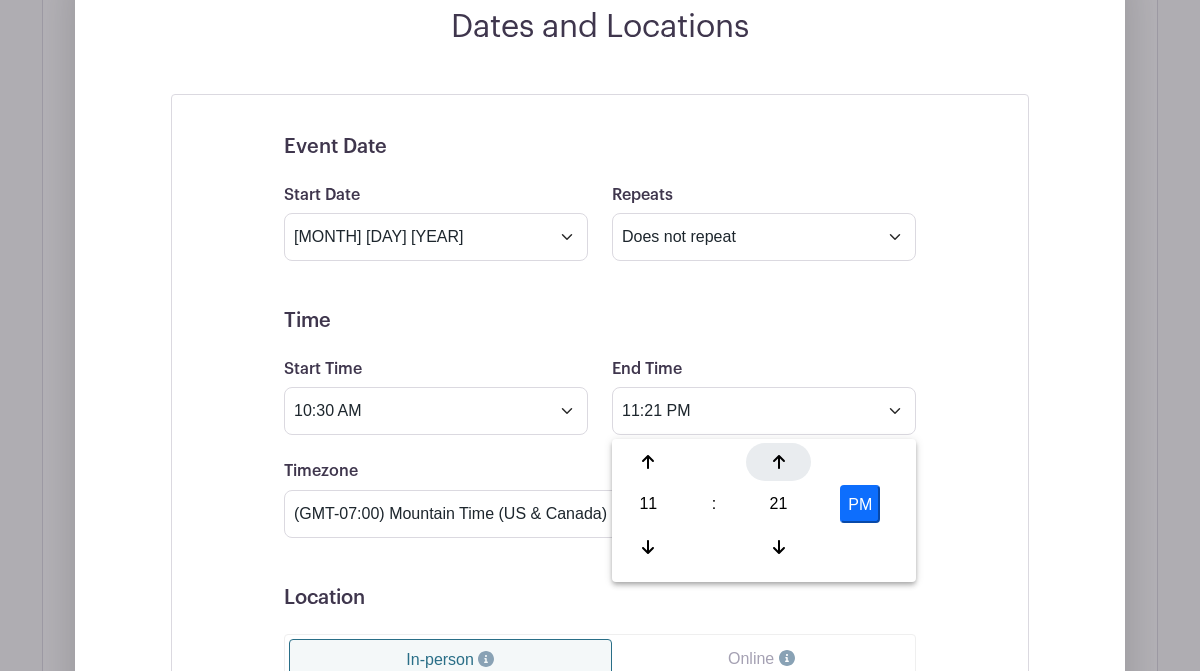 click 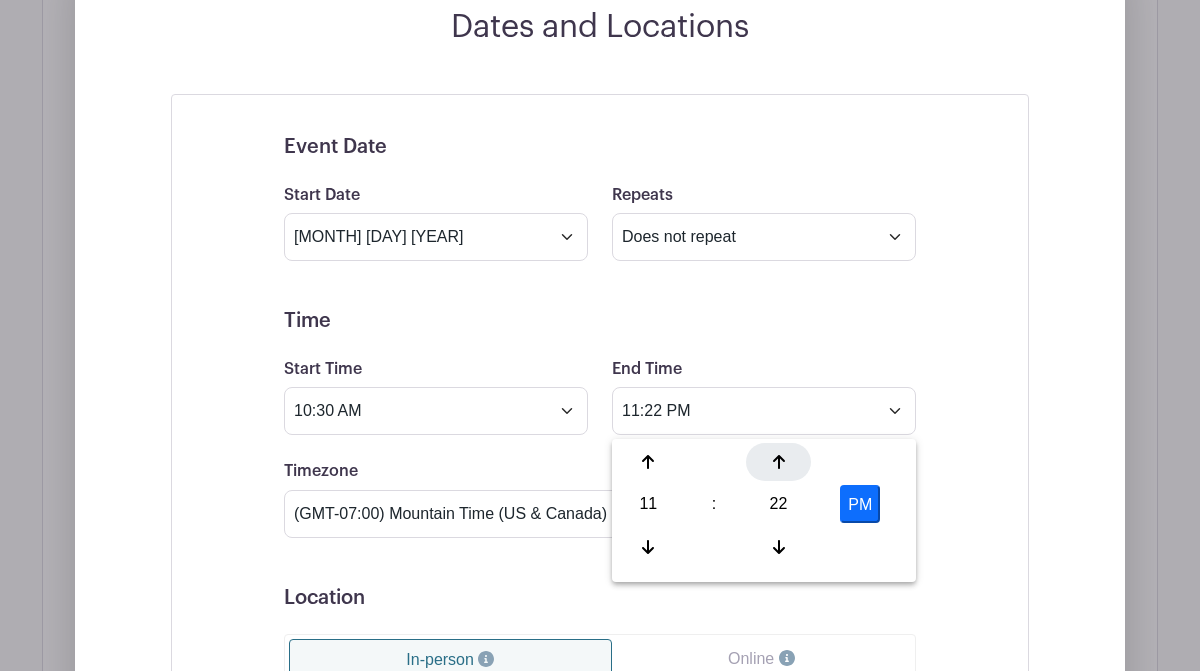 click 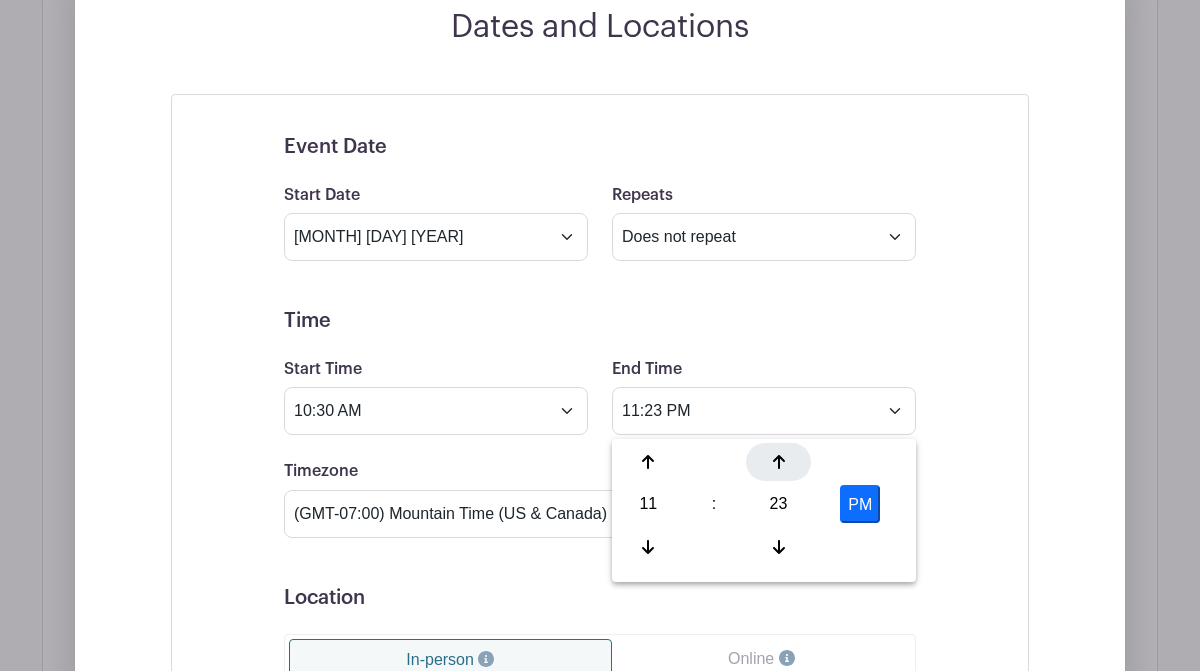 click 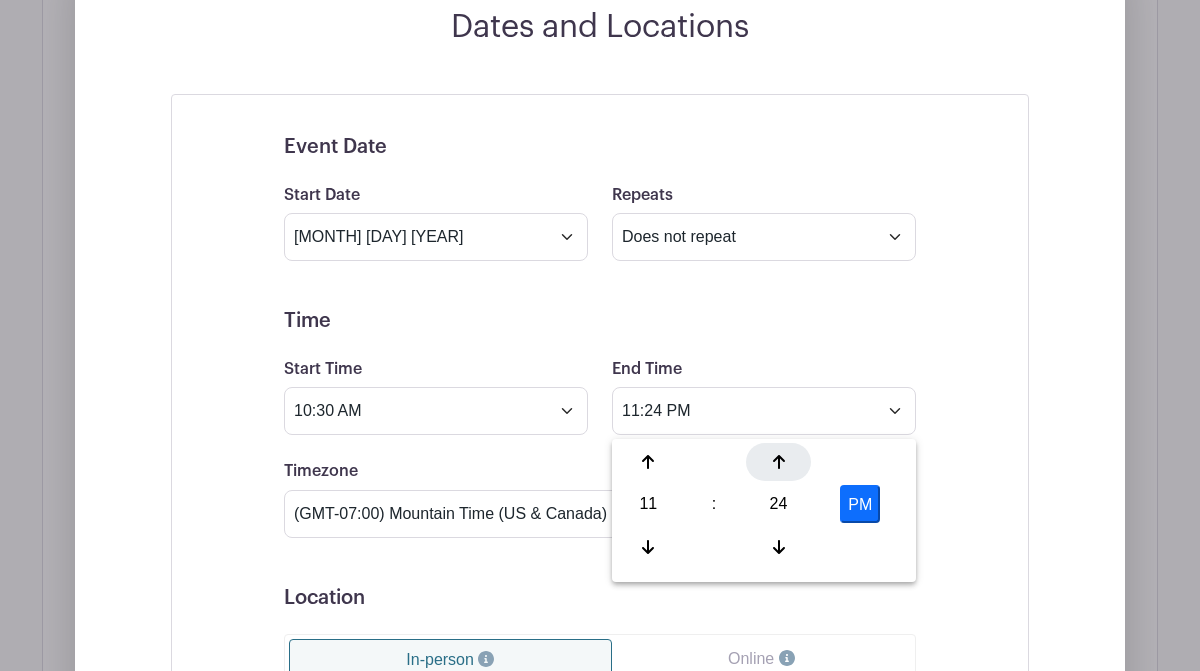 click 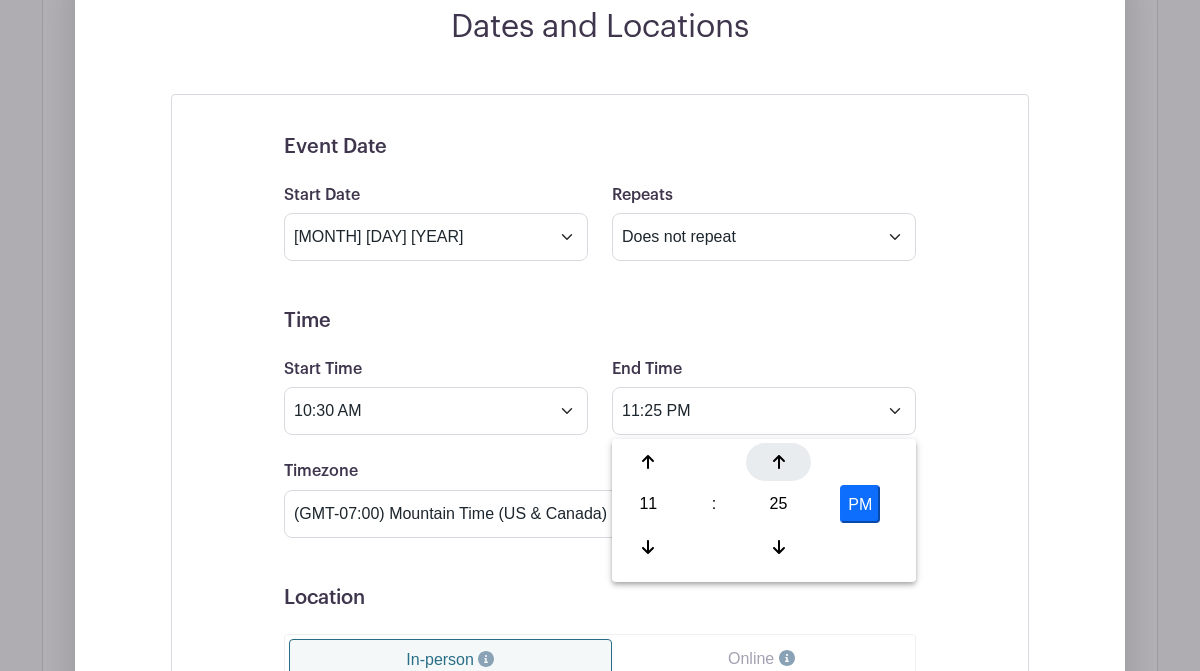 click 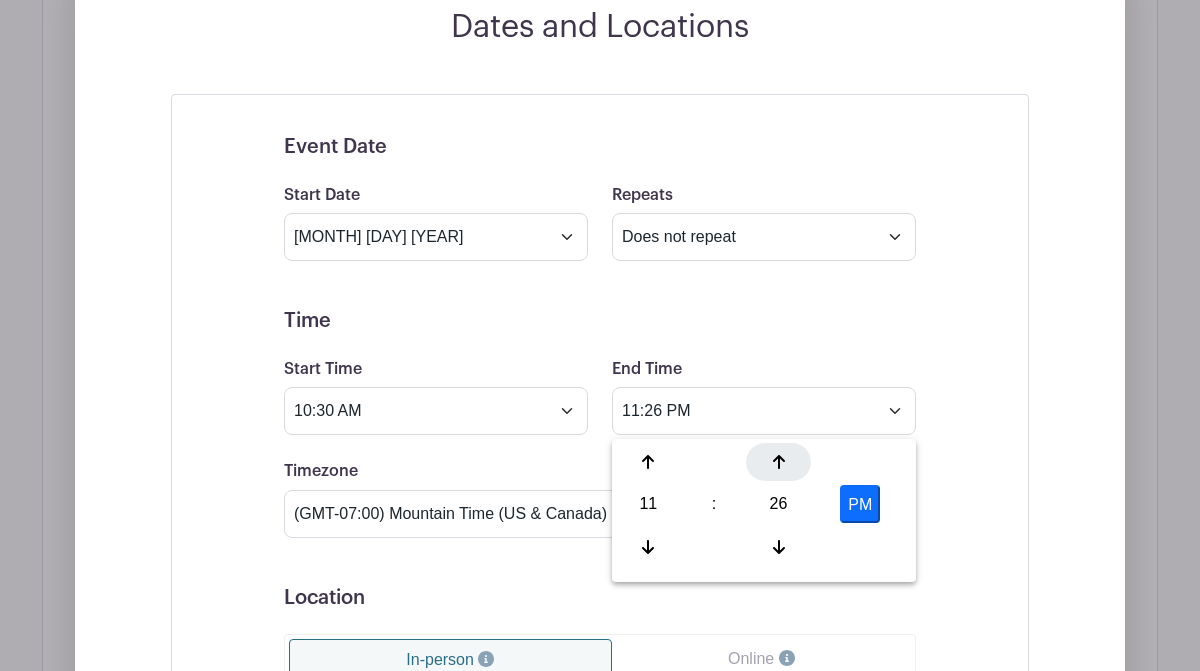 click 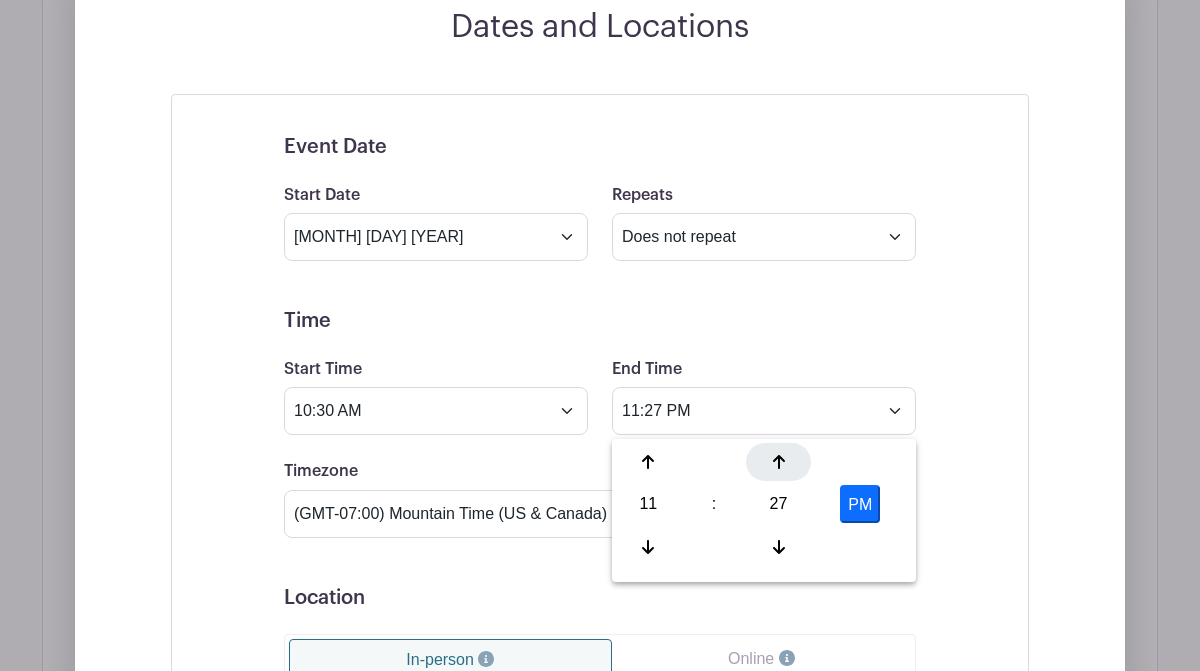 click 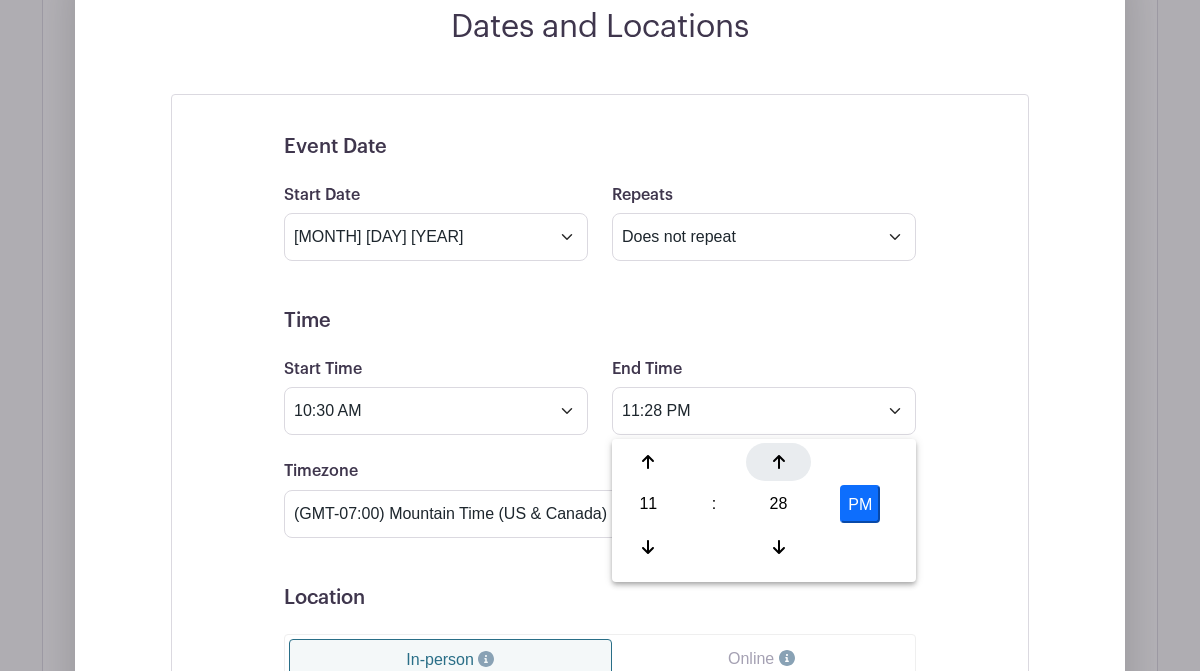 click 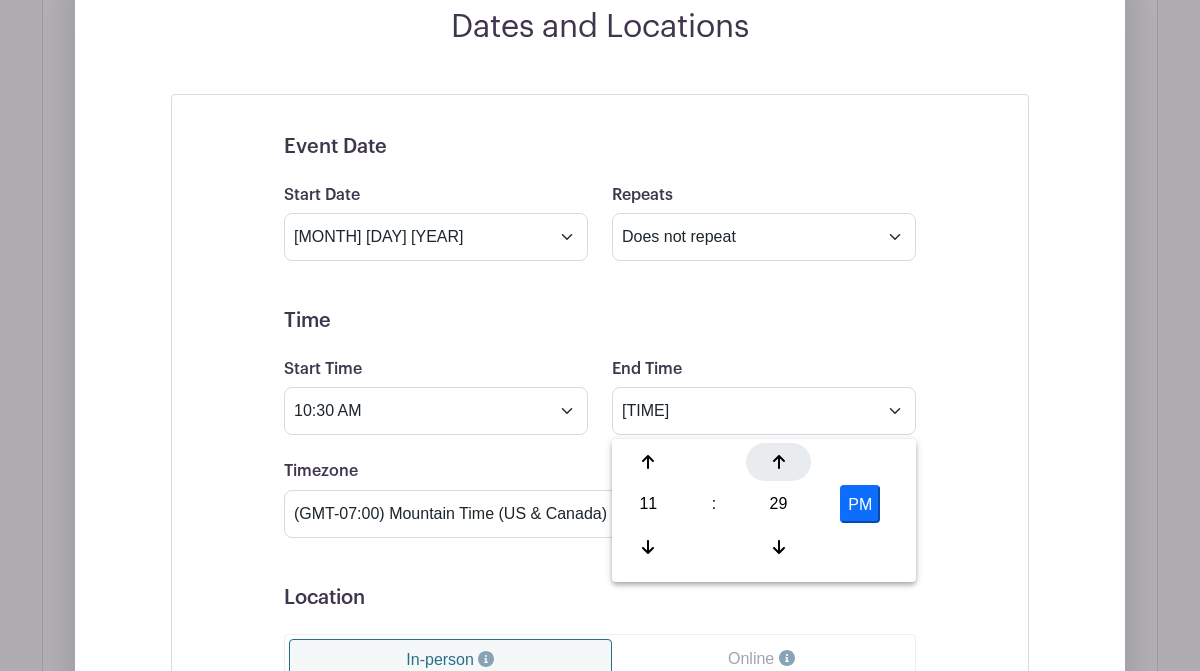 click 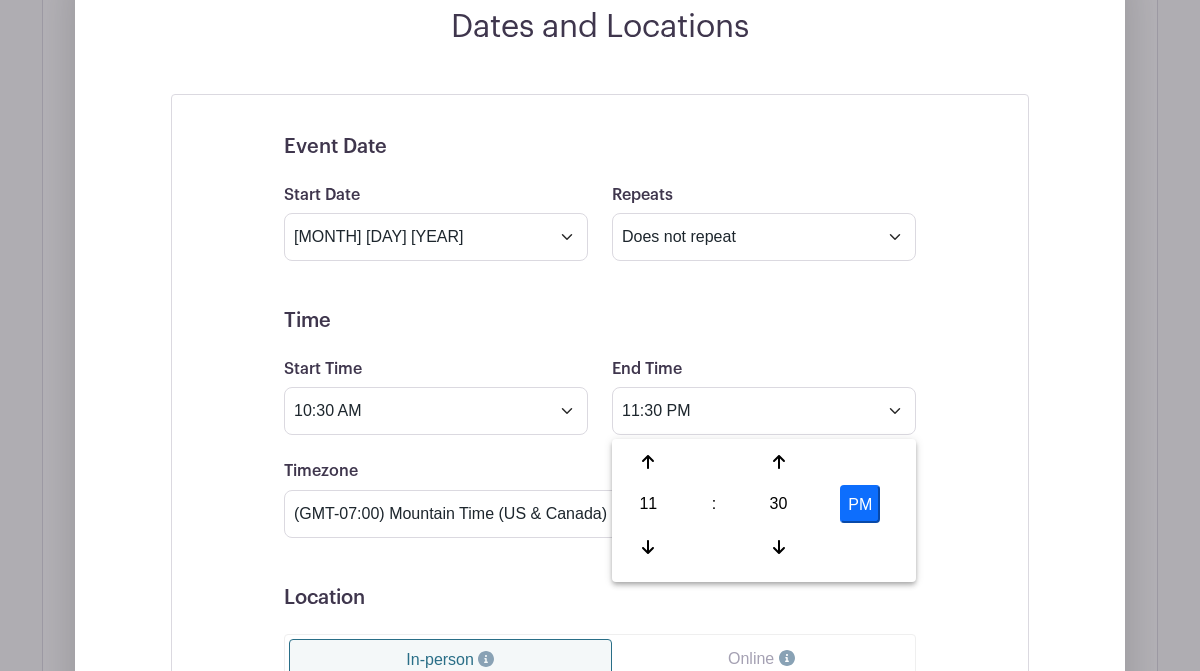 click on "PM" at bounding box center (860, 504) 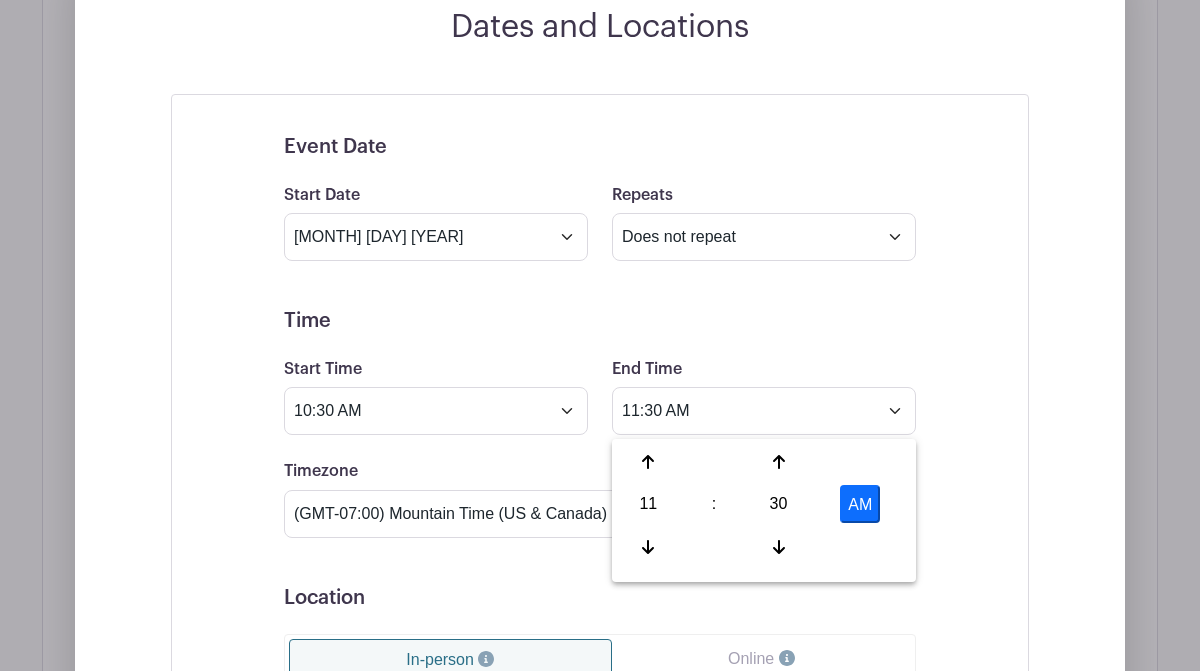 click on "Event Date
Start Date
Sep 21 2025
Repeats
Does not repeat
Daily
Weekly
Monthly on day 21
Monthly on the third Sunday
Other...
End date
Sep 21 2025
Repeats every
1
Day
Week
Monthly on day 21
Select Repeating Days
Sun
Mon
Tue
Wed
Thu
Fri
Sat
Time
Start Time
10:30 AM
End Time
11:30 AM
Timezone
(GMT-12:00) International Date Line West
(GMT-11:00) American Samoa
(GMT-11:00) Midway Island" at bounding box center [600, 836] 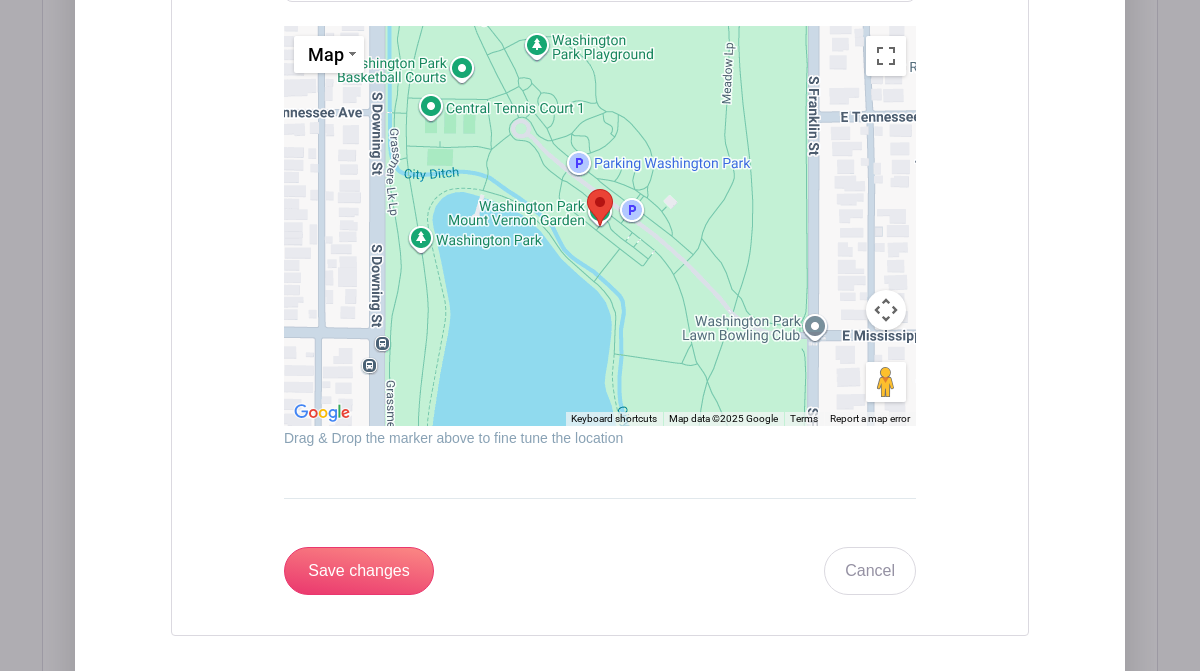 scroll, scrollTop: 2605, scrollLeft: 0, axis: vertical 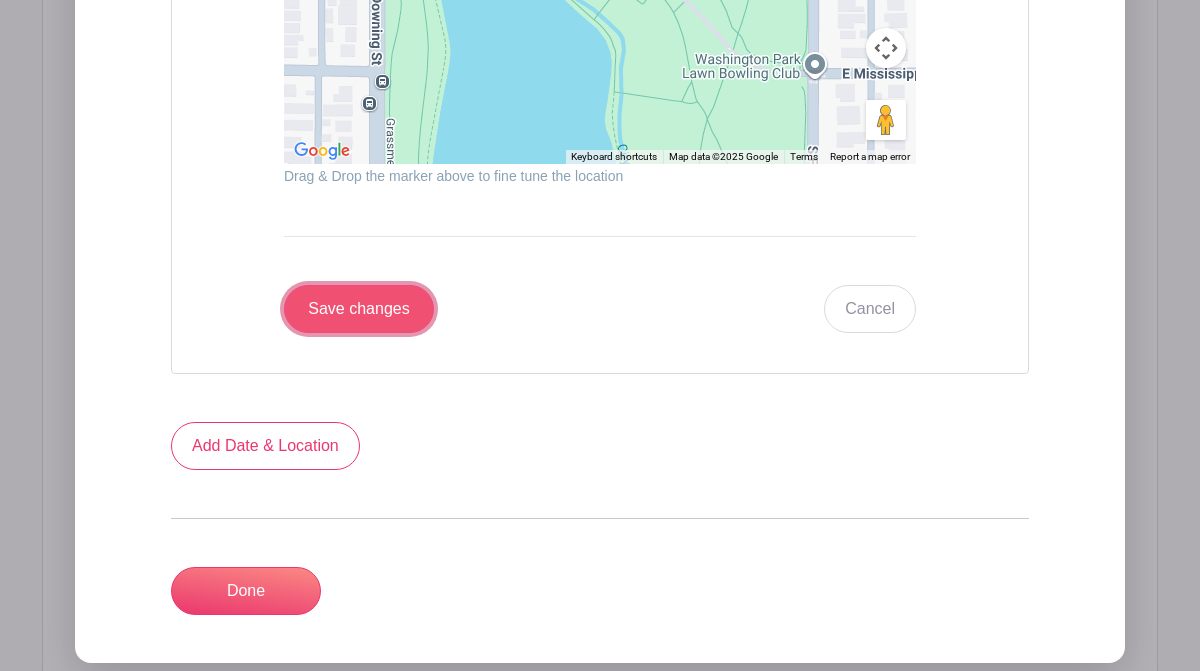 click on "Save changes" at bounding box center [359, 309] 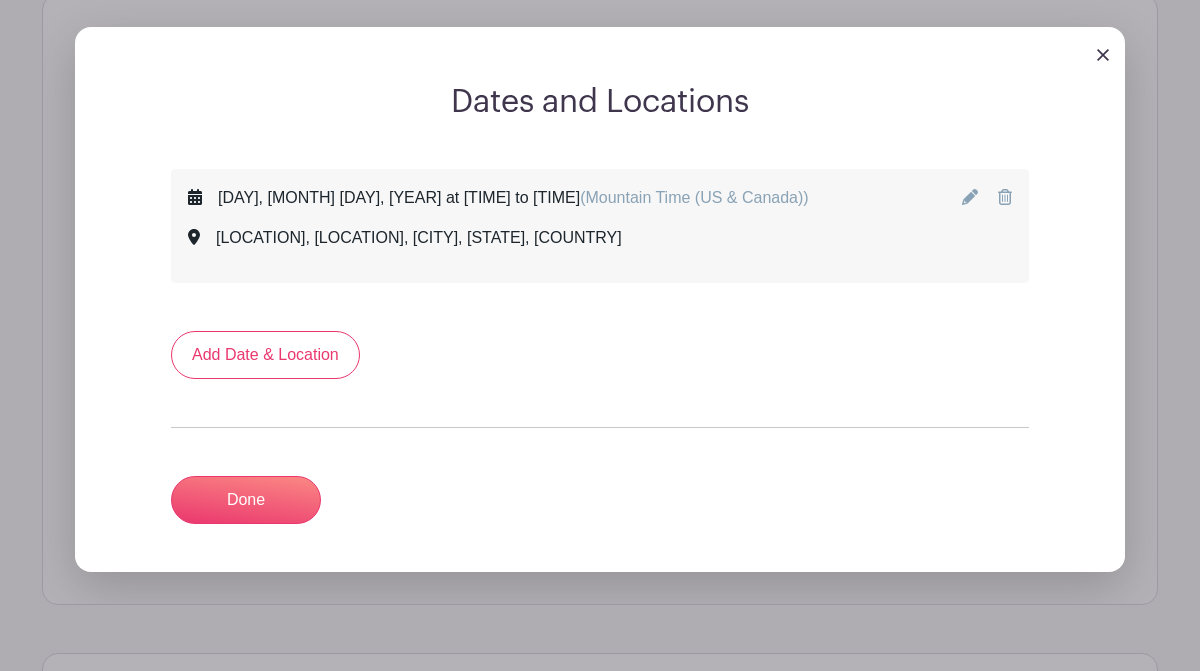 scroll, scrollTop: 1323, scrollLeft: 0, axis: vertical 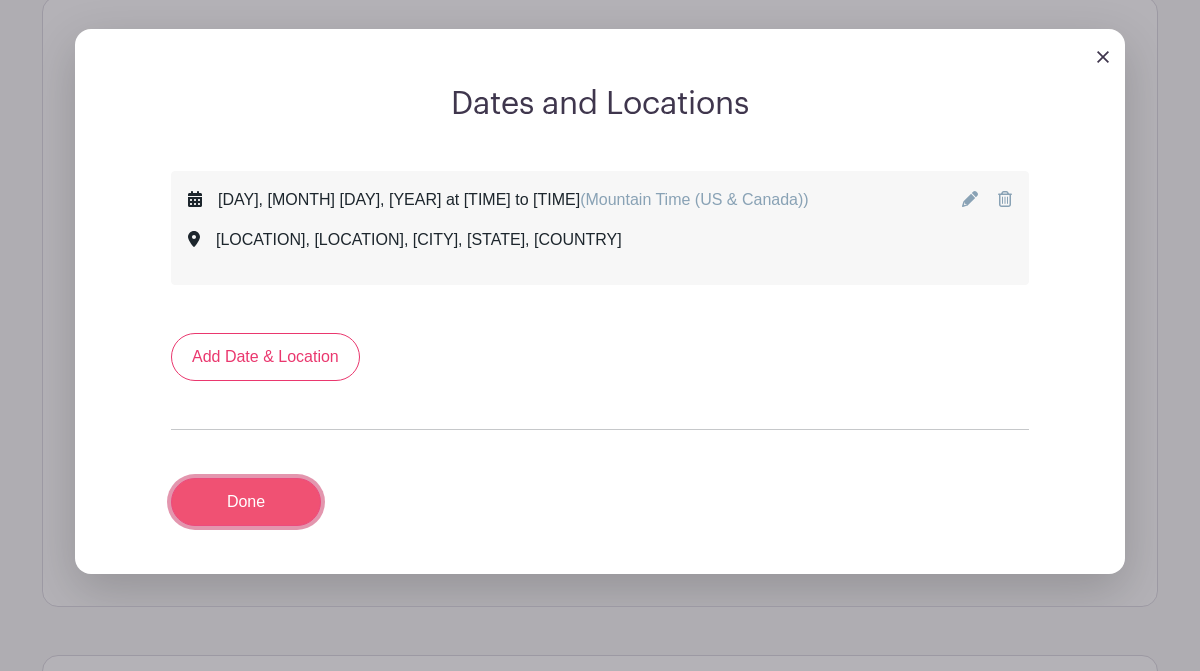 click on "Done" at bounding box center [246, 502] 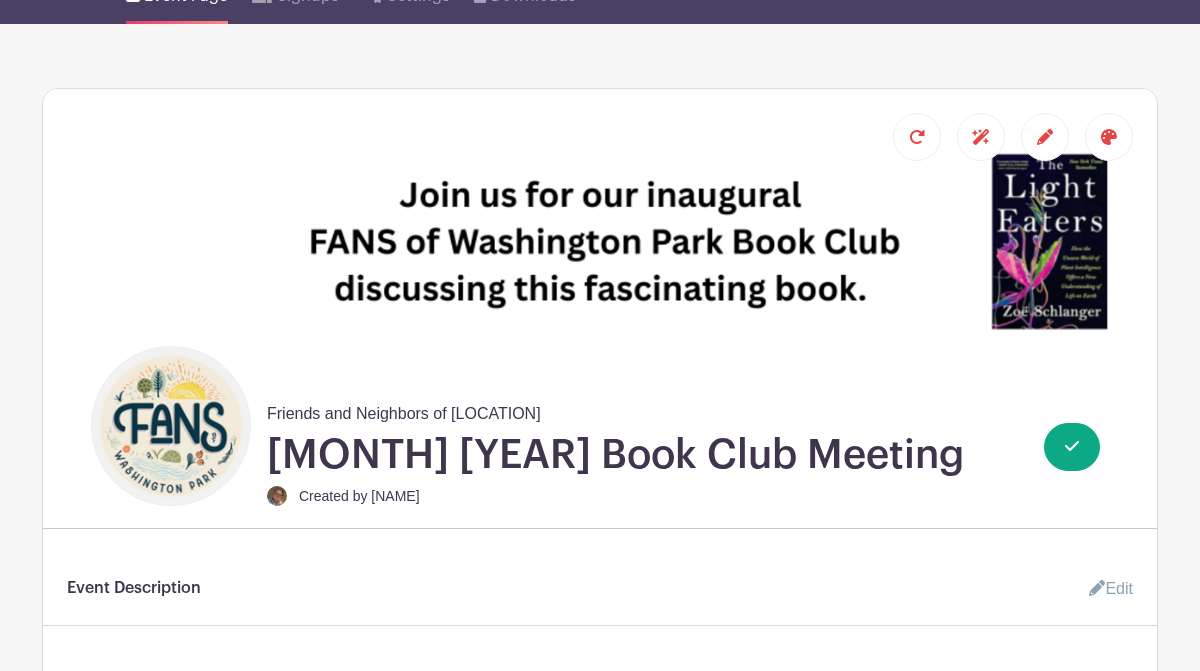 scroll, scrollTop: 0, scrollLeft: 0, axis: both 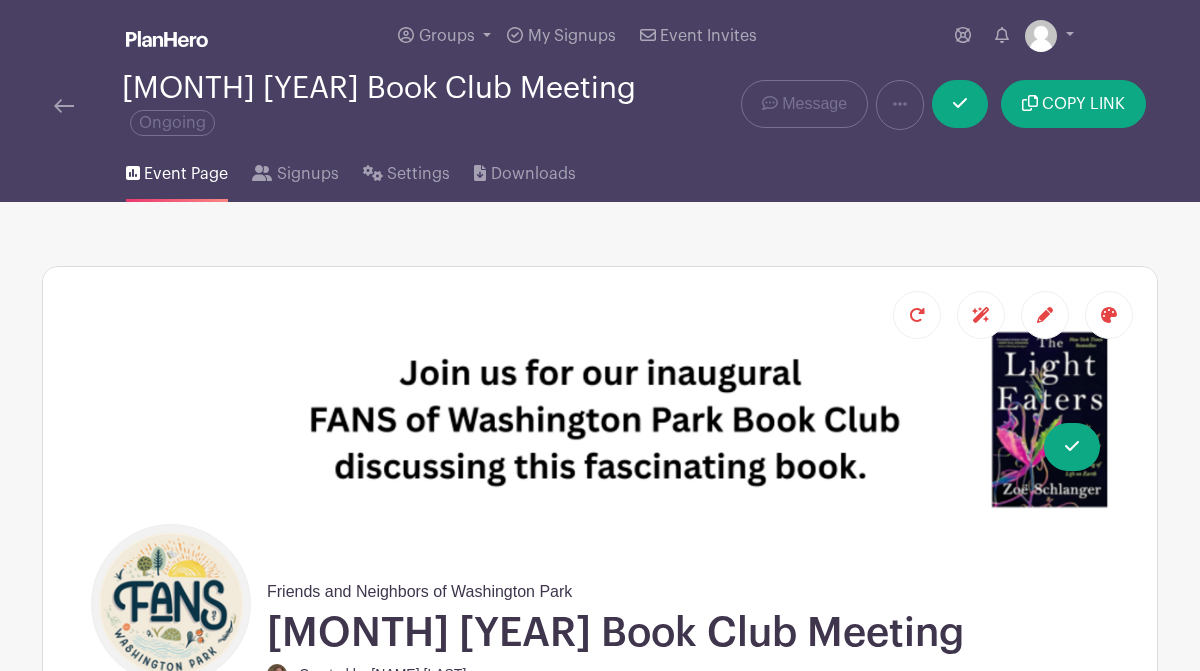 click at bounding box center [64, 105] 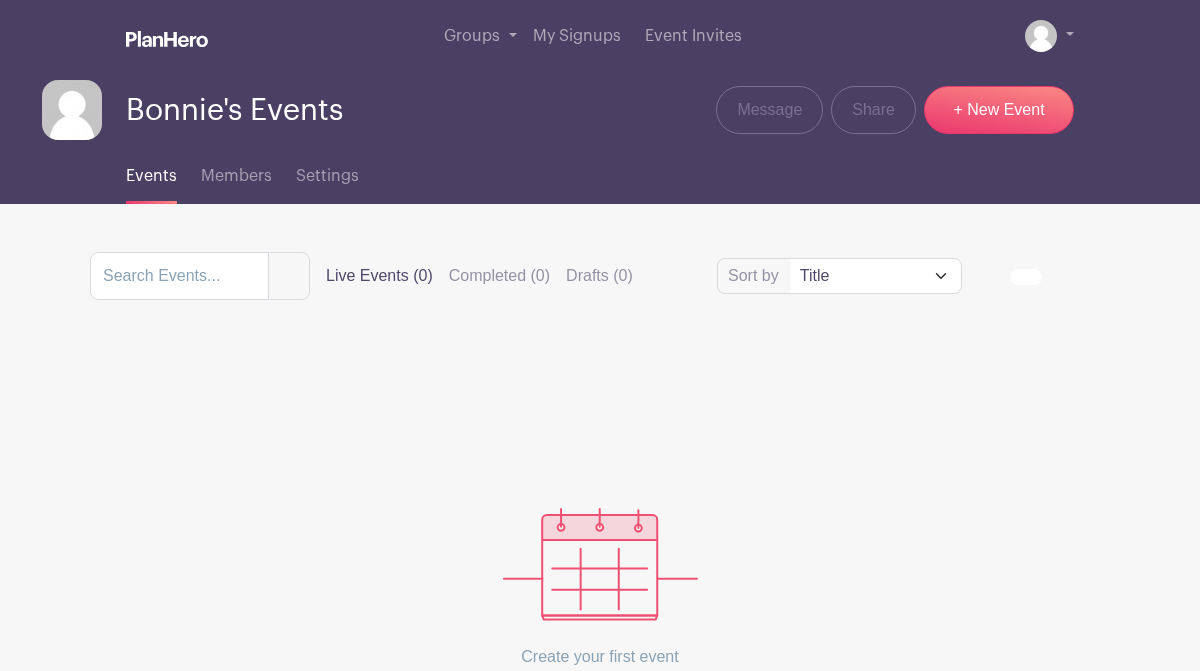 scroll, scrollTop: 0, scrollLeft: 0, axis: both 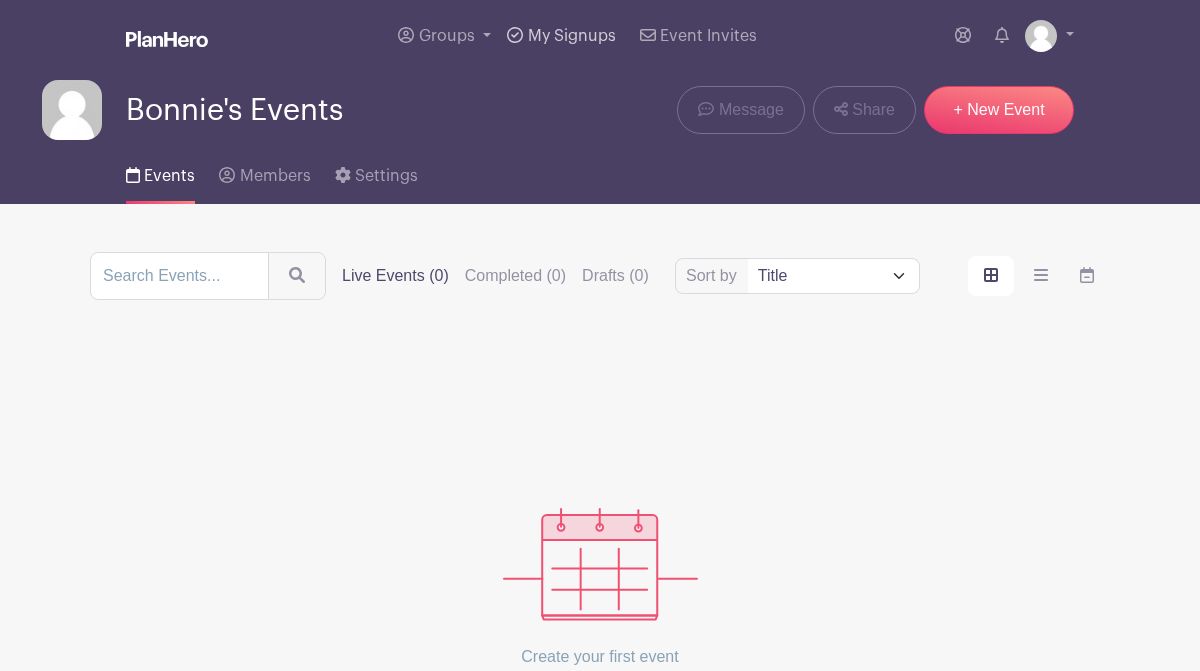 click on "My Signups" at bounding box center [572, 36] 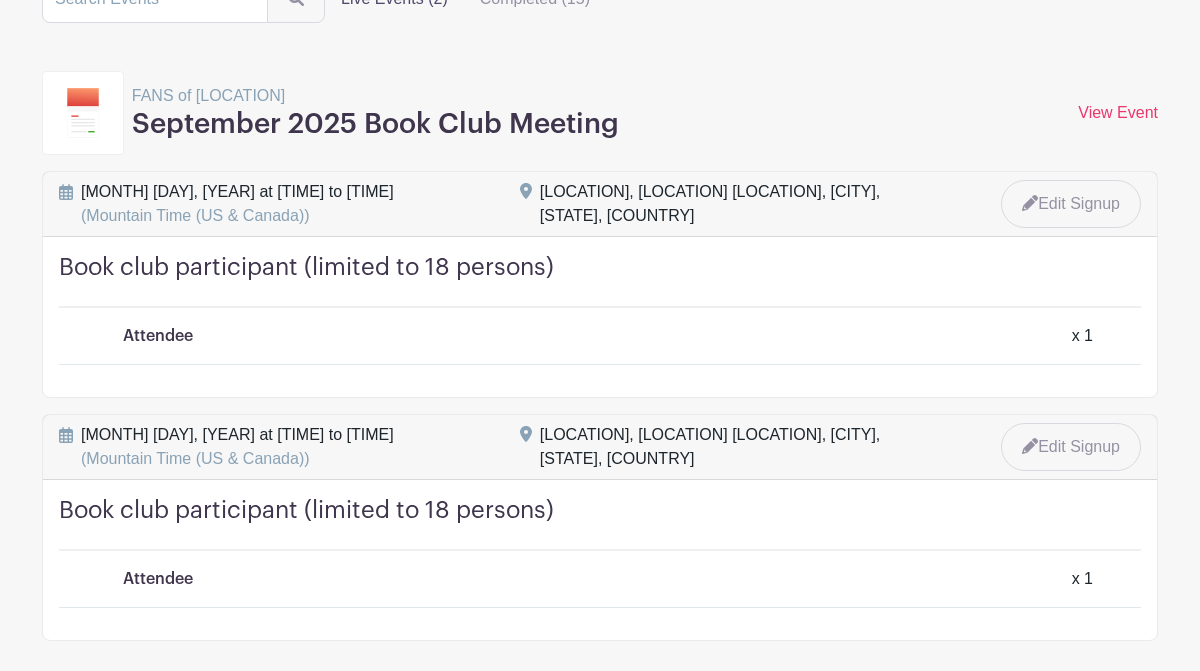 scroll, scrollTop: 244, scrollLeft: 0, axis: vertical 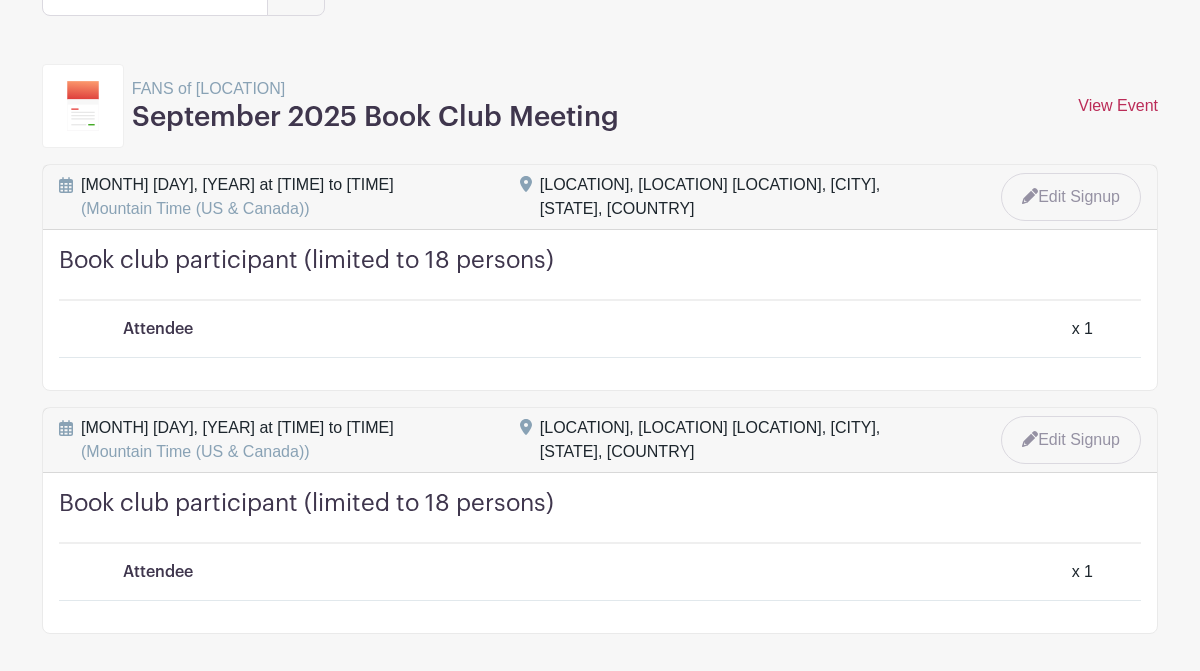 click on "View Event" at bounding box center [1118, 105] 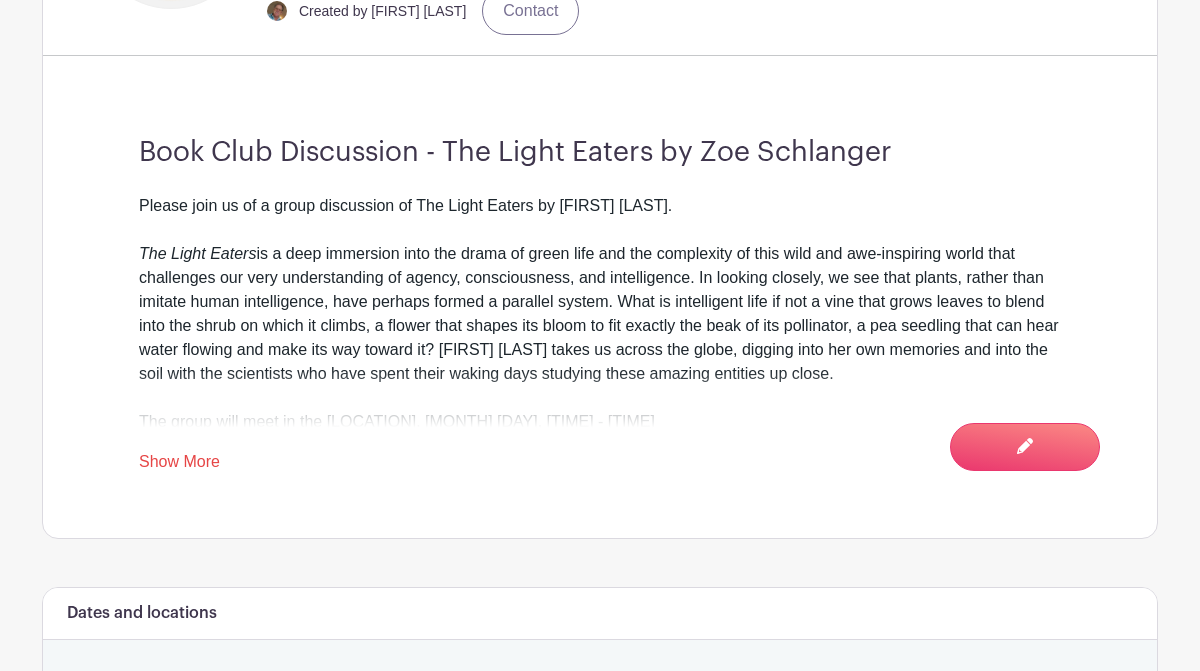 scroll, scrollTop: 679, scrollLeft: 0, axis: vertical 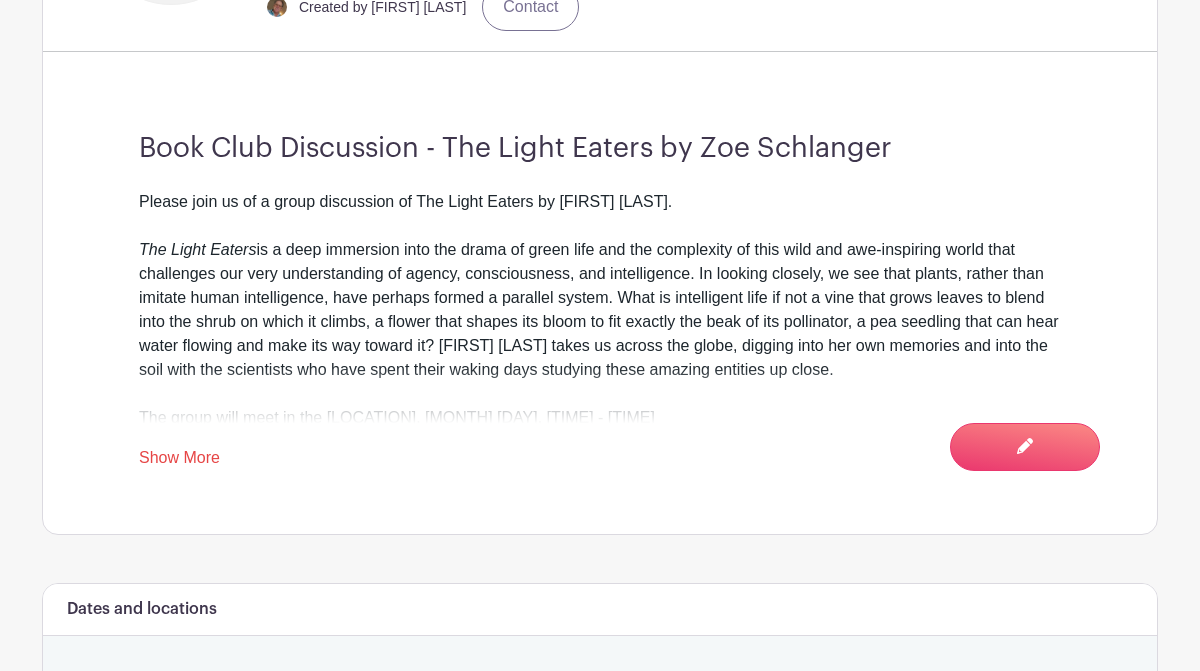 click on "Show More" at bounding box center [179, 461] 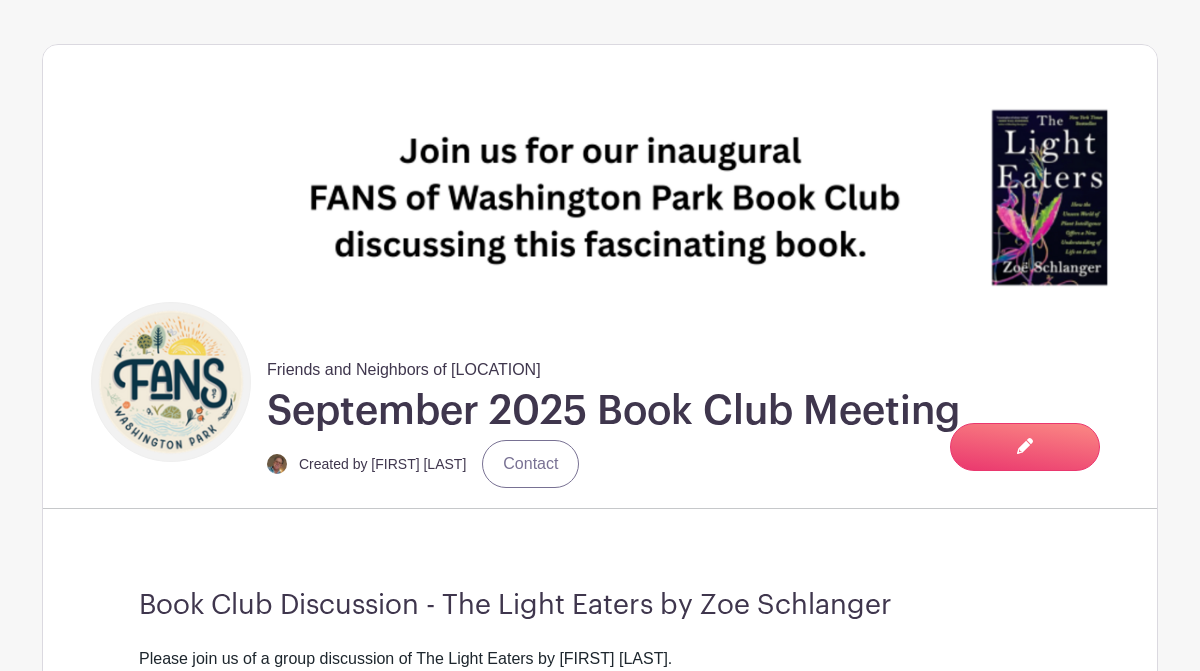 scroll, scrollTop: 128, scrollLeft: 0, axis: vertical 